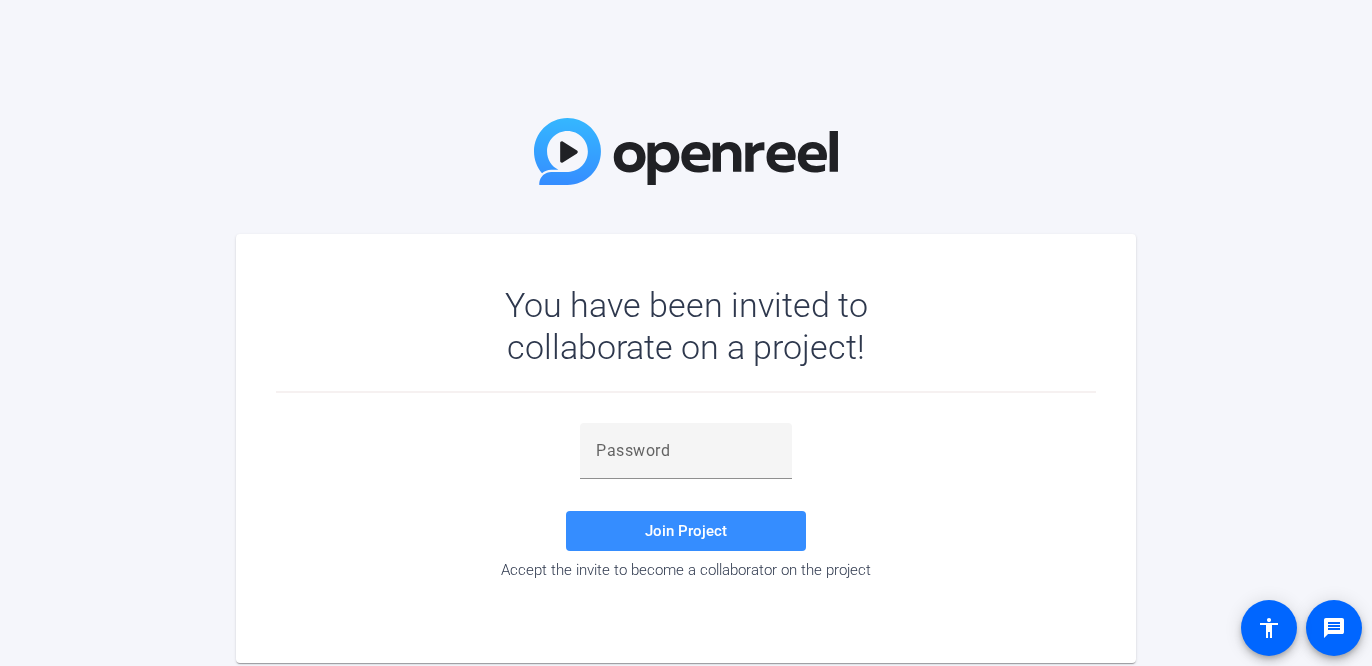 scroll, scrollTop: 0, scrollLeft: 0, axis: both 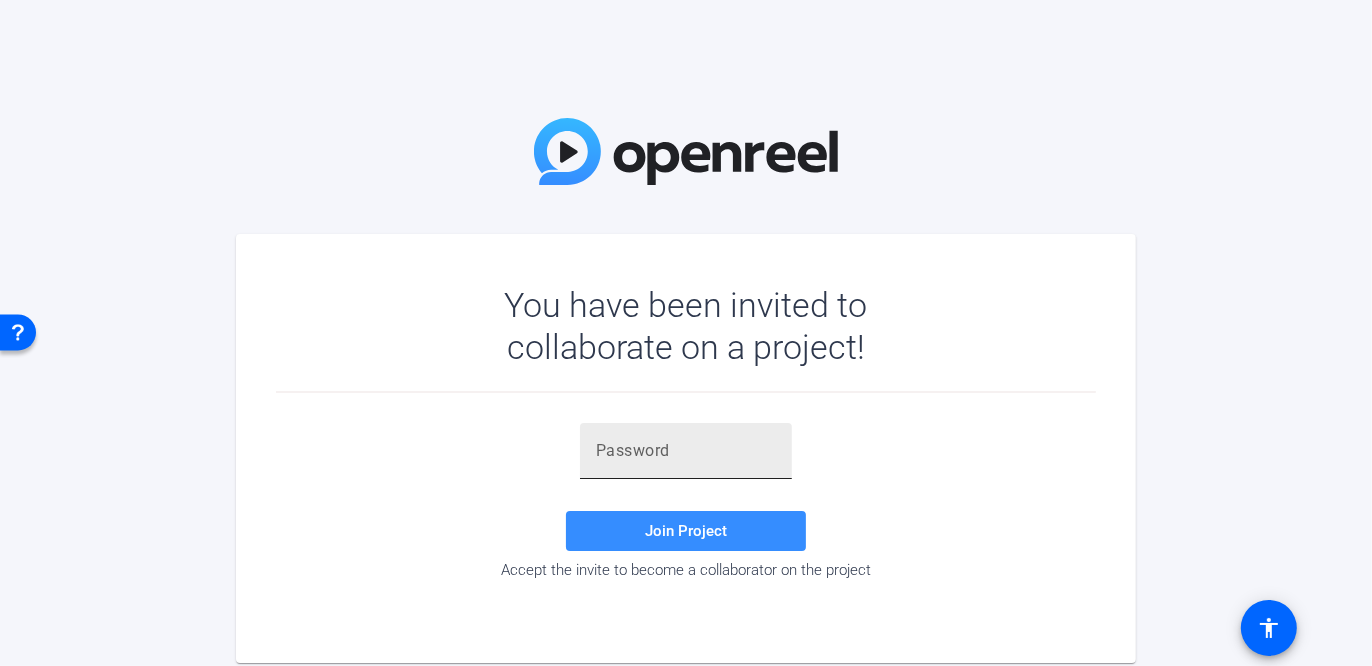 click at bounding box center [686, 451] 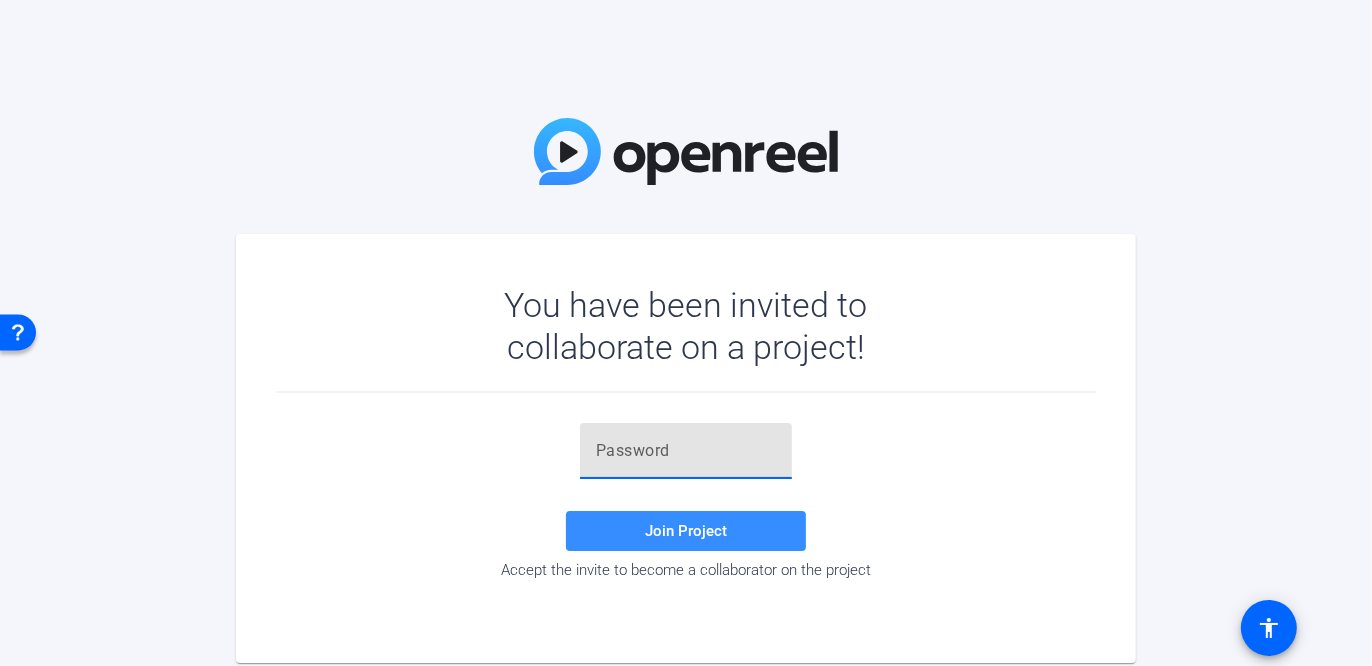 paste on "HiYJ8r" 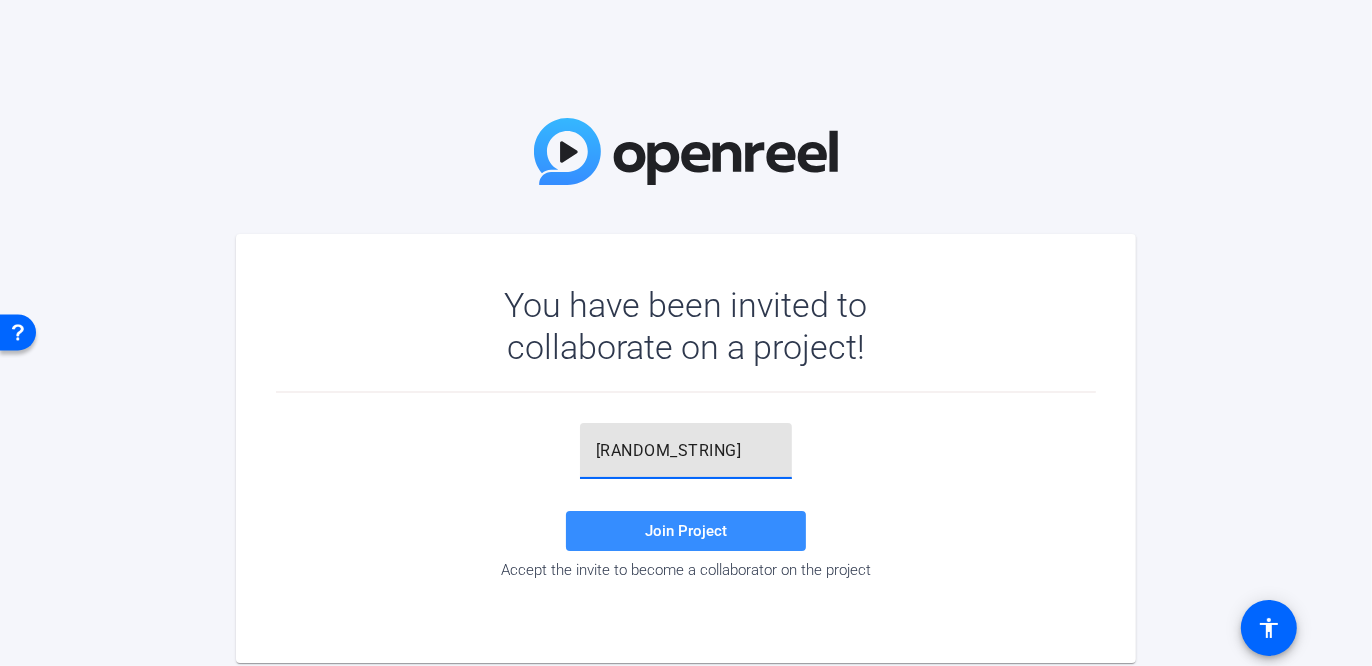 type on "HiYJ8r" 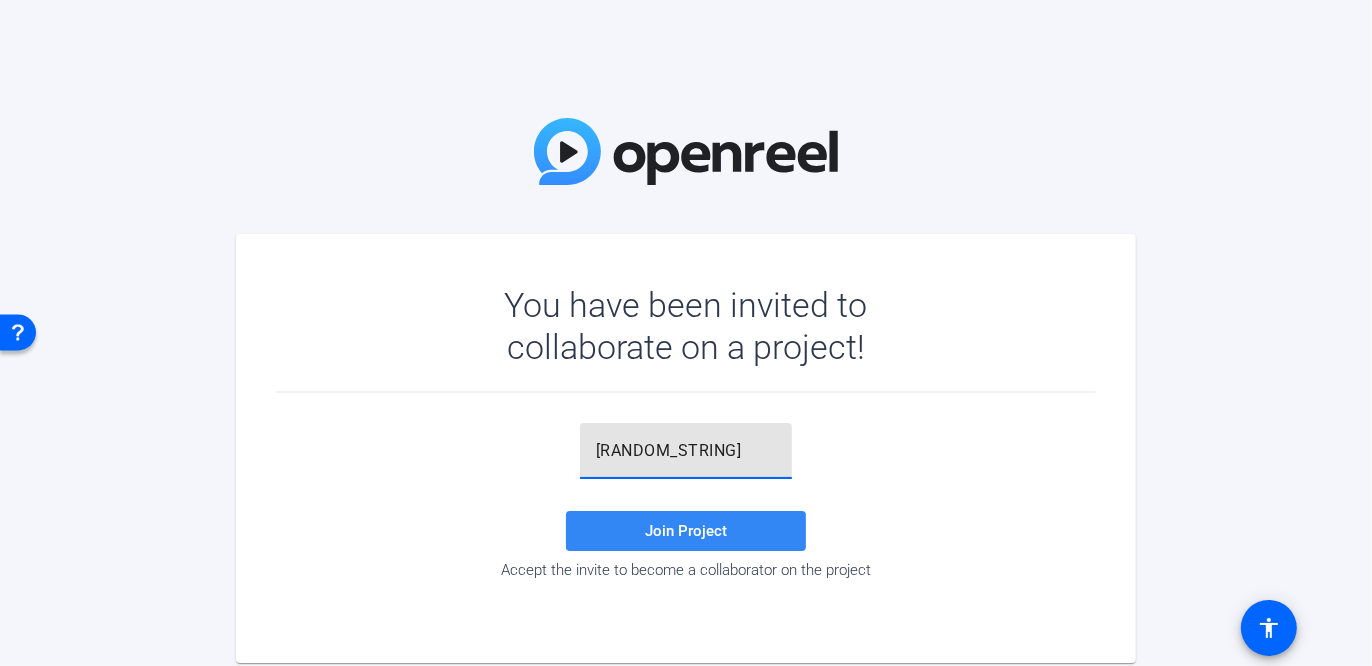 click on "Join Project" 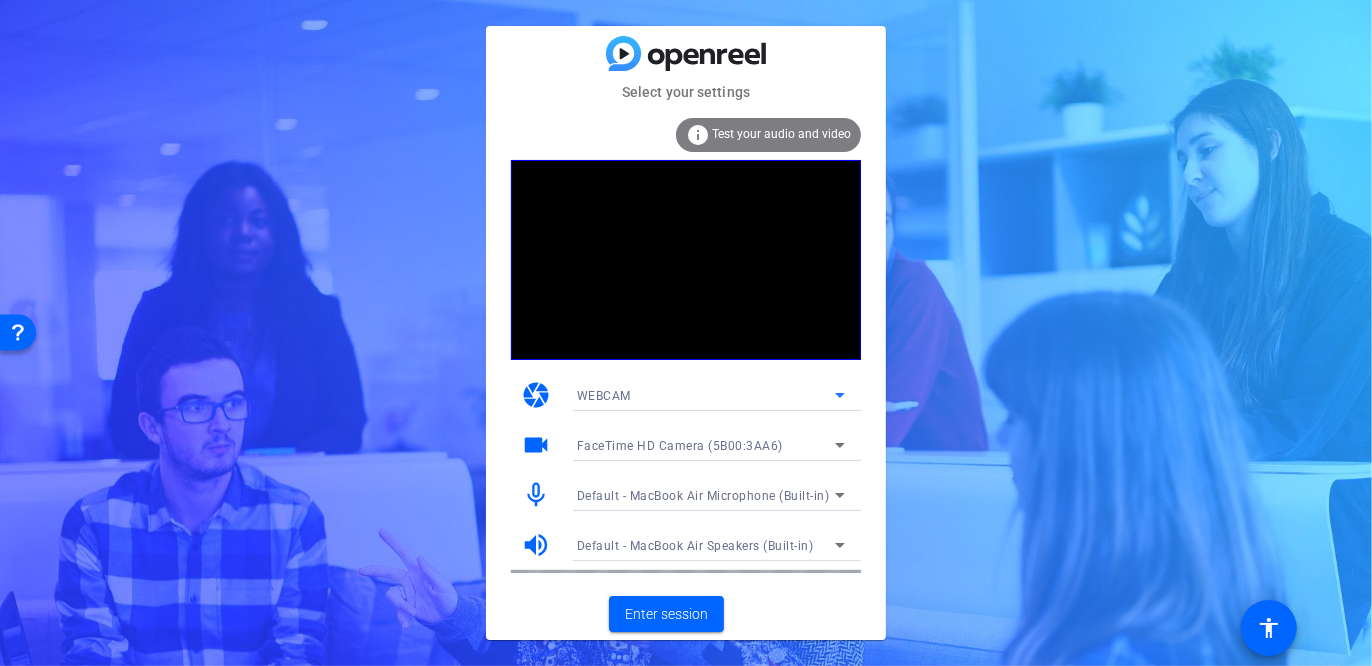 click 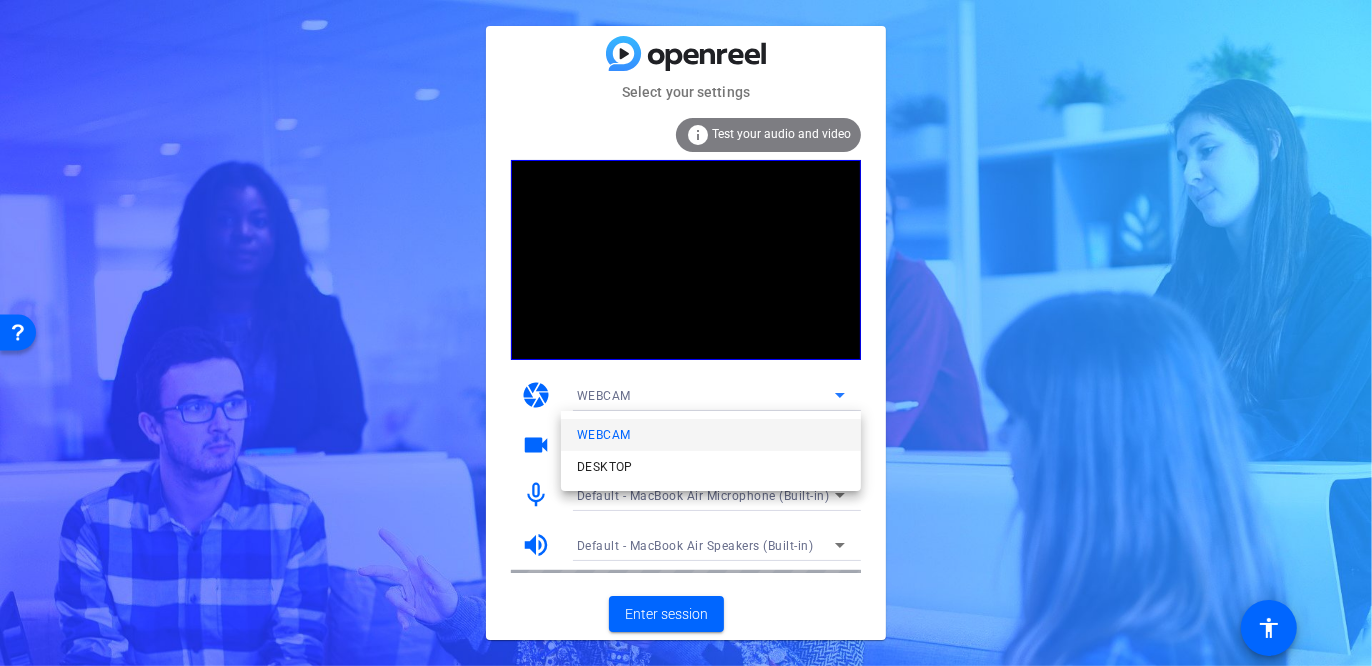 click at bounding box center [686, 333] 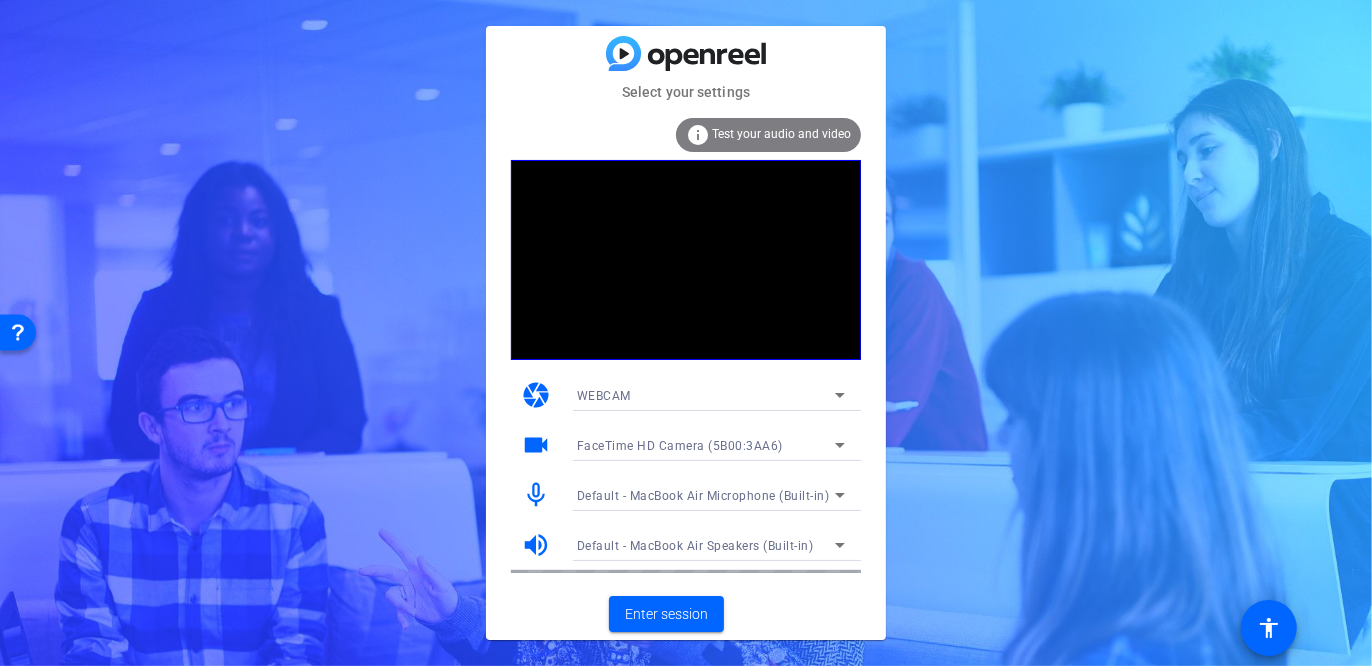 click on "camera" 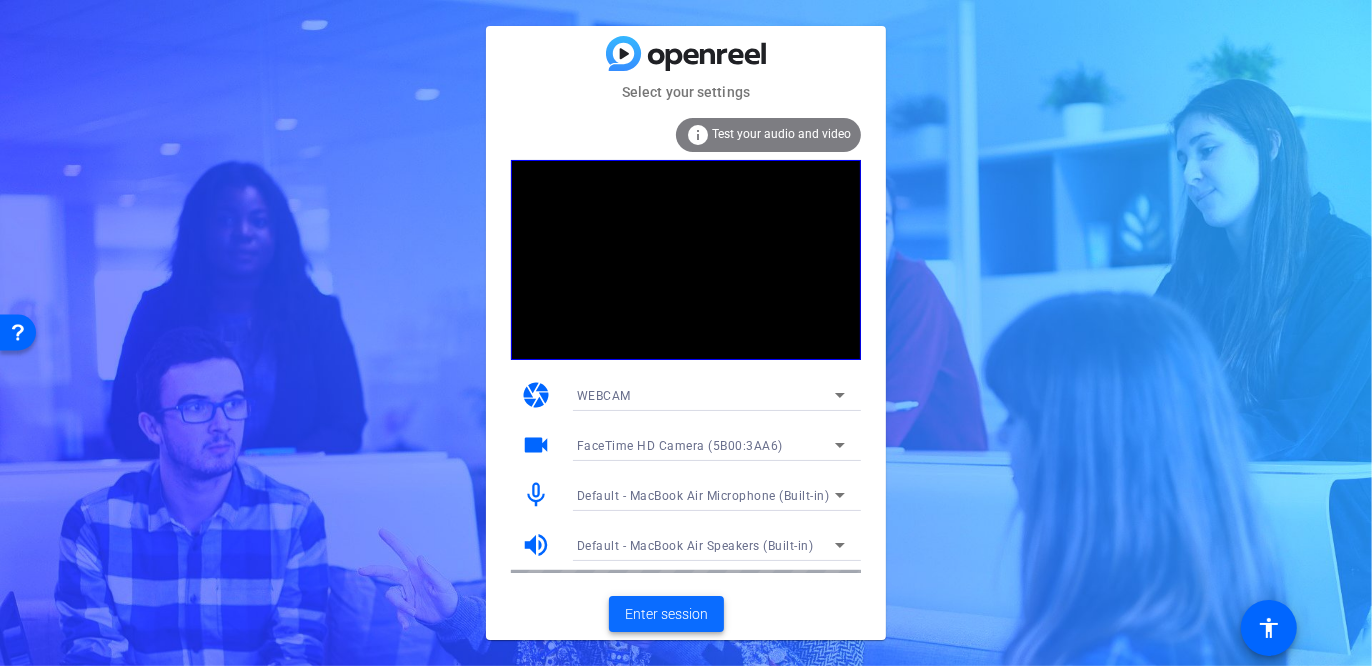 click on "Enter session" 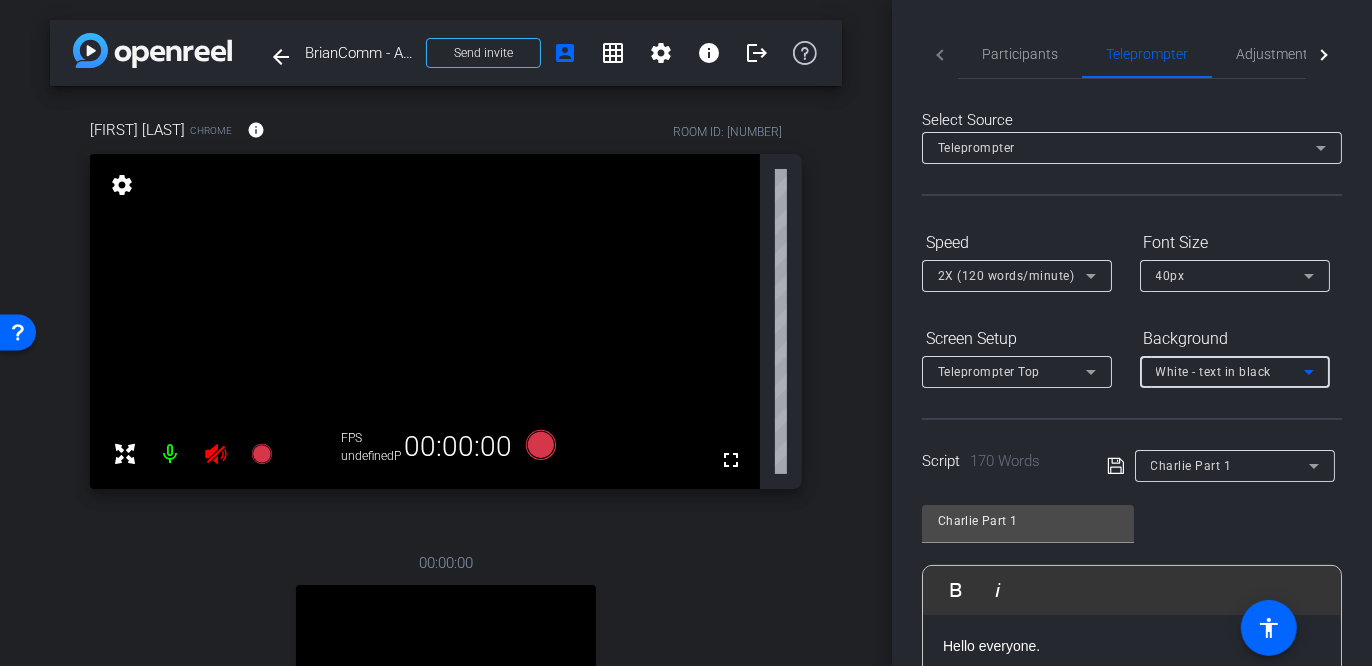 click on "White - text in black" at bounding box center [1214, 372] 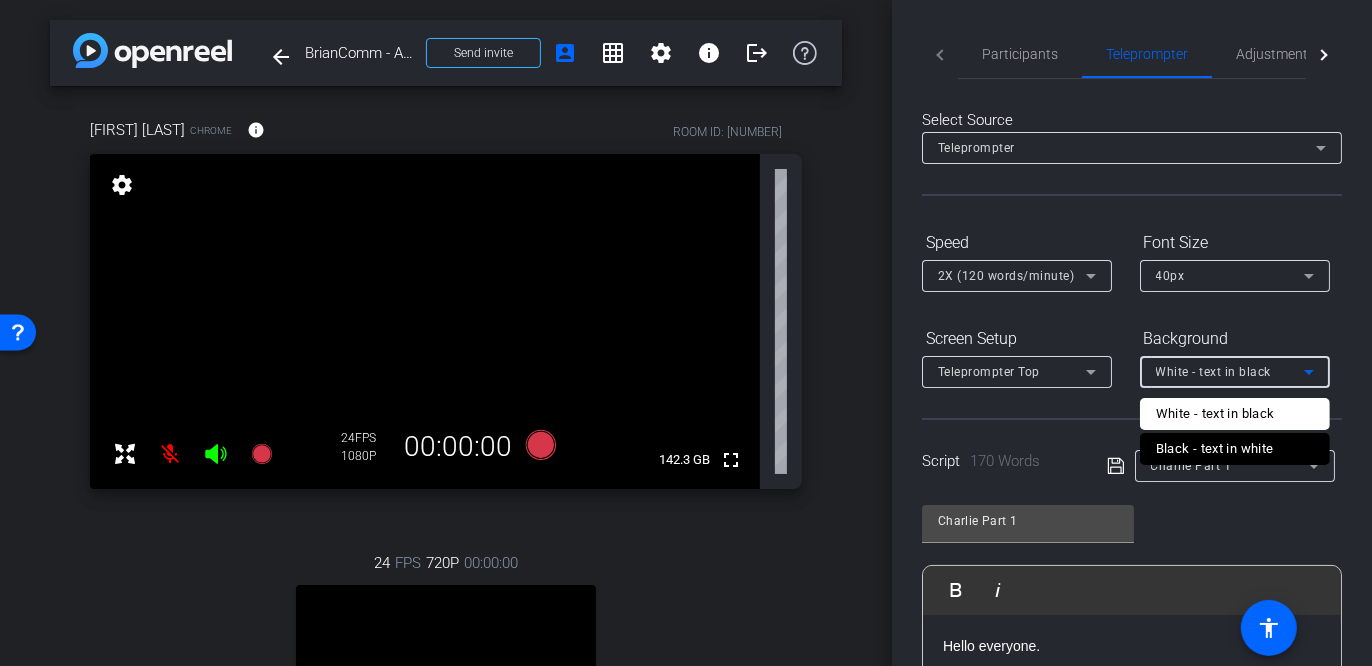 click at bounding box center [686, 333] 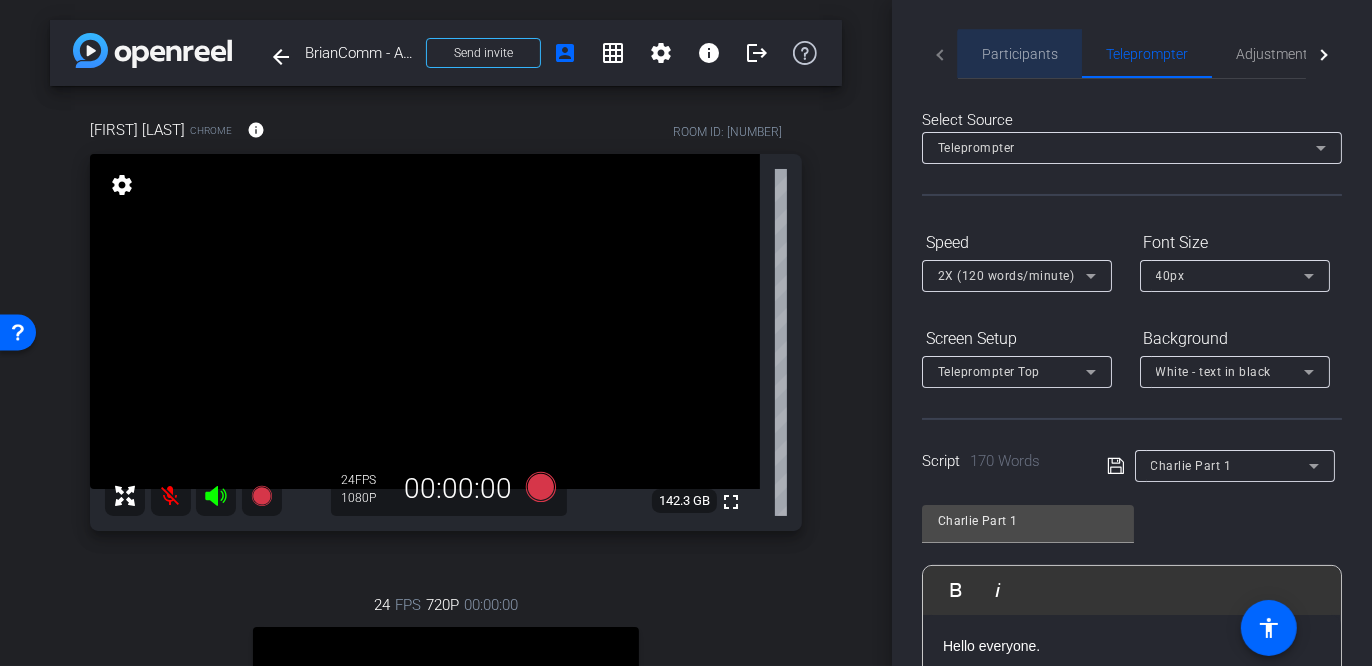 click on "Participants" at bounding box center (1020, 54) 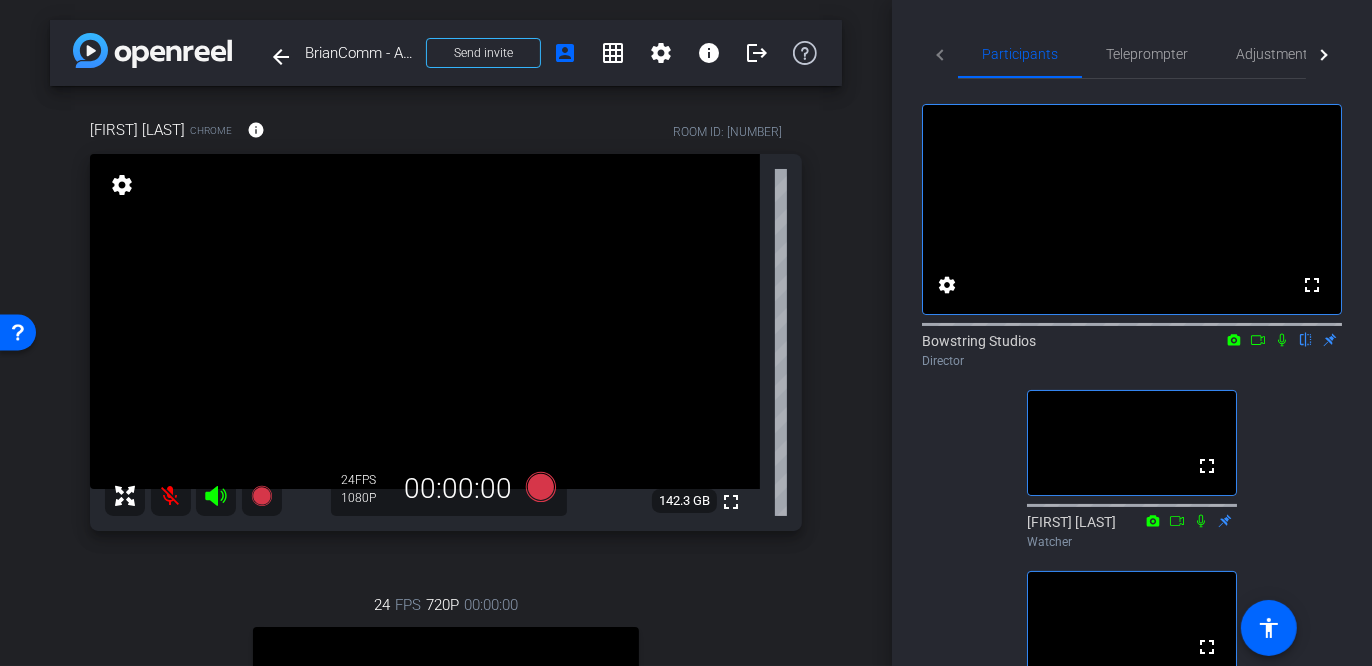 click 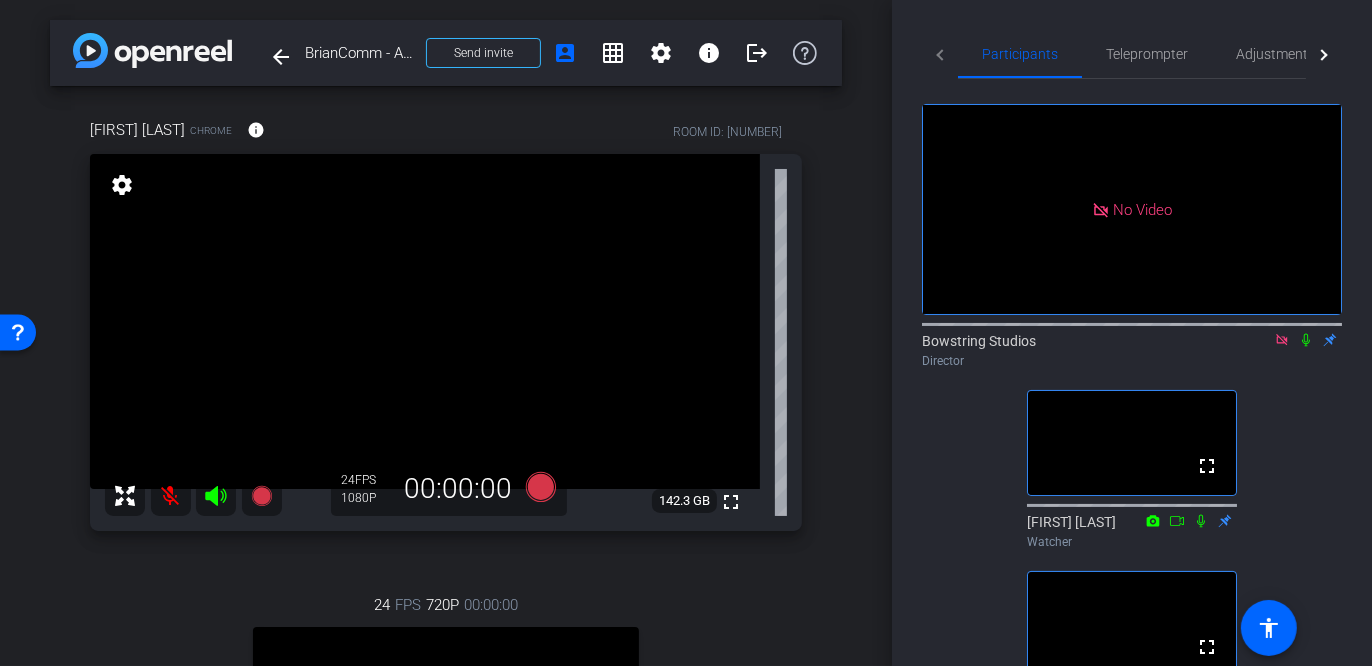 click 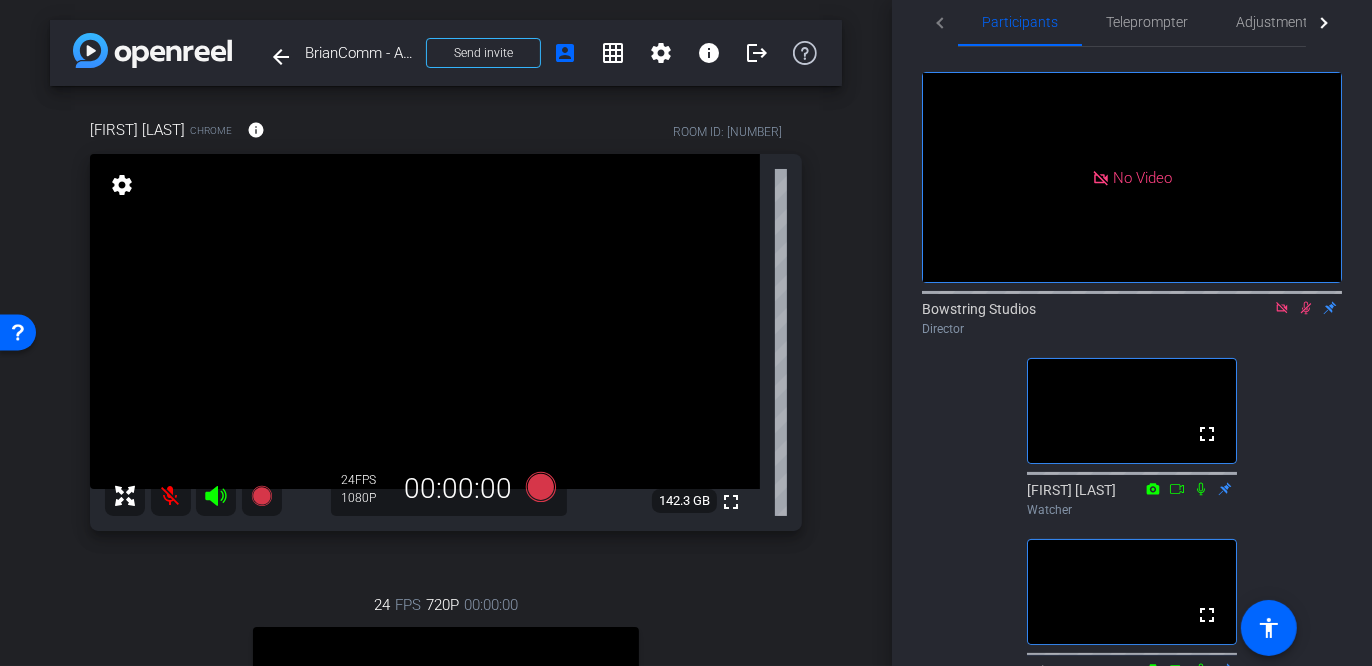 scroll, scrollTop: 0, scrollLeft: 0, axis: both 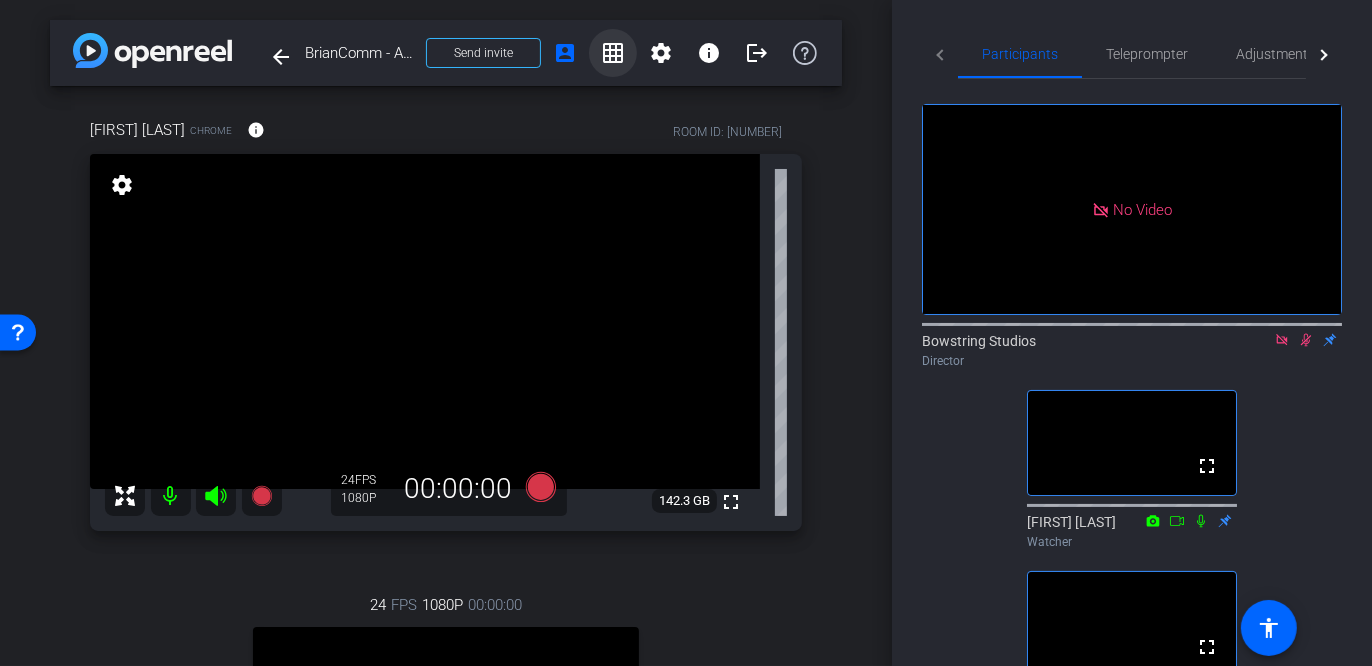 click on "grid_on" at bounding box center (613, 53) 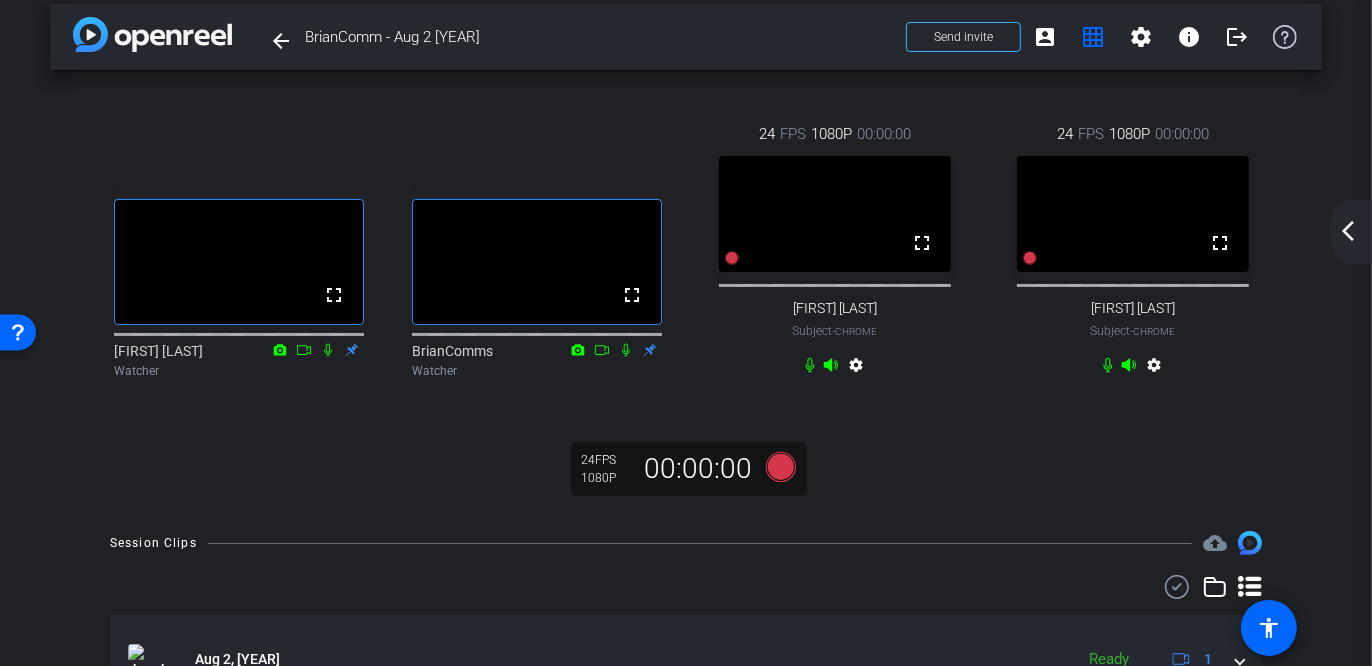 scroll, scrollTop: 0, scrollLeft: 0, axis: both 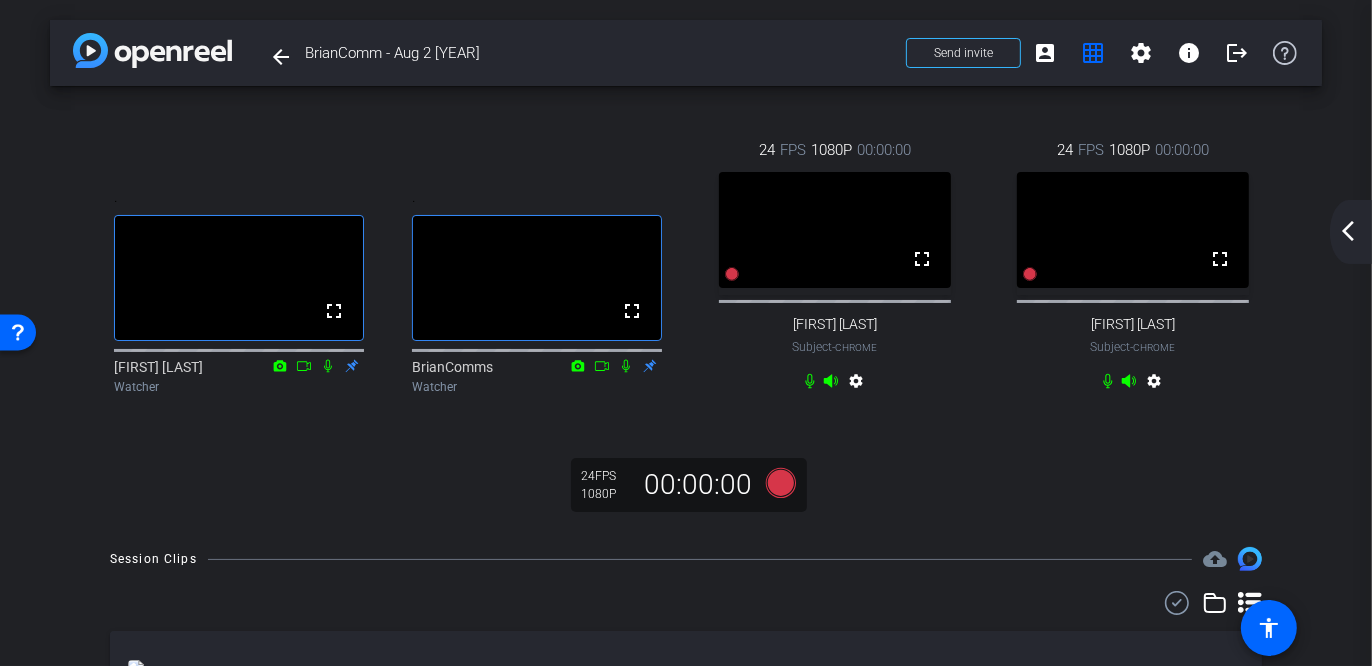type 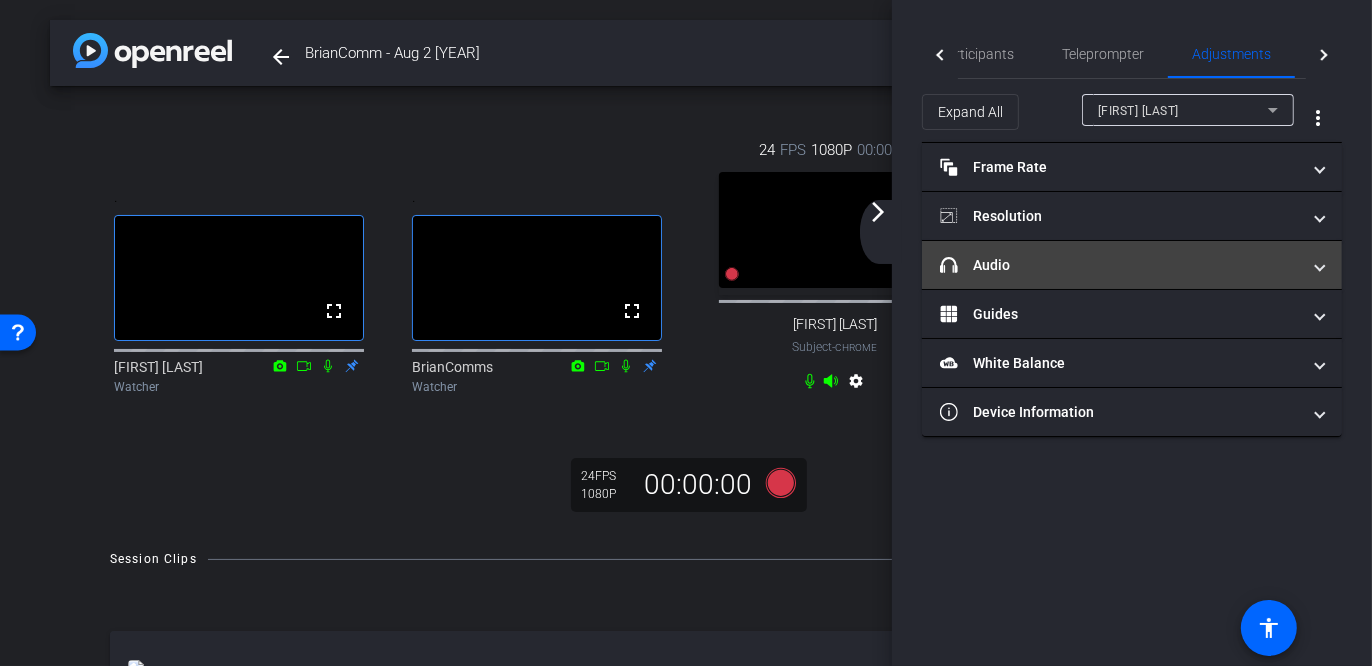 click on "headphone icon
Audio" at bounding box center [1120, 265] 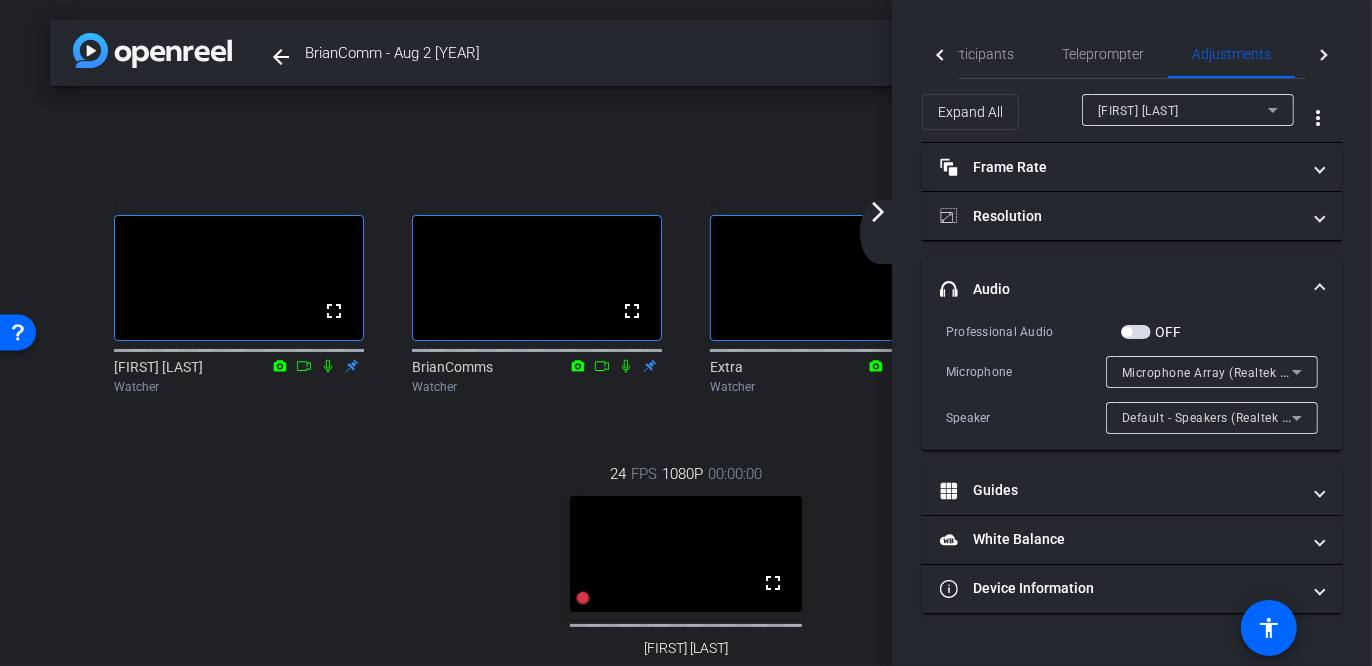 click 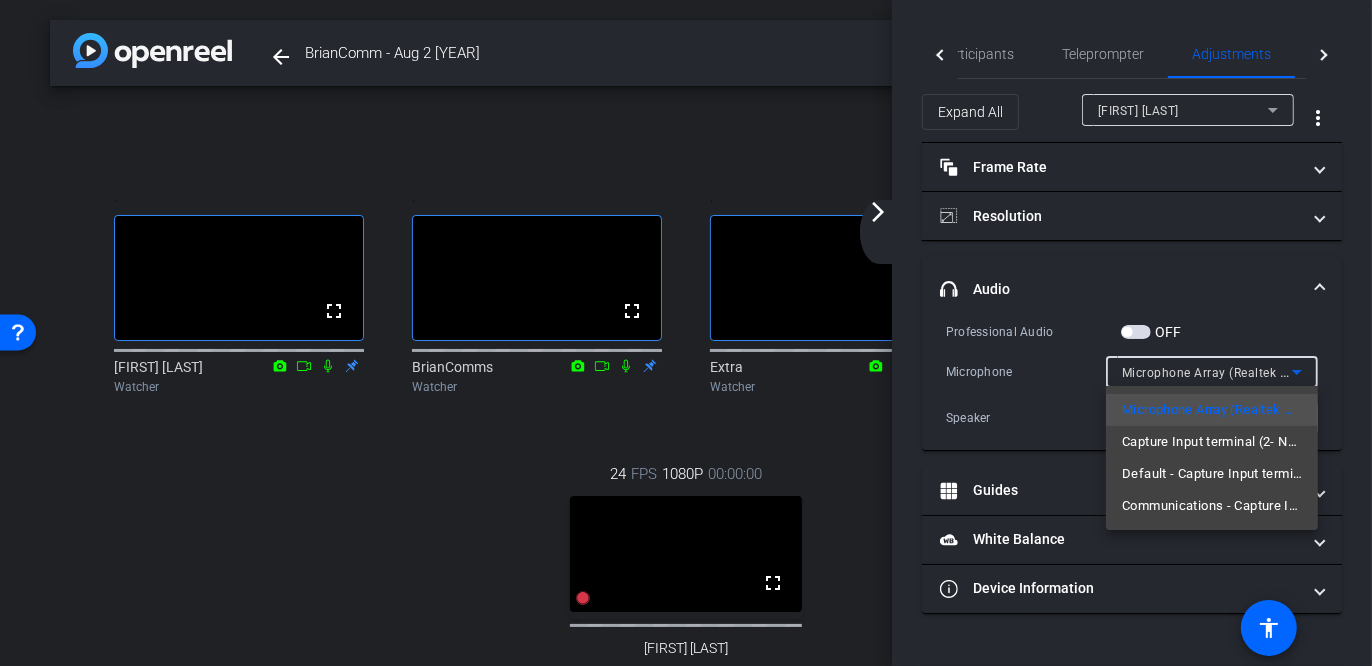 click at bounding box center [686, 333] 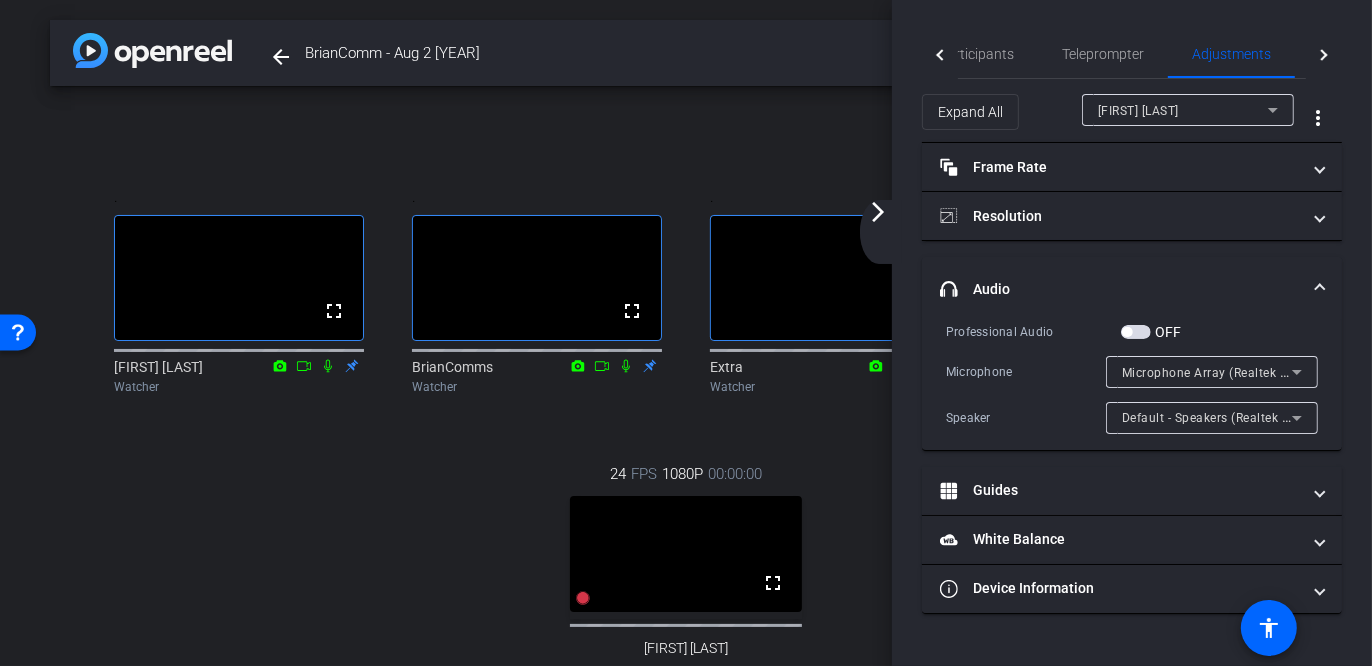 click on ". fullscreen  Extra
Watcher" at bounding box center [835, 293] 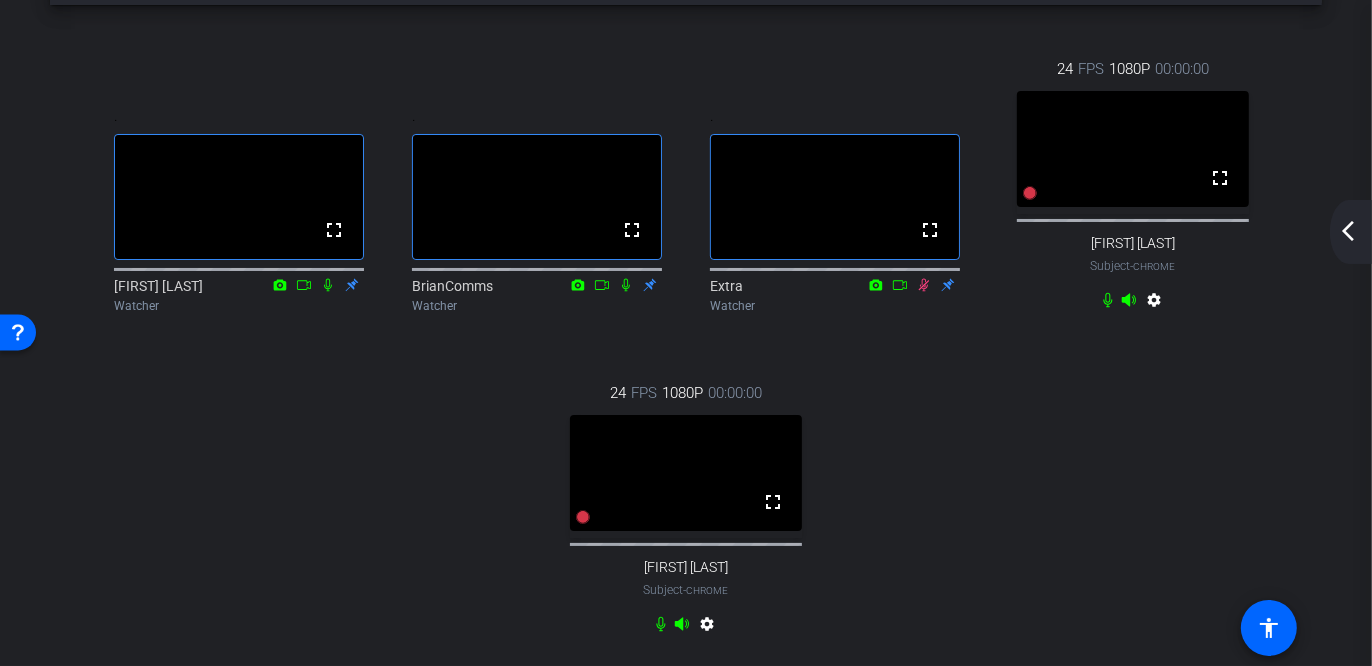 scroll, scrollTop: 18, scrollLeft: 0, axis: vertical 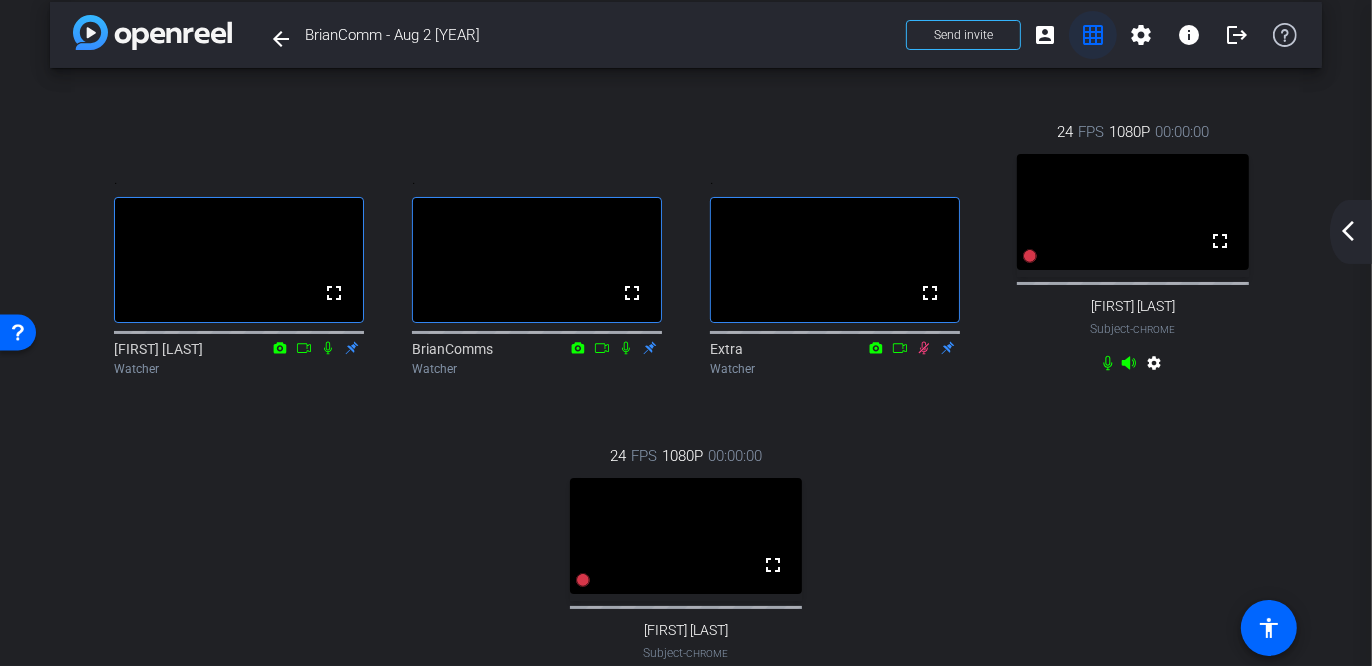 click on "grid_on" at bounding box center (1093, 35) 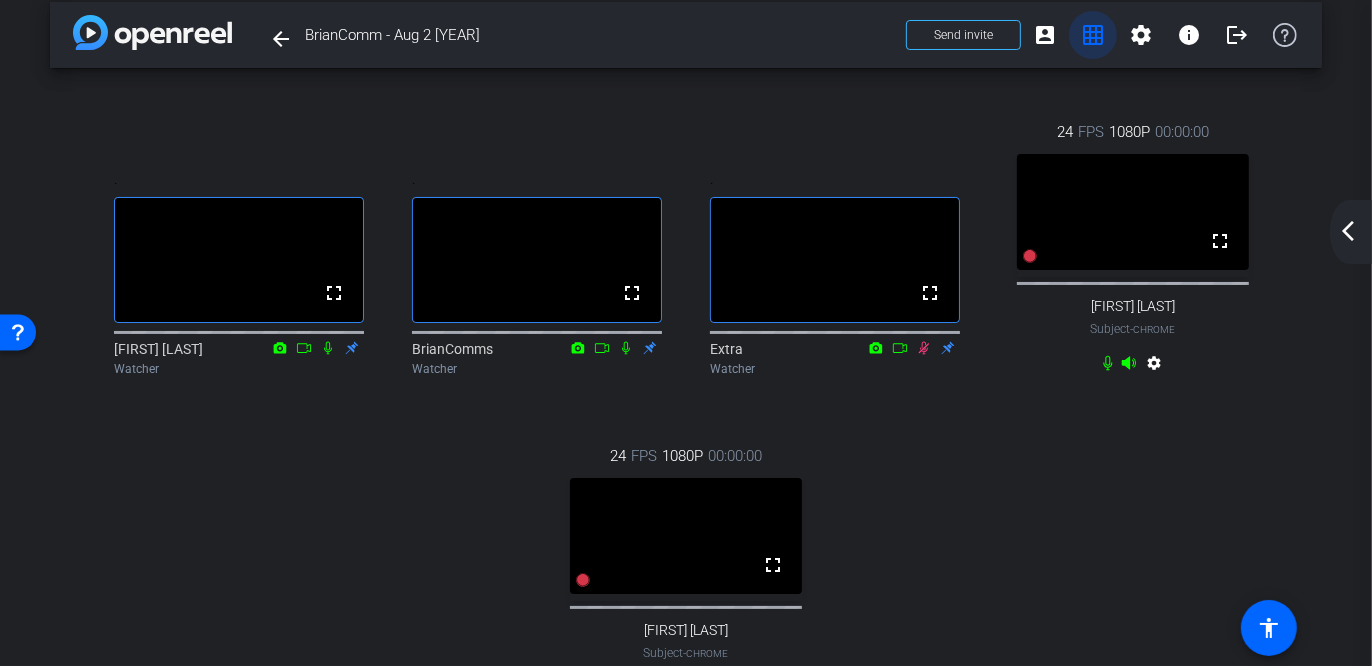 click on "grid_on" at bounding box center (1093, 35) 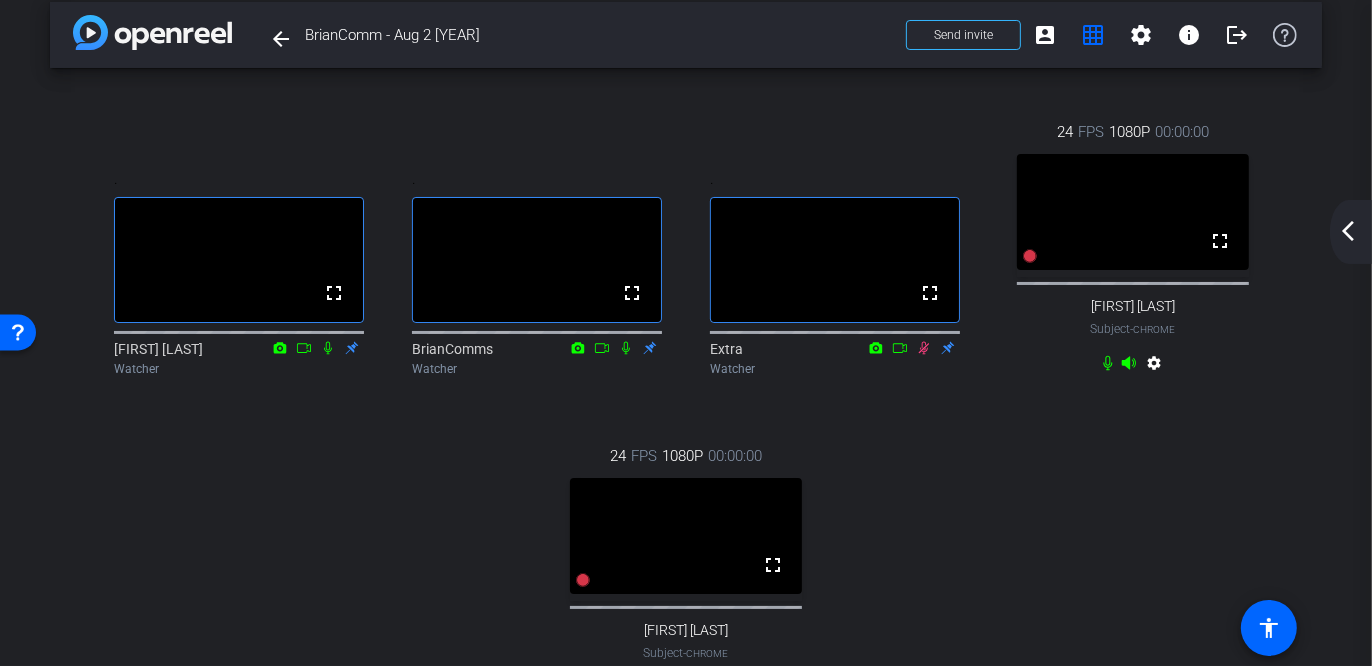 click on "arrow_back_ios_new" 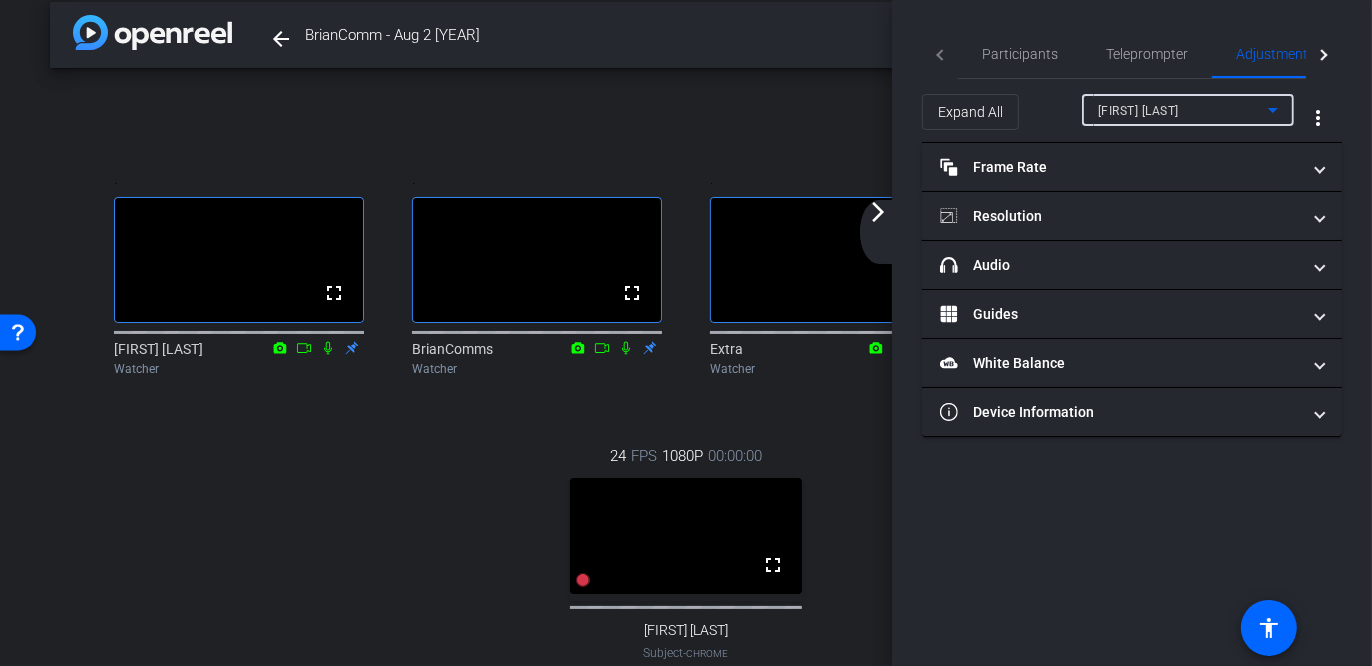 click on "[FIRST] [LAST]" at bounding box center [1138, 111] 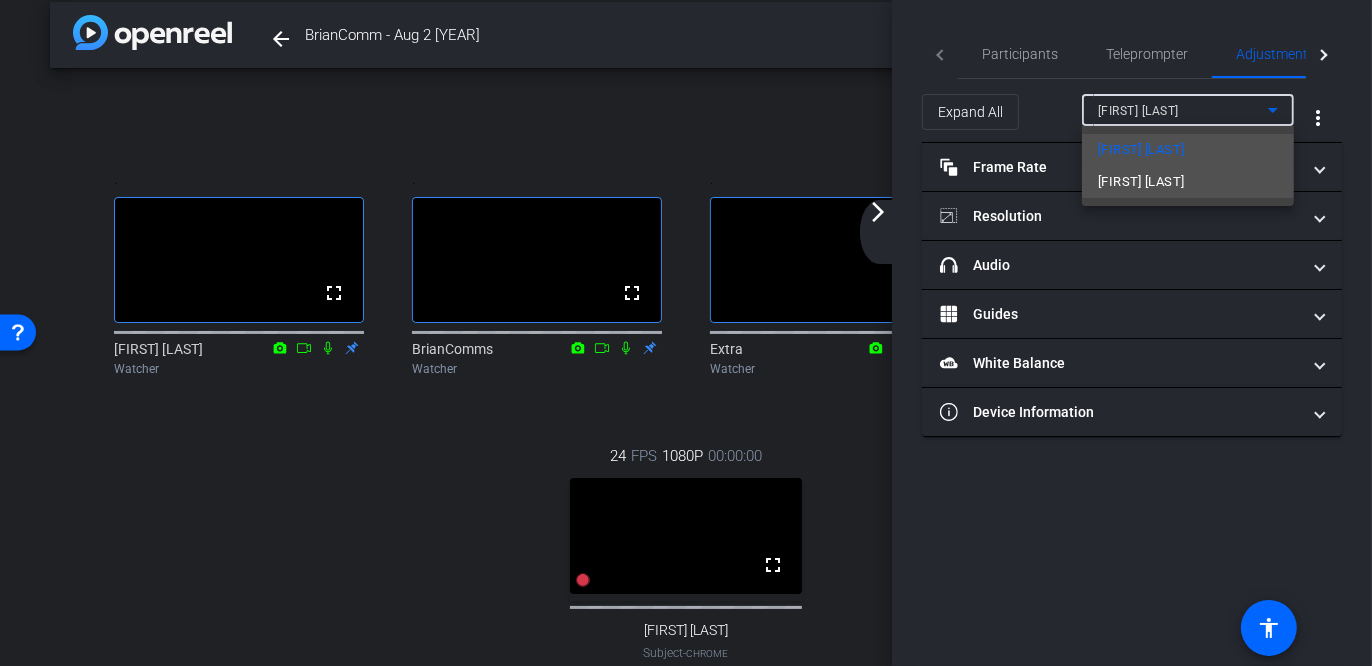 click on "[FIRST] [LAST]" at bounding box center [1141, 182] 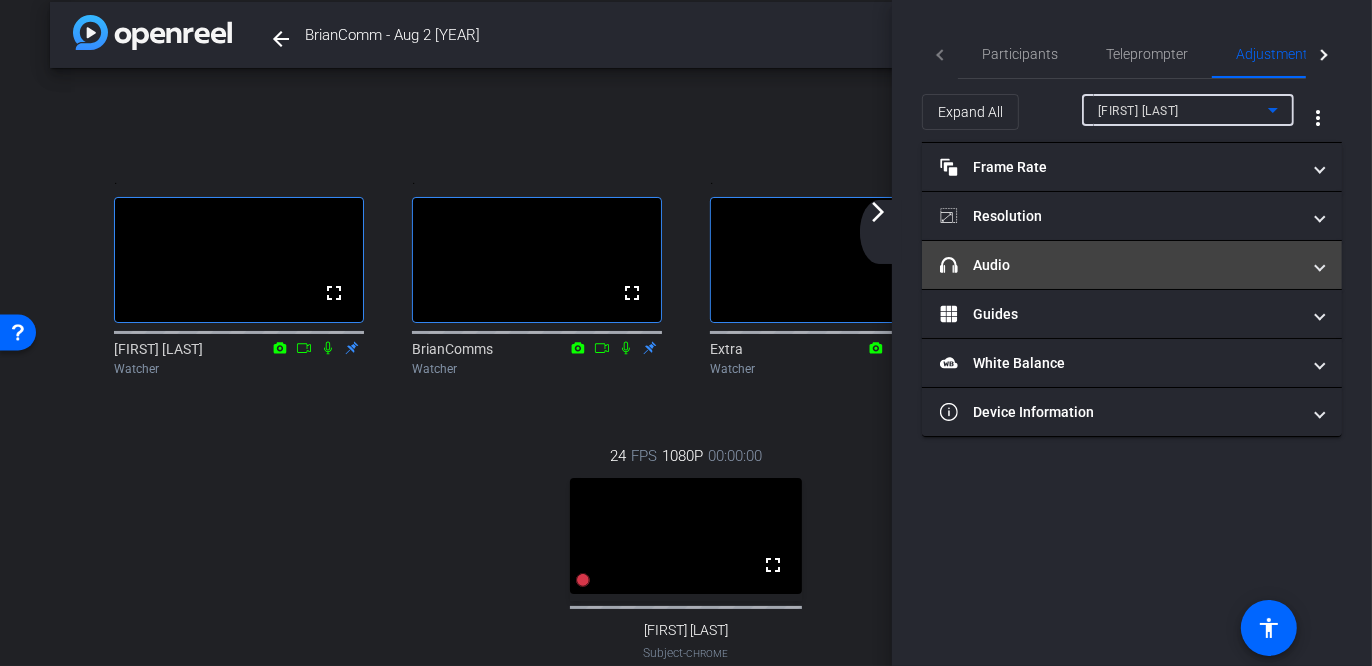 click on "headphone icon
Audio" at bounding box center [1120, 265] 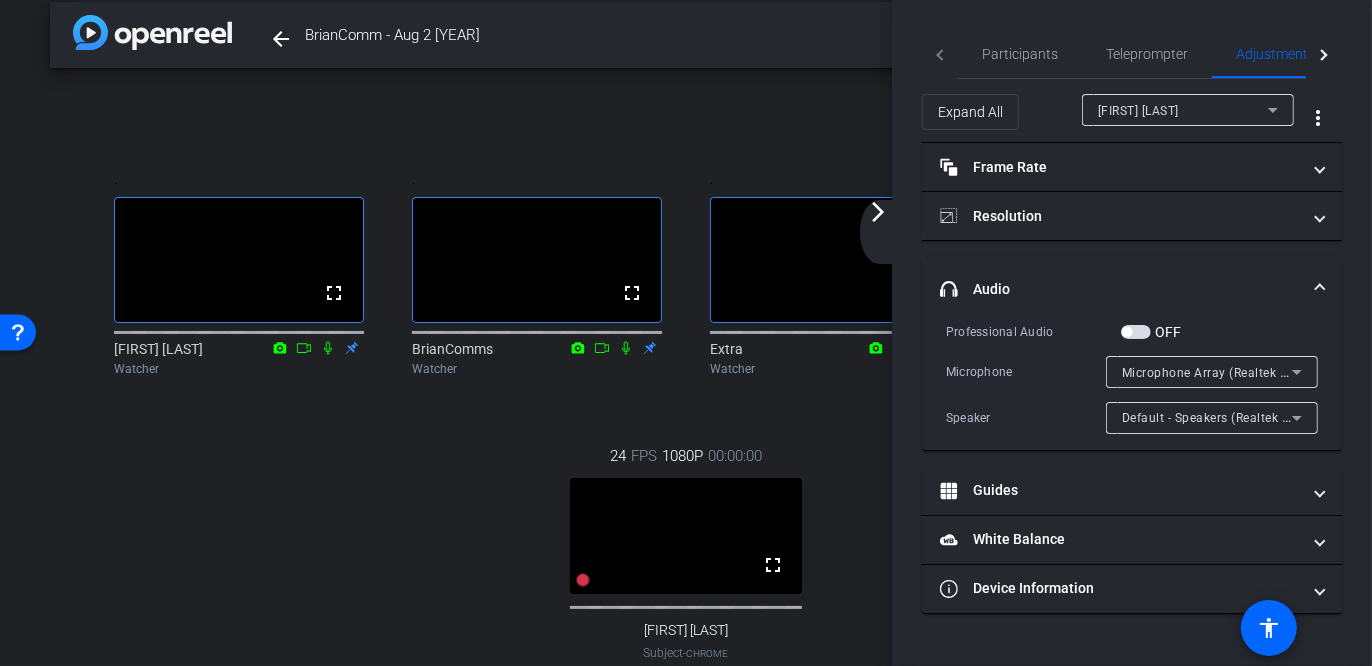 click 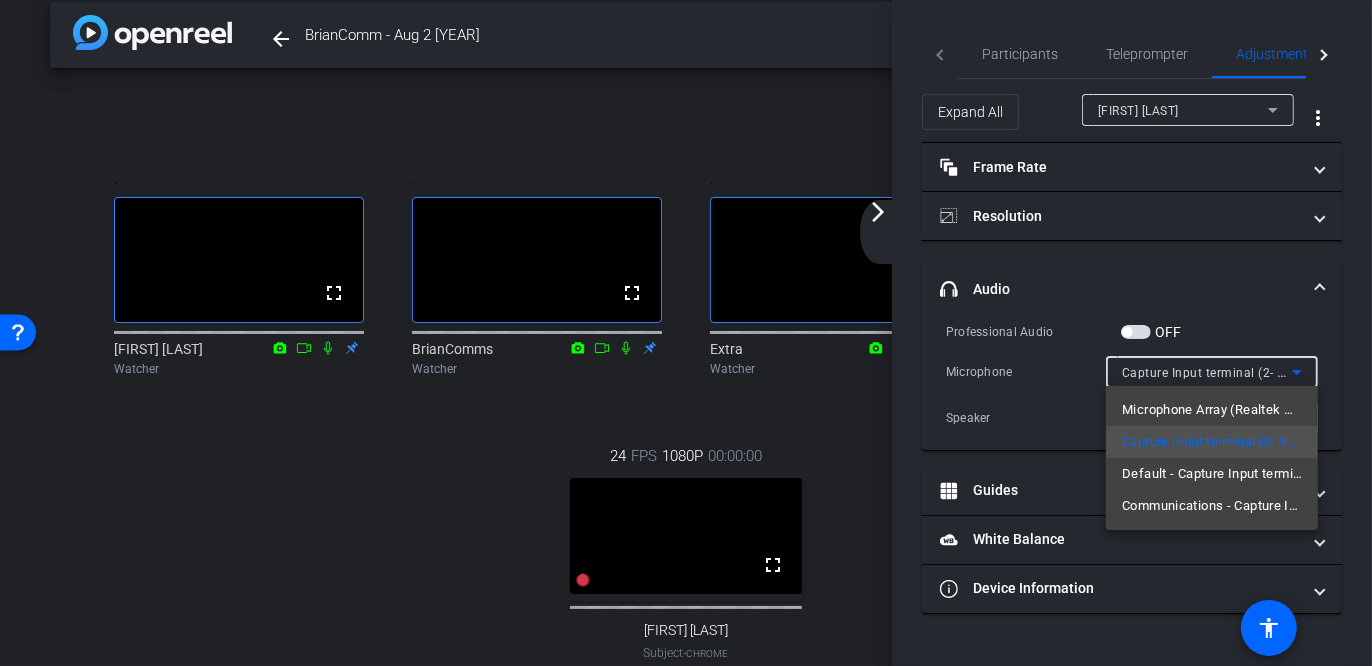 click at bounding box center (686, 333) 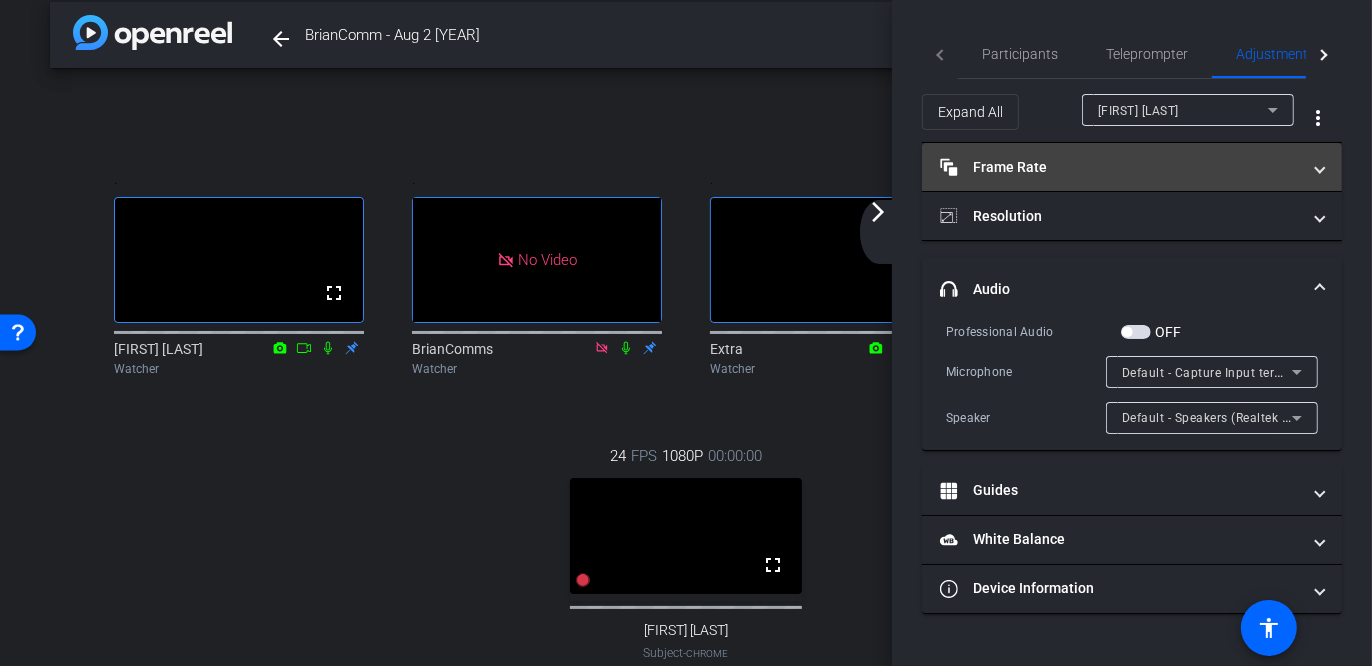 click on "Frame Rate
Frame Rate" at bounding box center (1120, 167) 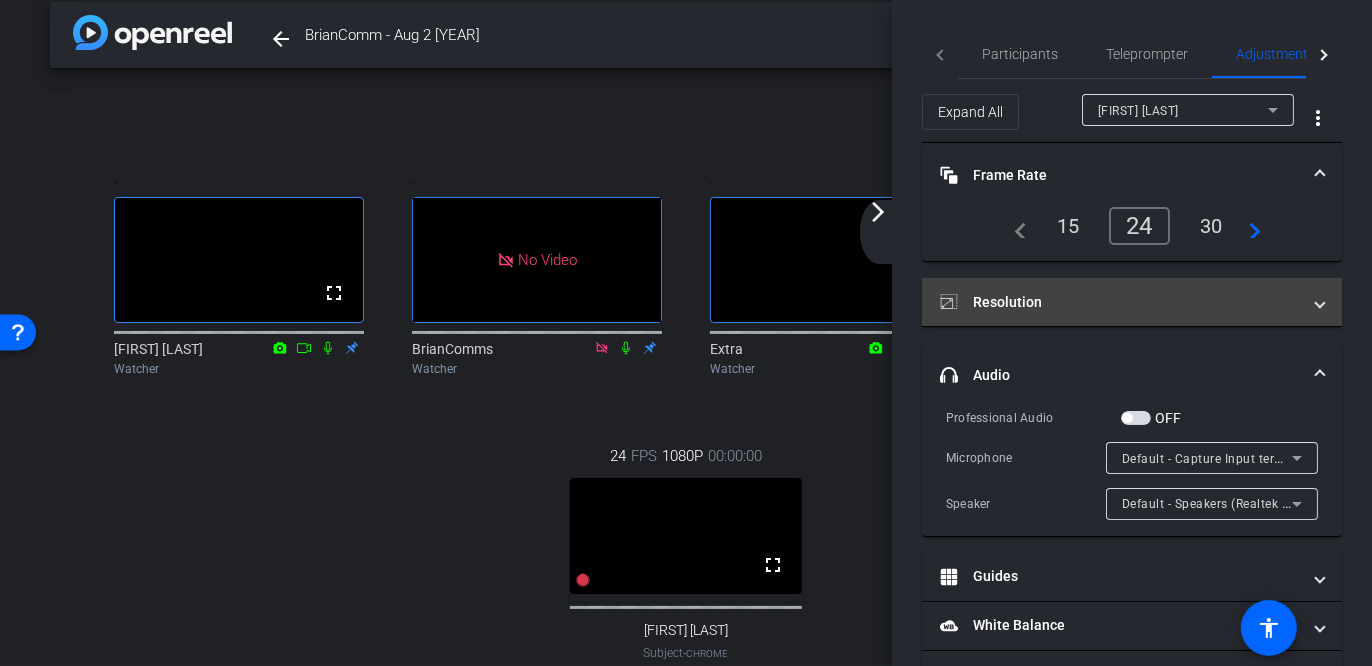 click on "Resolution" at bounding box center [1132, 302] 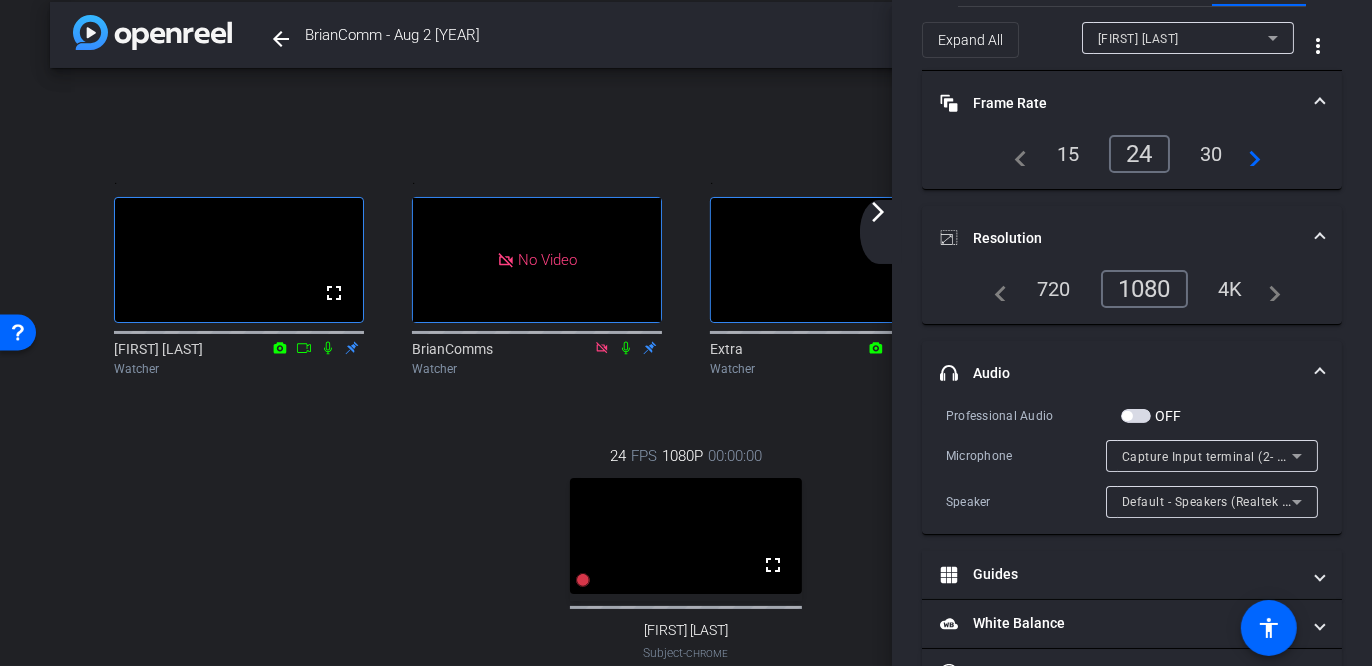 scroll, scrollTop: 0, scrollLeft: 0, axis: both 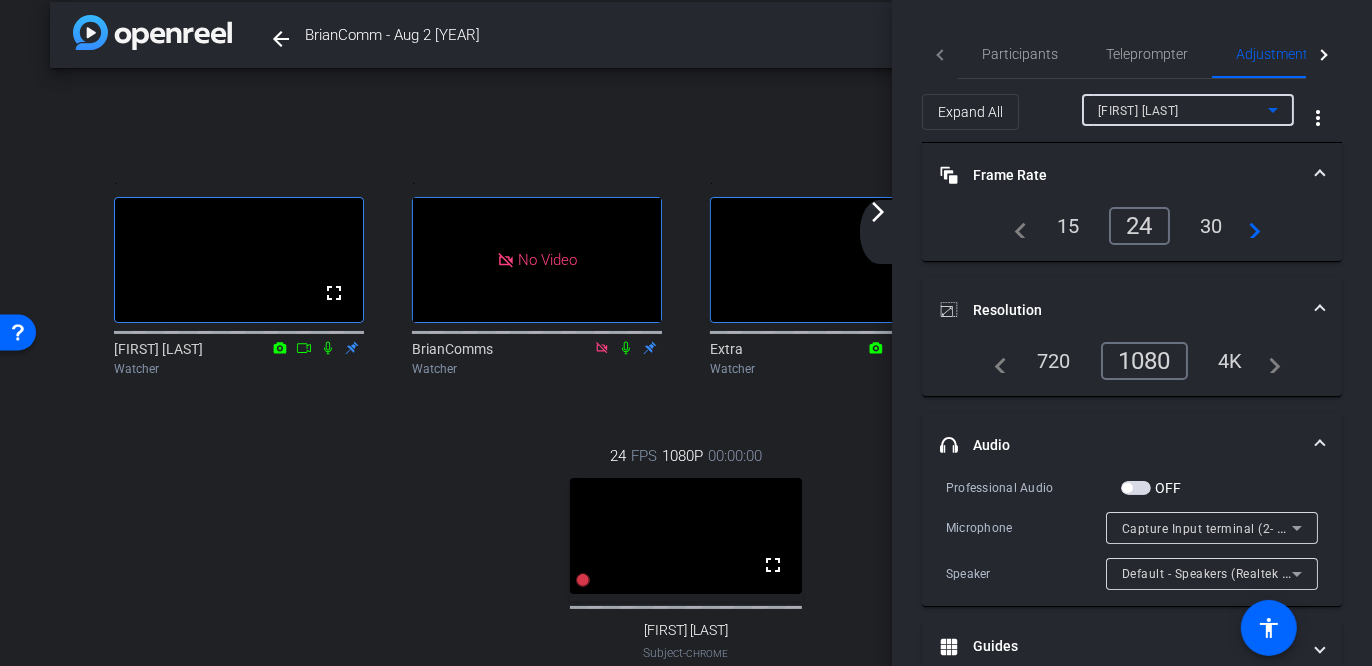 click on "[FIRST] [LAST]" at bounding box center (1138, 111) 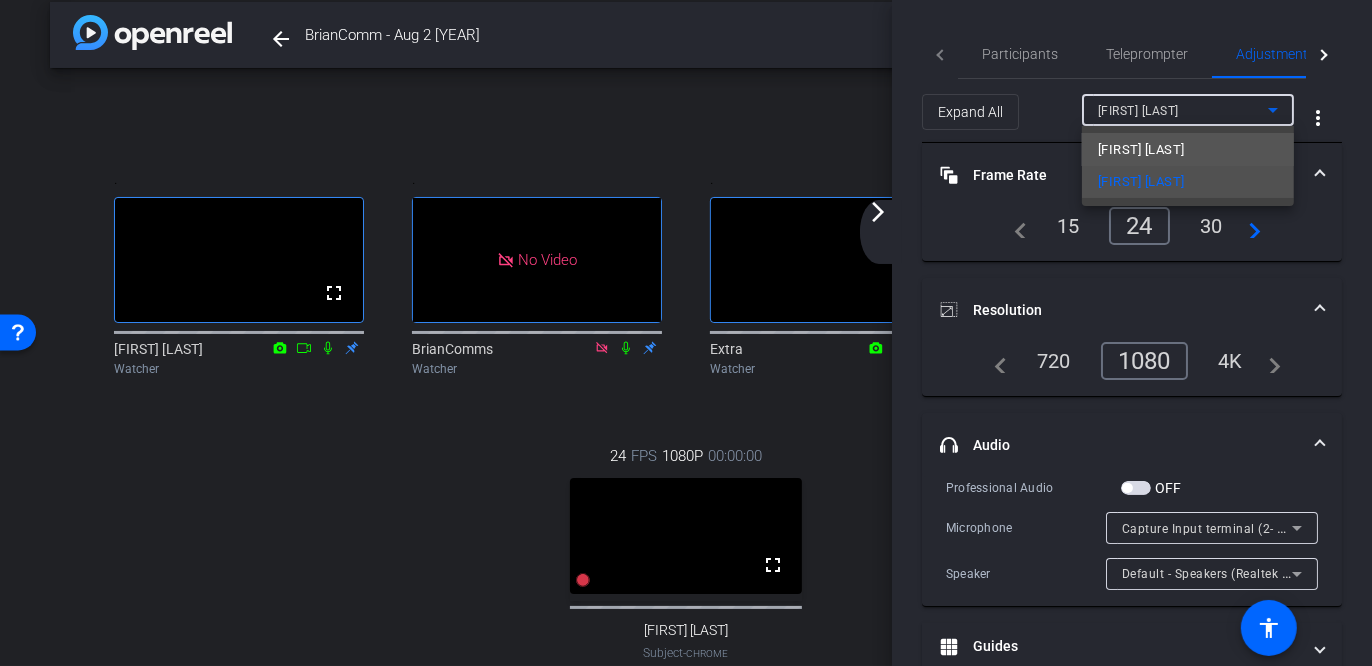 click on "[FIRST] [LAST]" at bounding box center (1141, 150) 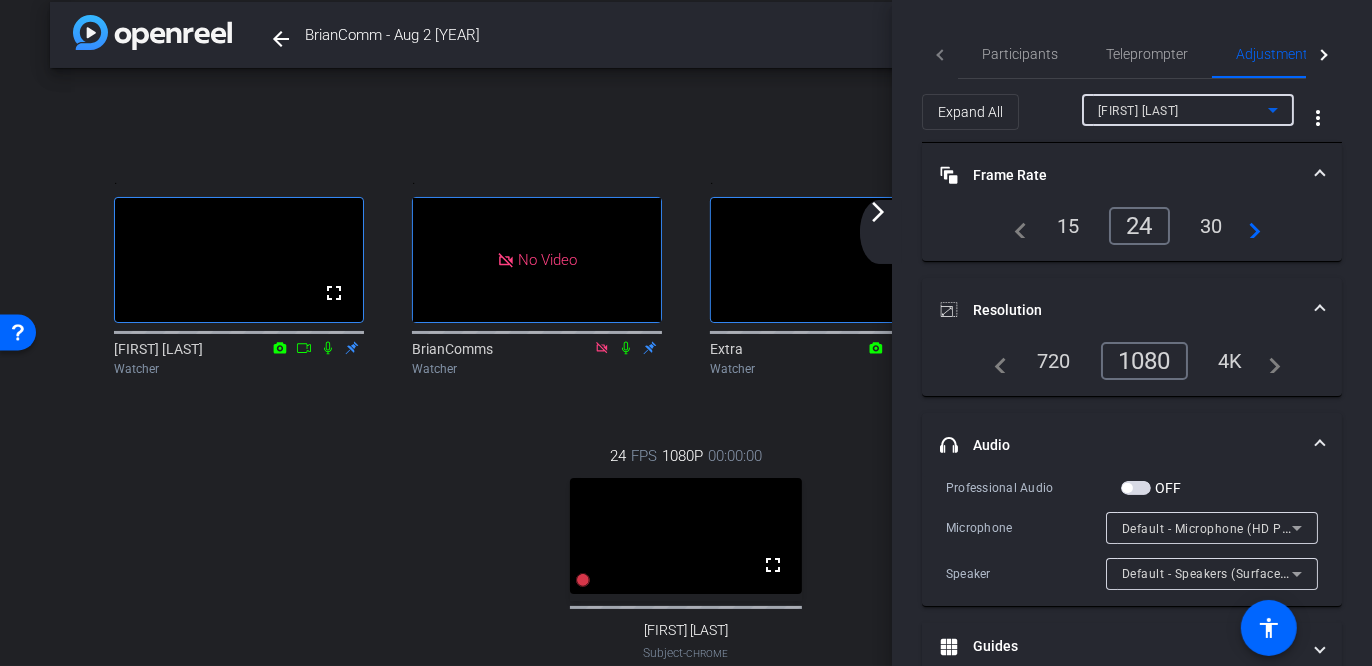 click on "[FIRST] [LAST]" at bounding box center [1138, 111] 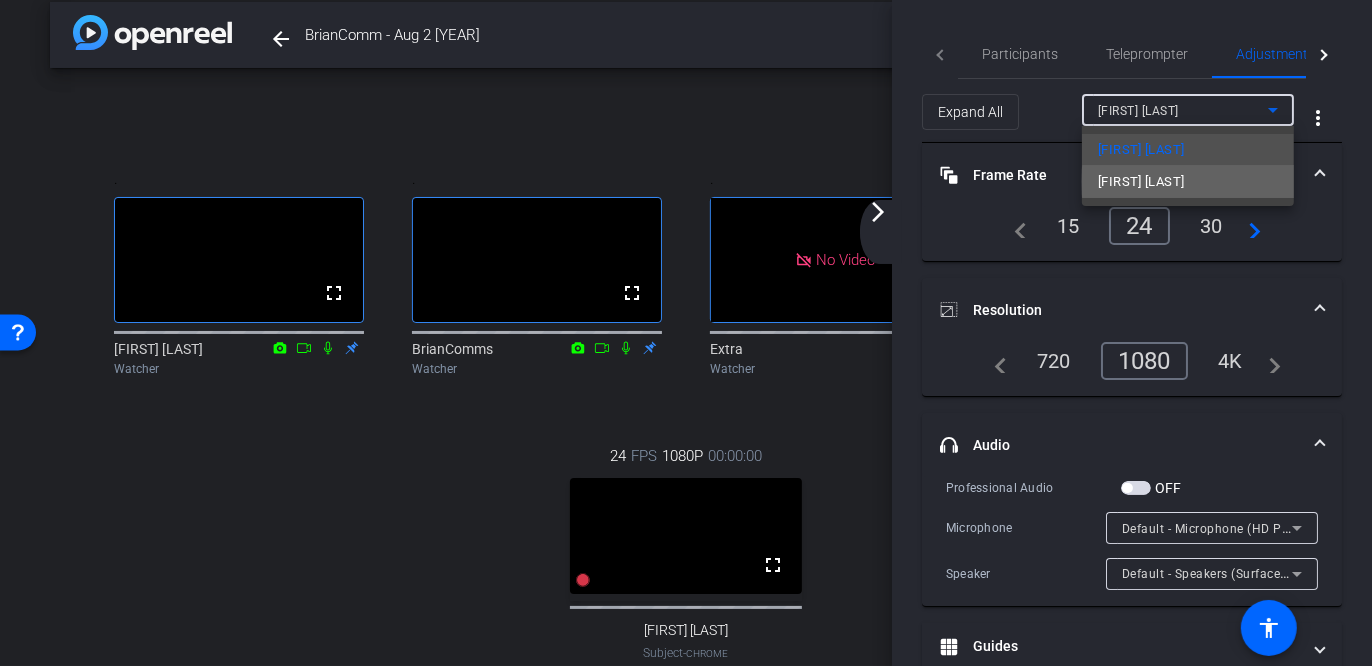 click on "[FIRST] [LAST]" at bounding box center [1188, 182] 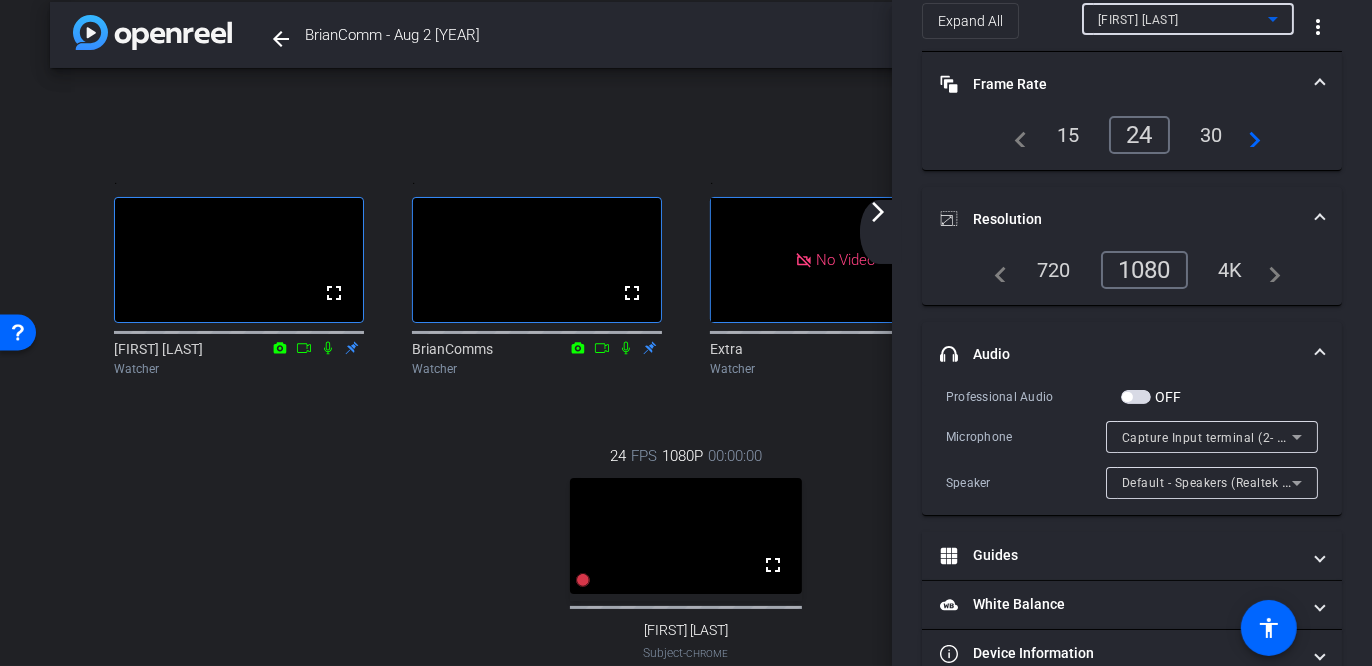 scroll, scrollTop: 95, scrollLeft: 0, axis: vertical 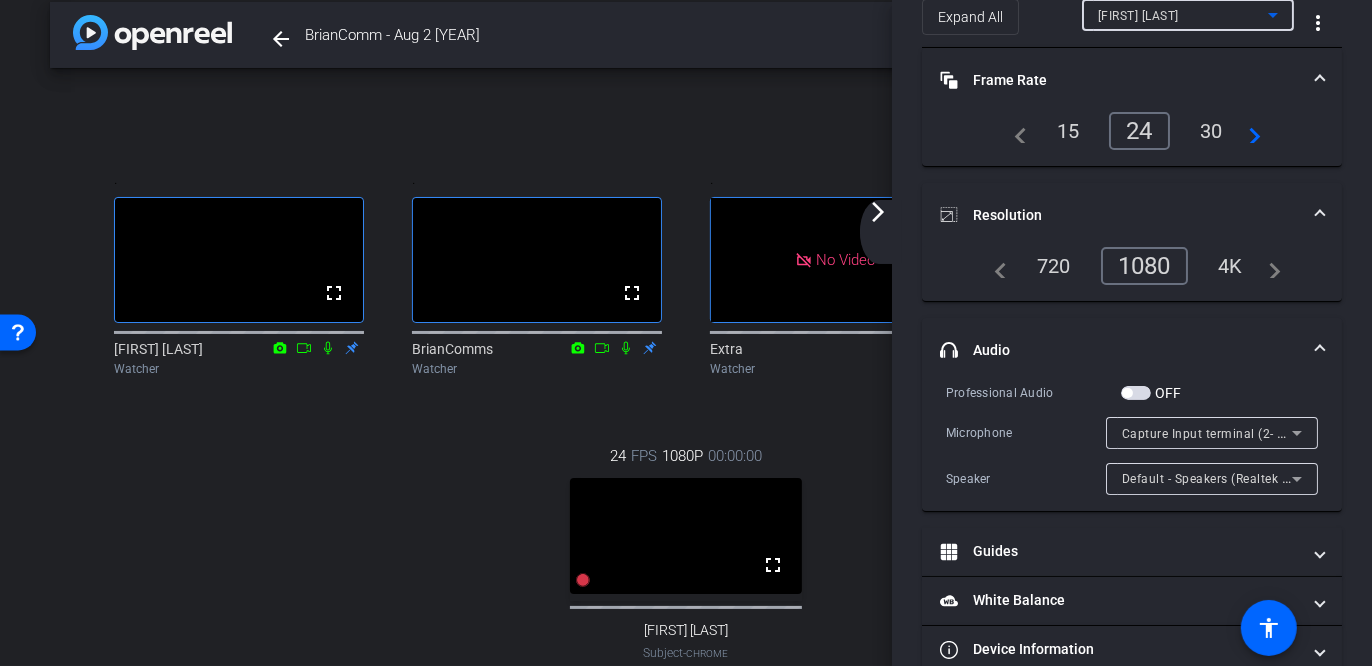 click 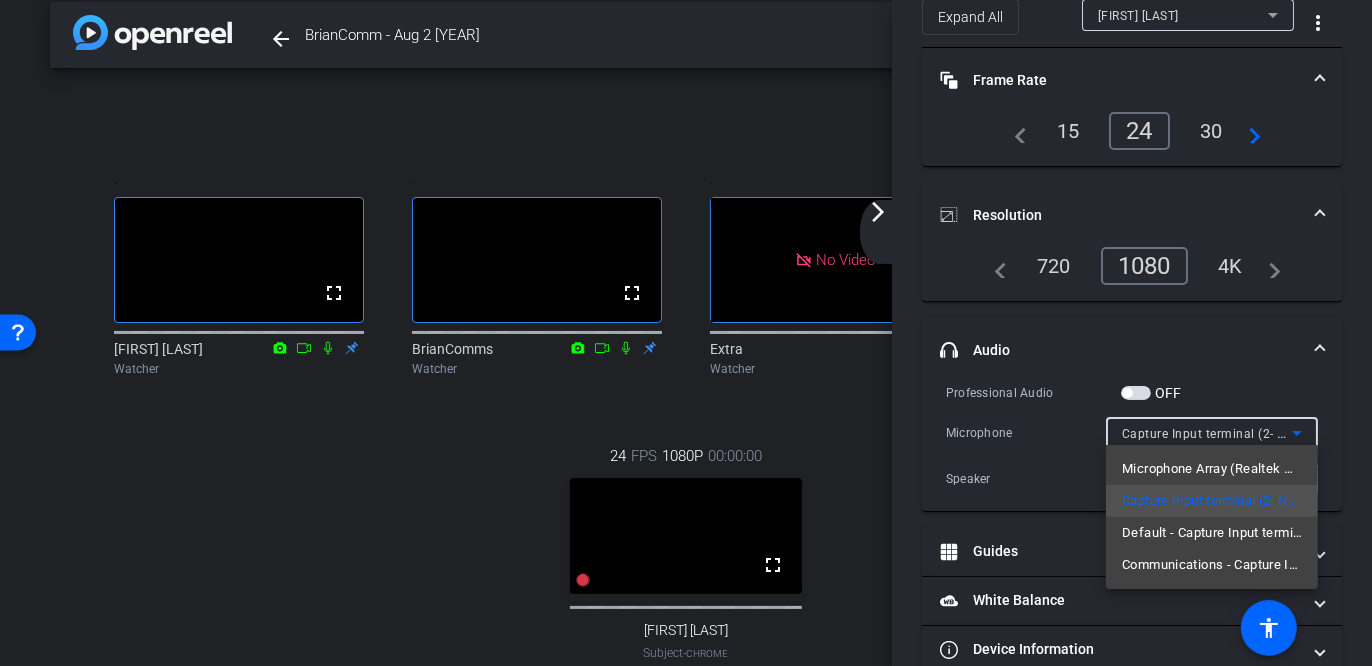click at bounding box center (686, 333) 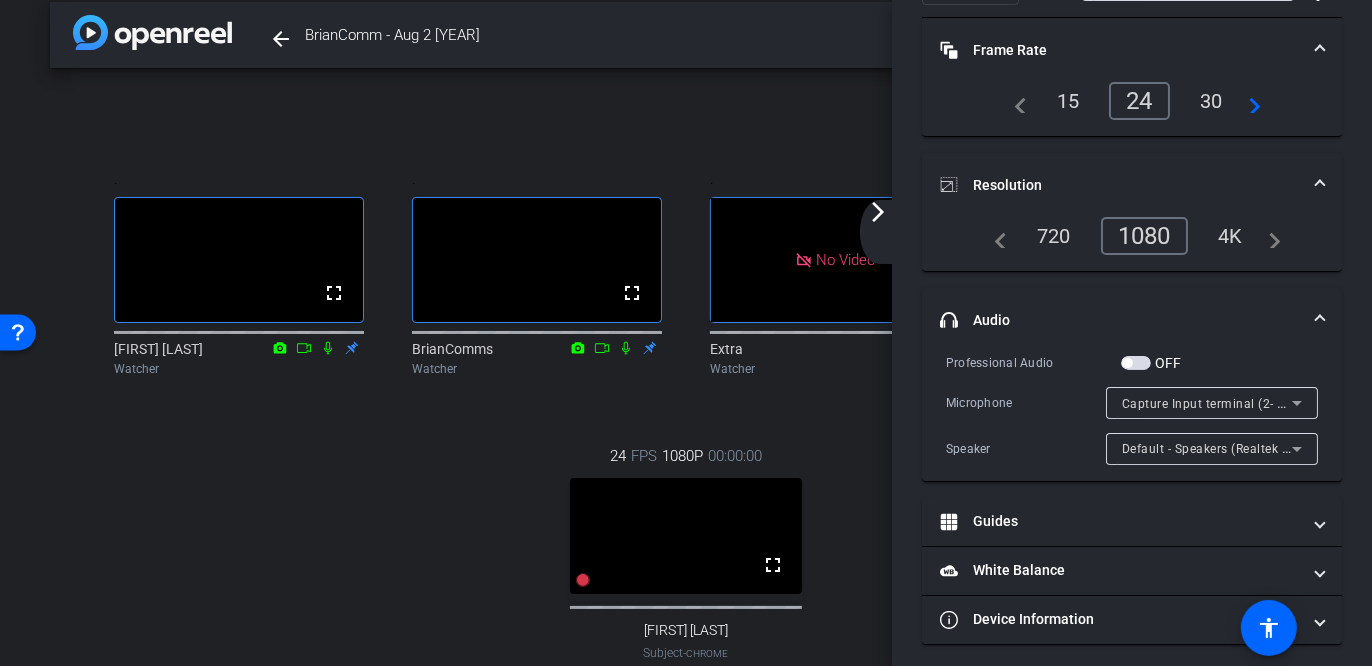 scroll, scrollTop: 127, scrollLeft: 0, axis: vertical 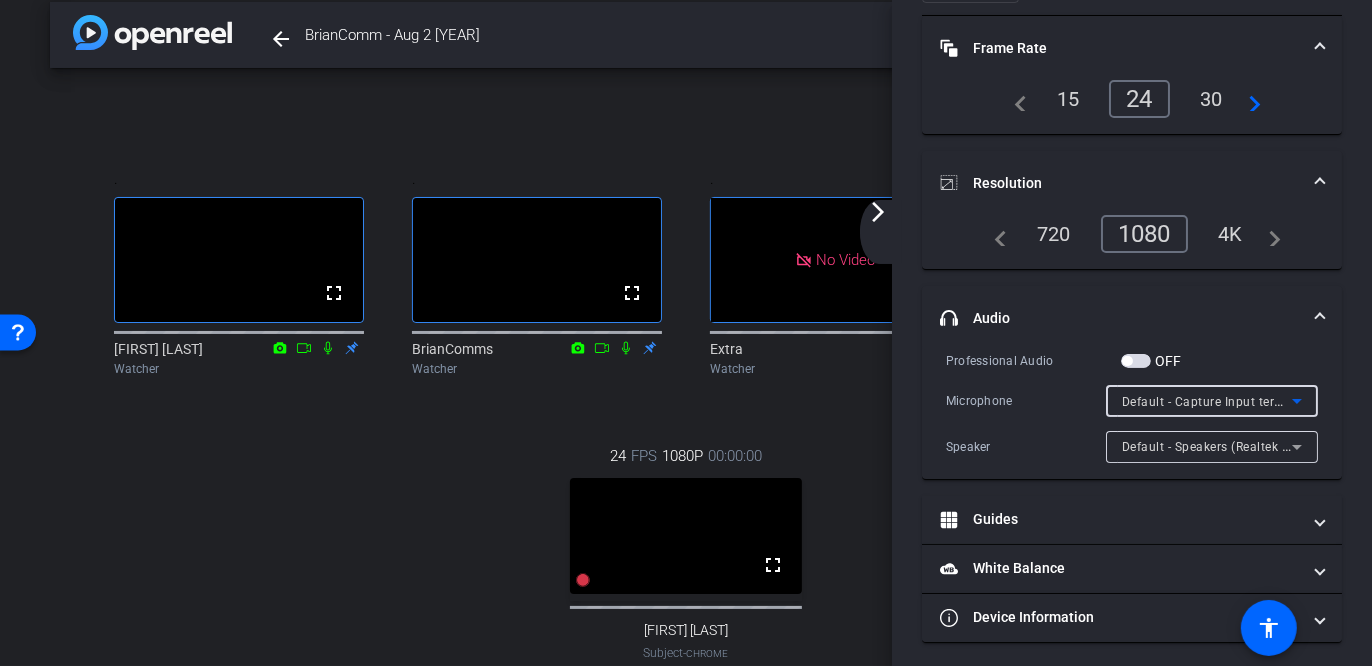 click 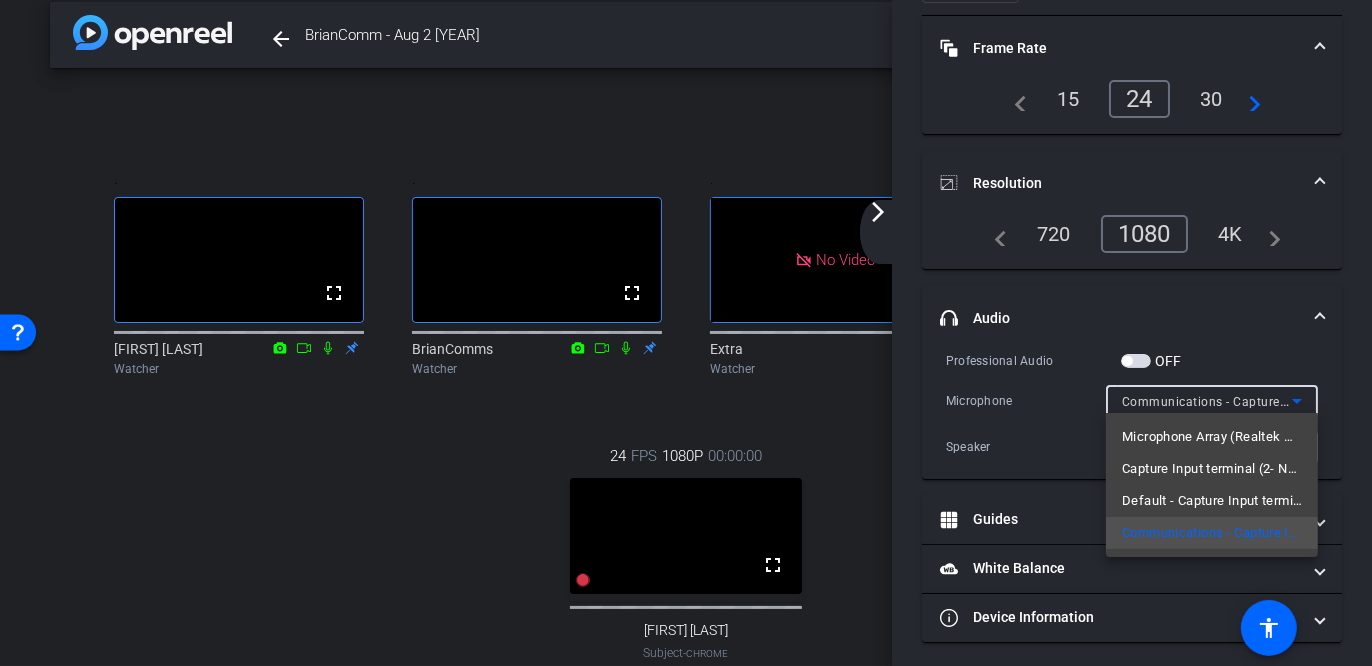 click at bounding box center (686, 333) 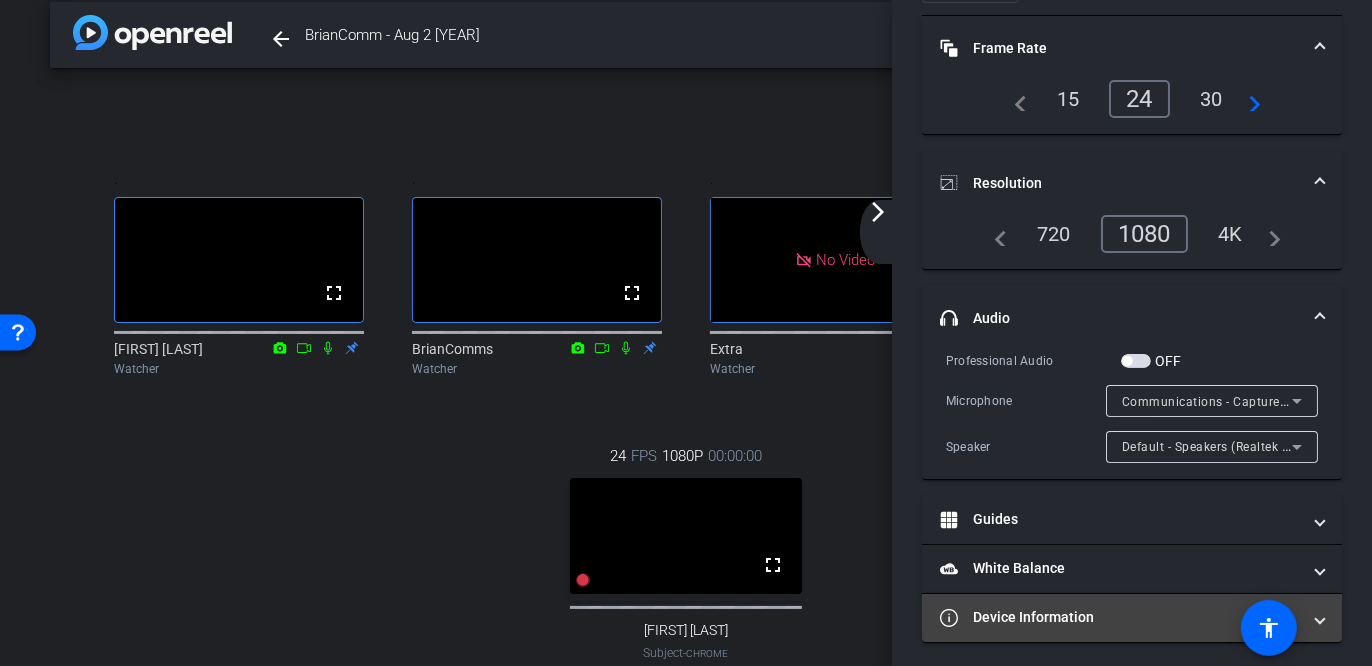click on "Device Information" at bounding box center (1120, 617) 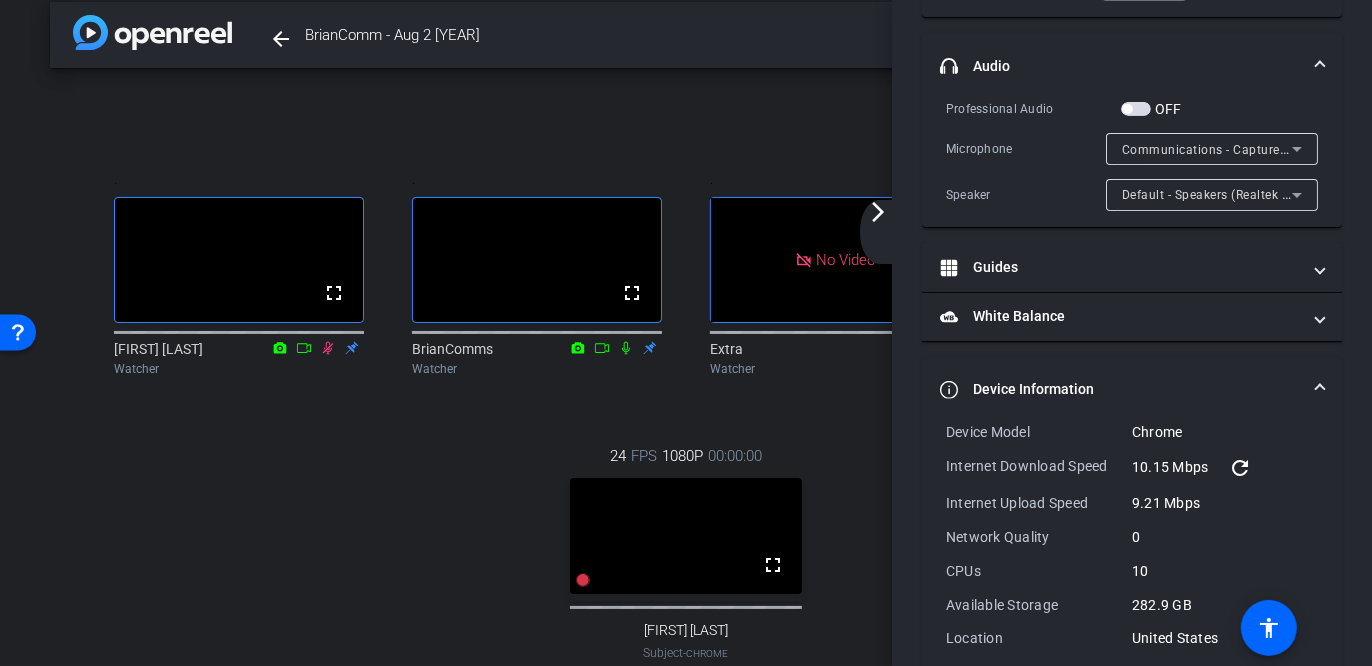 scroll, scrollTop: 355, scrollLeft: 0, axis: vertical 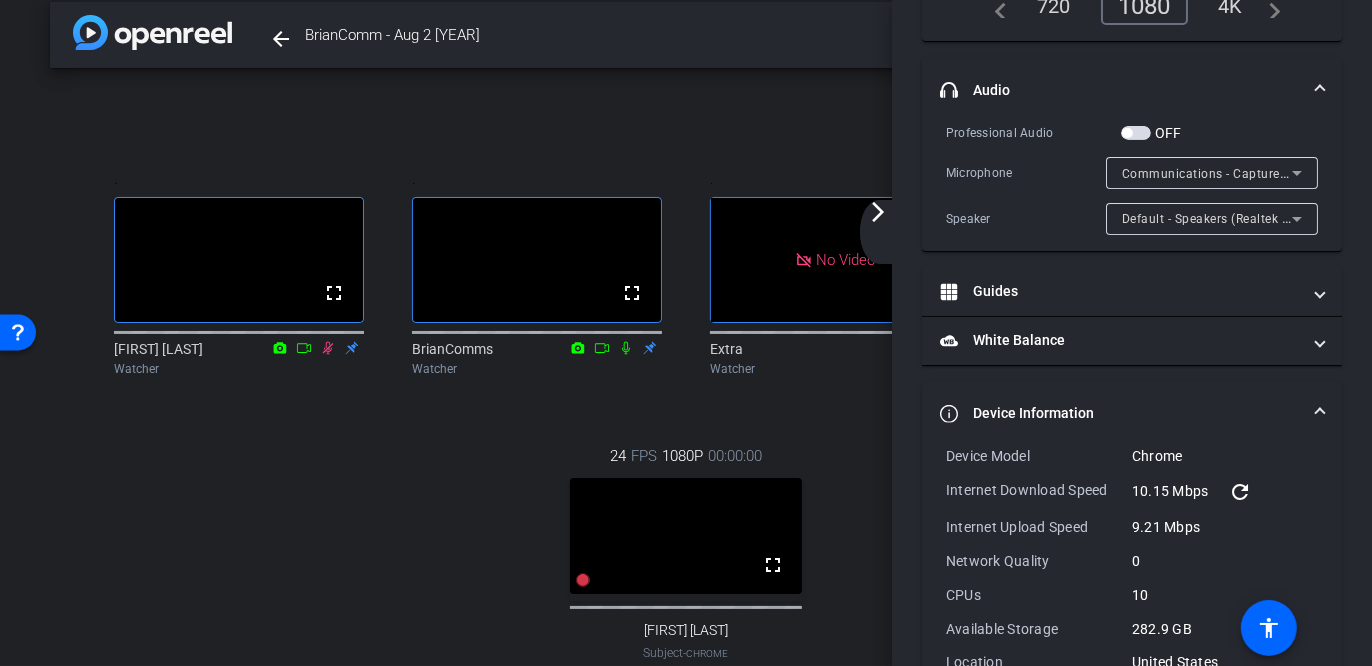 click at bounding box center (1320, 413) 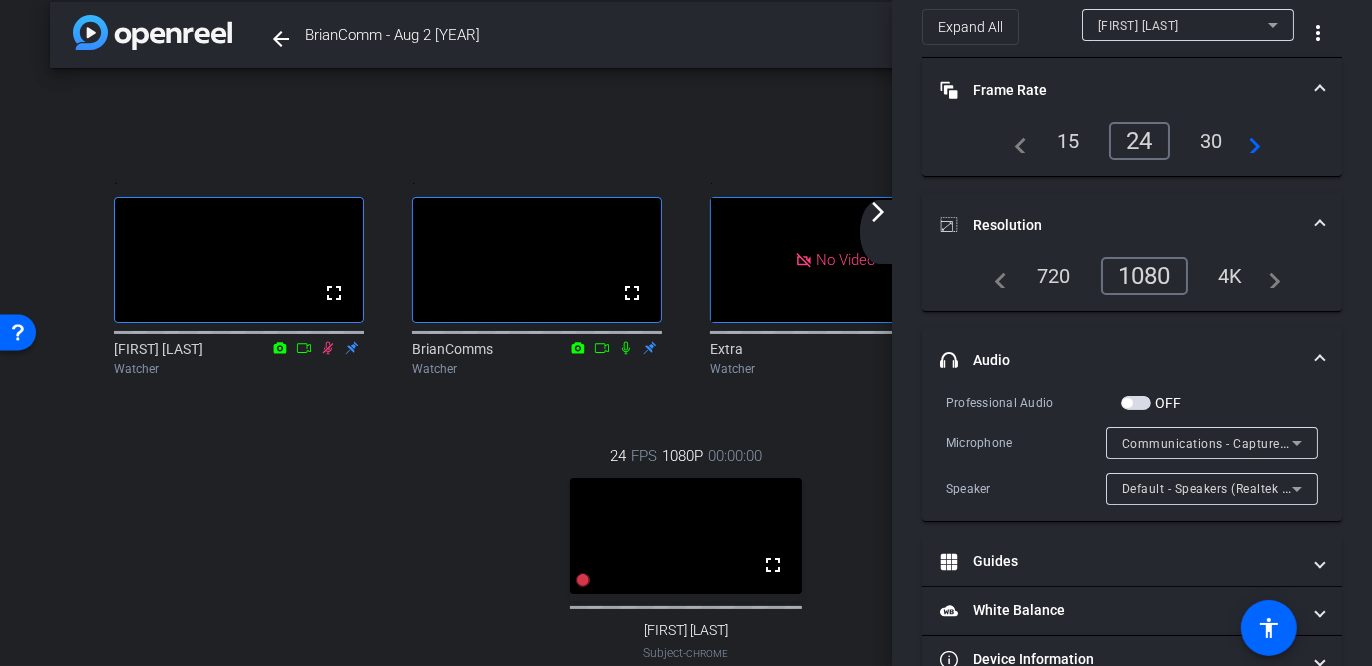 scroll, scrollTop: 87, scrollLeft: 0, axis: vertical 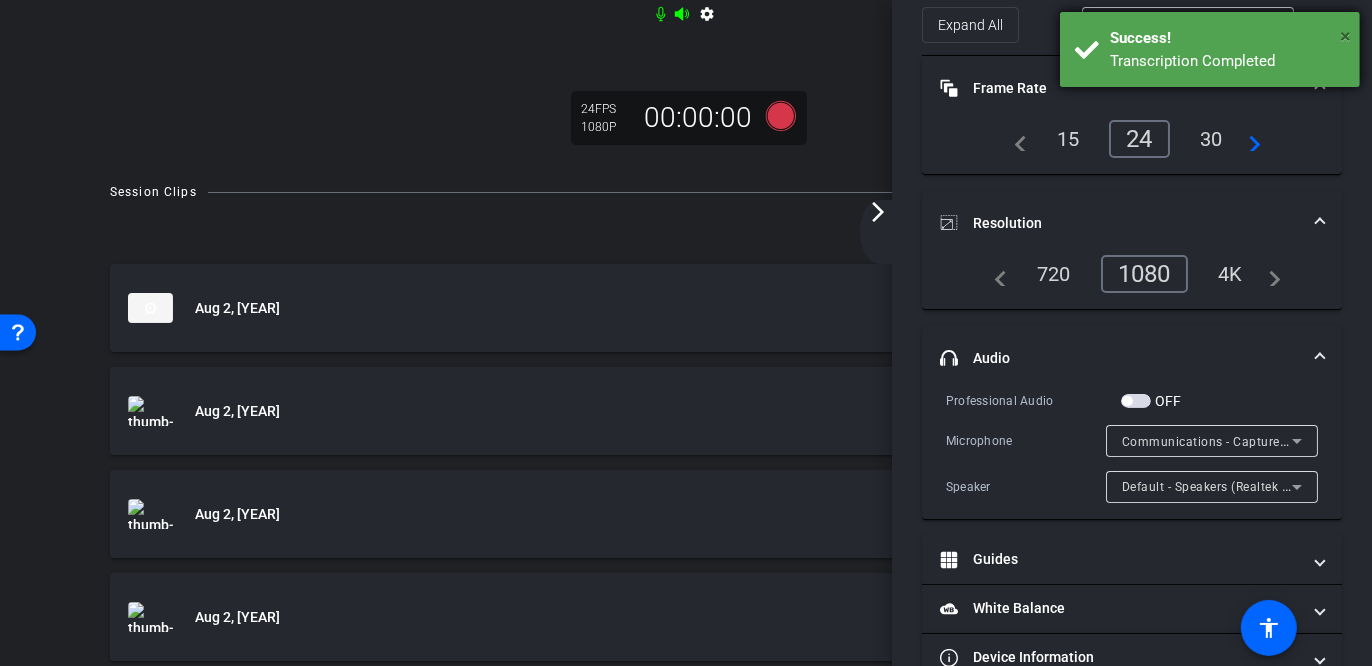 click on "×" at bounding box center [1345, 36] 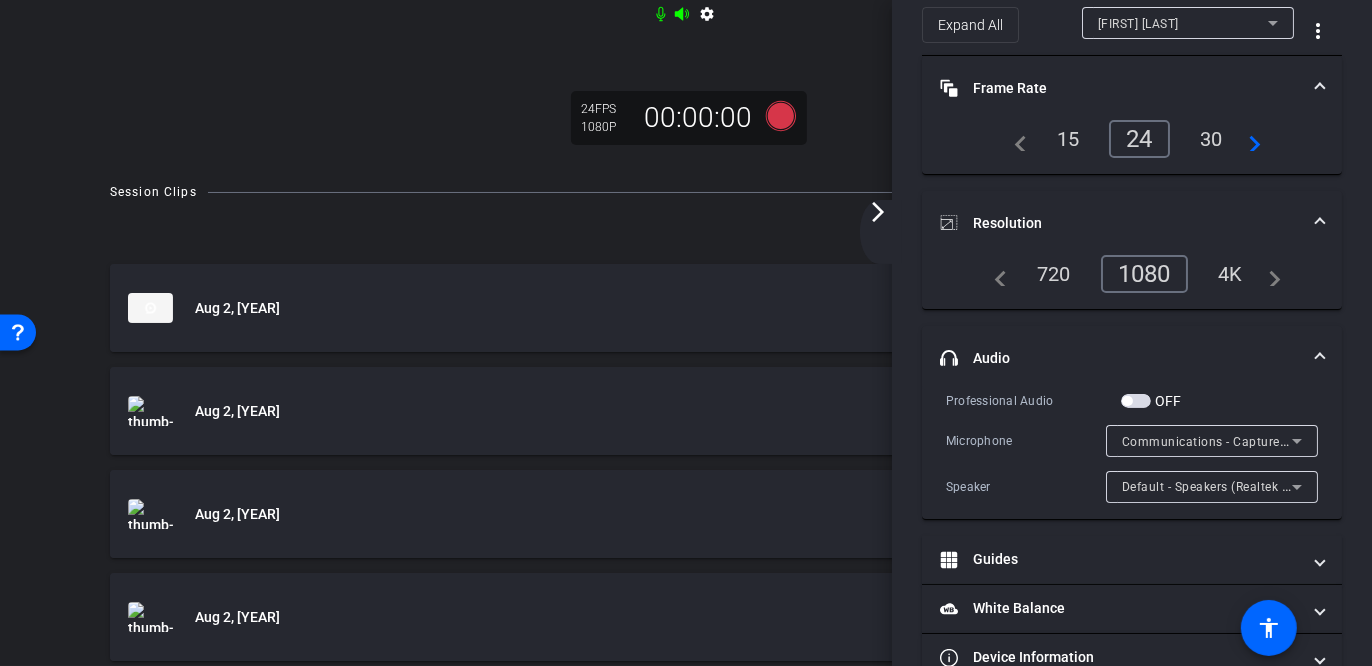 click on "arrow_forward_ios" 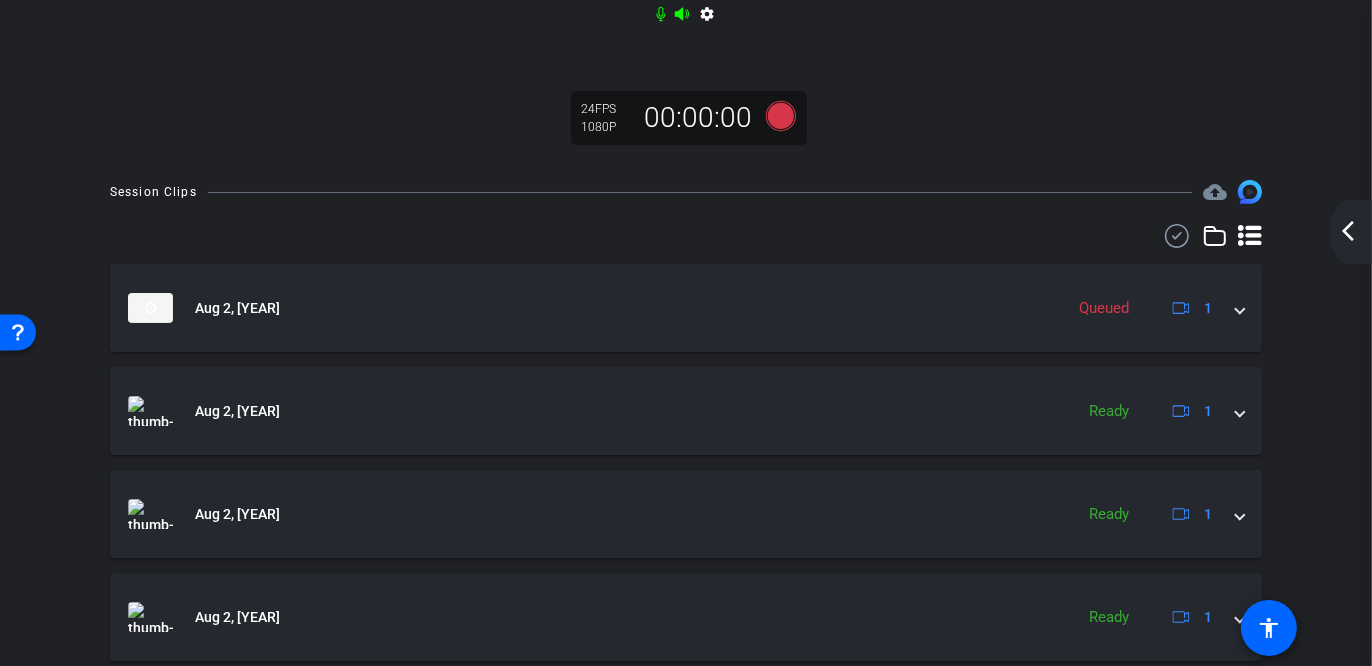 scroll, scrollTop: 0, scrollLeft: 0, axis: both 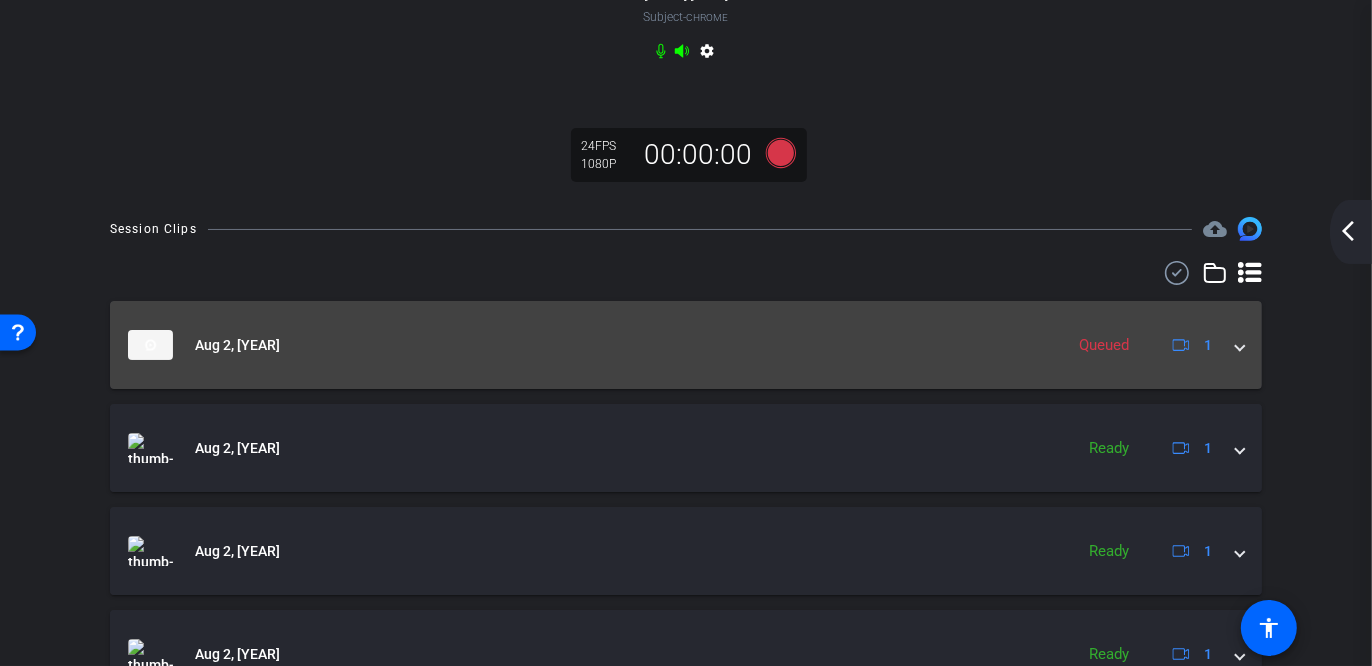 click at bounding box center [1240, 345] 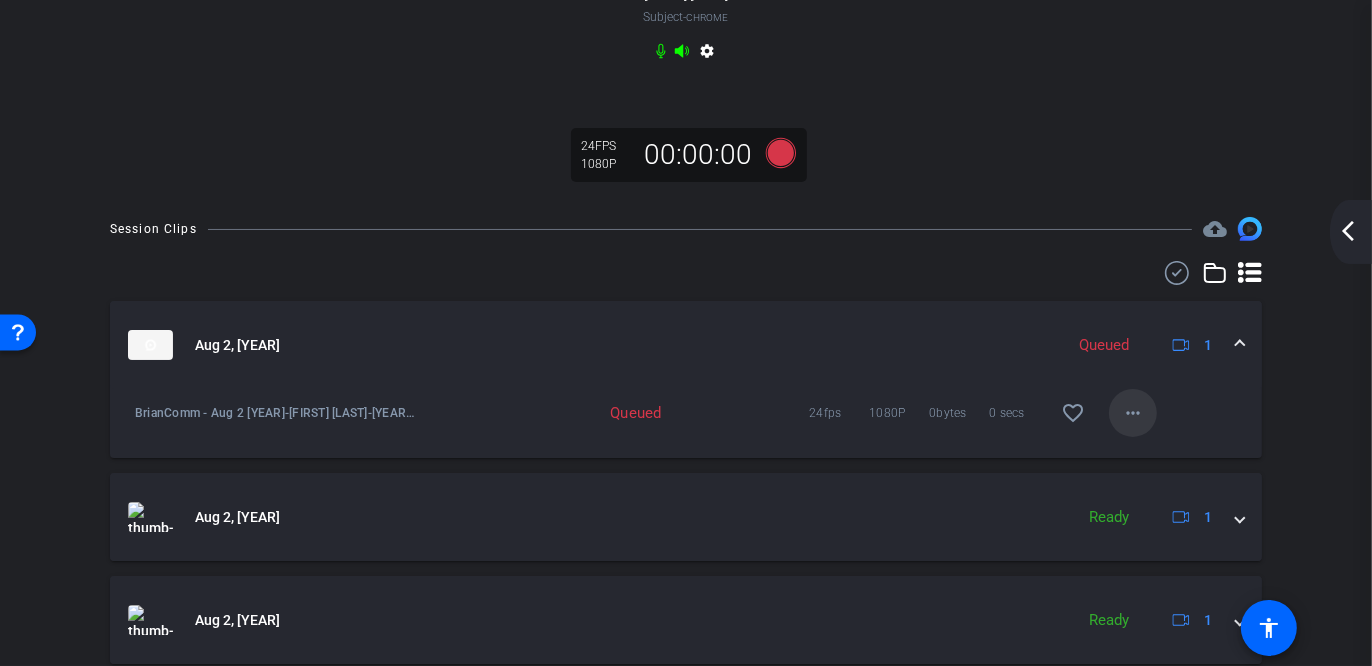 click at bounding box center (1133, 413) 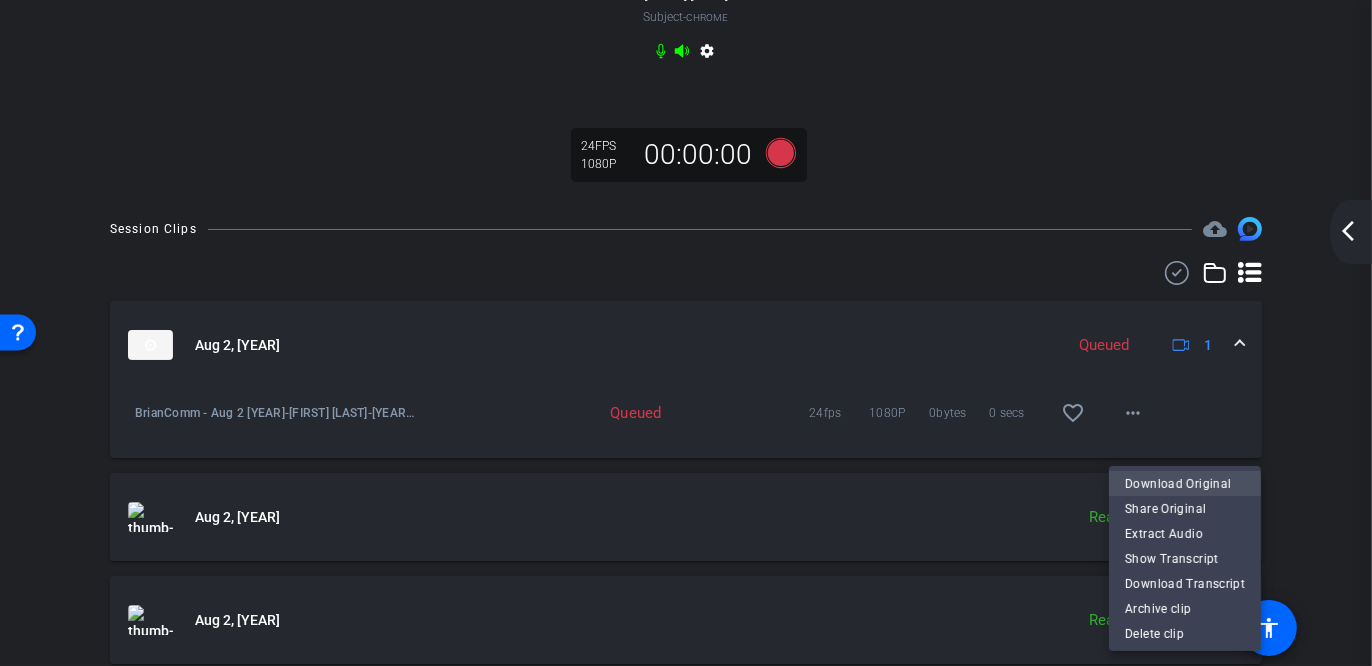click on "Download Original" at bounding box center (1185, 483) 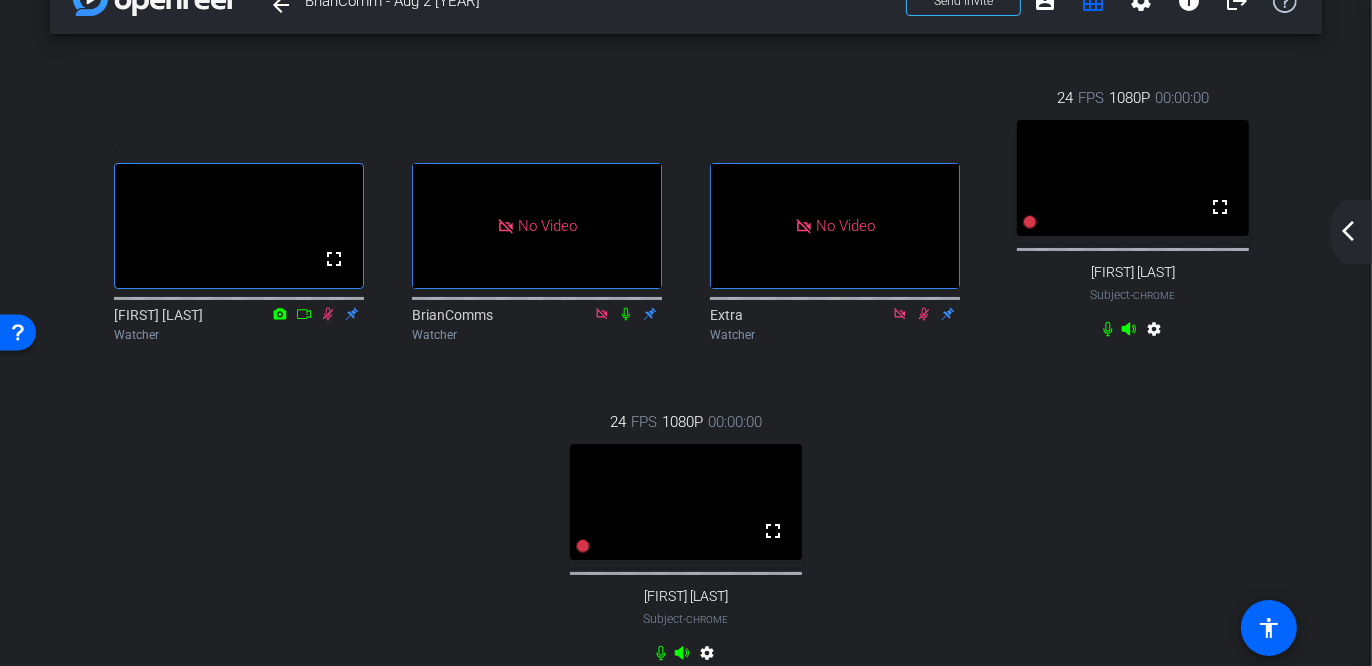 scroll, scrollTop: 44, scrollLeft: 0, axis: vertical 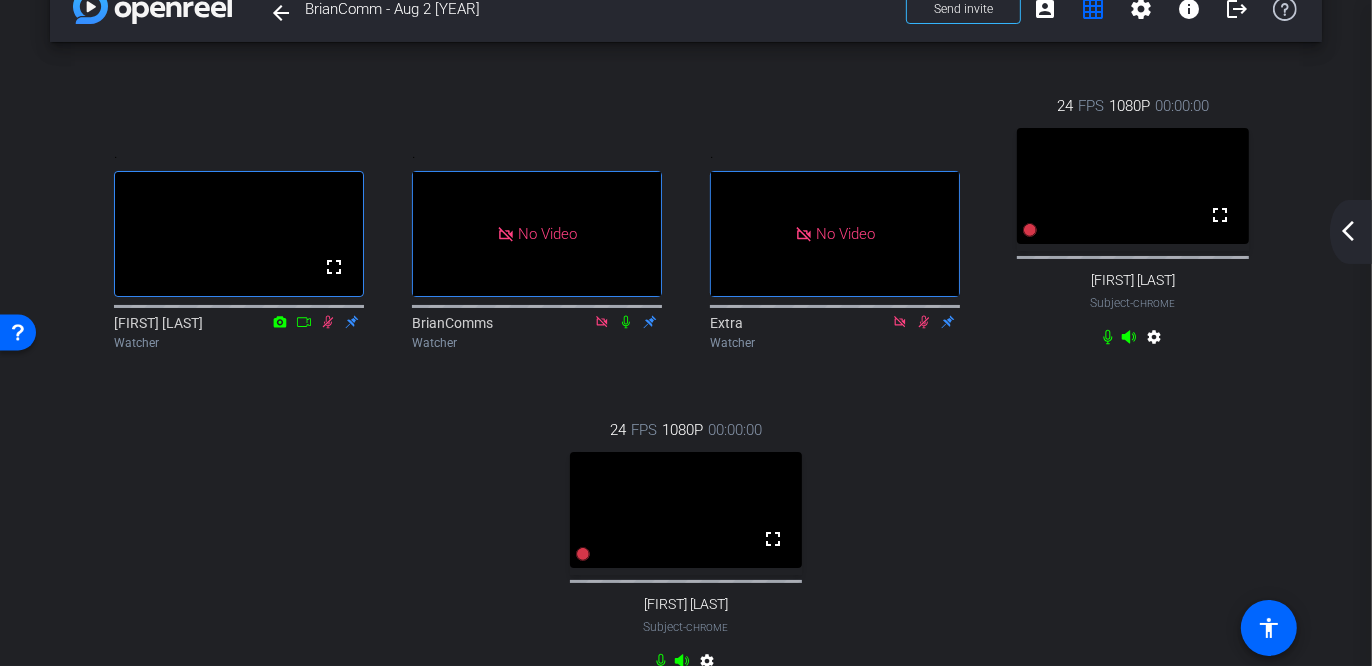 click on "arrow_back_ios_new" 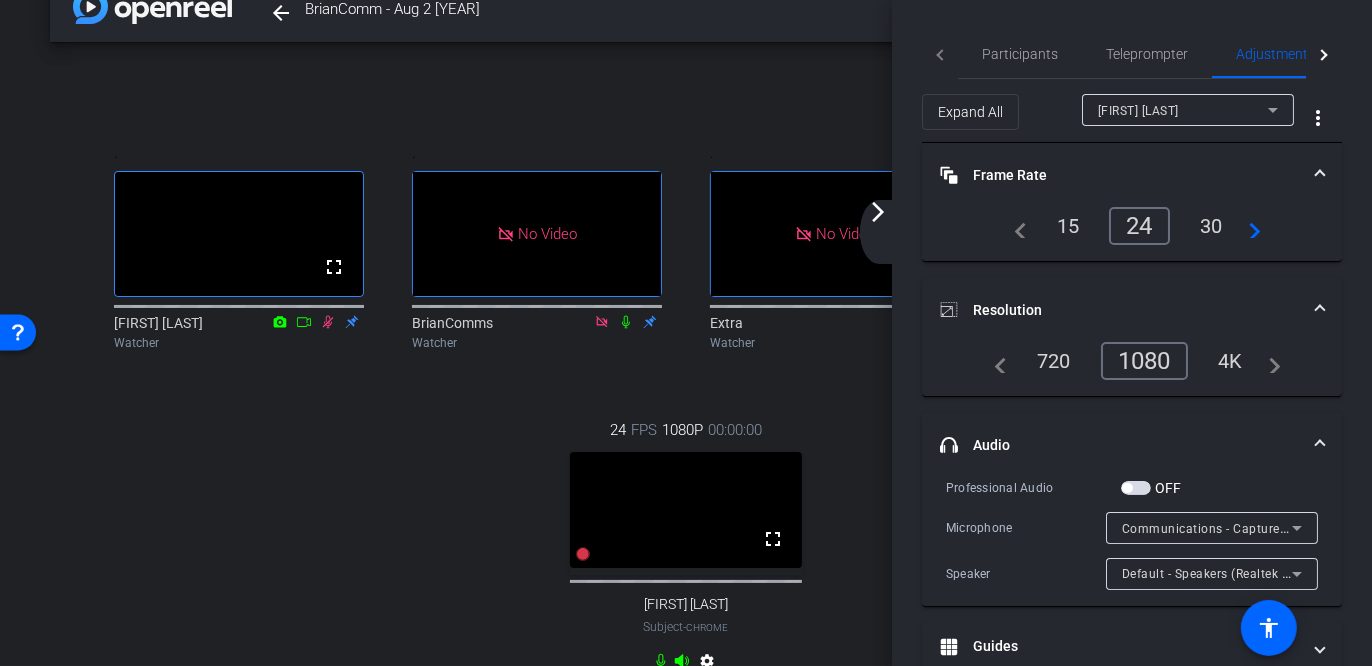 click on "arrow_forward_ios" 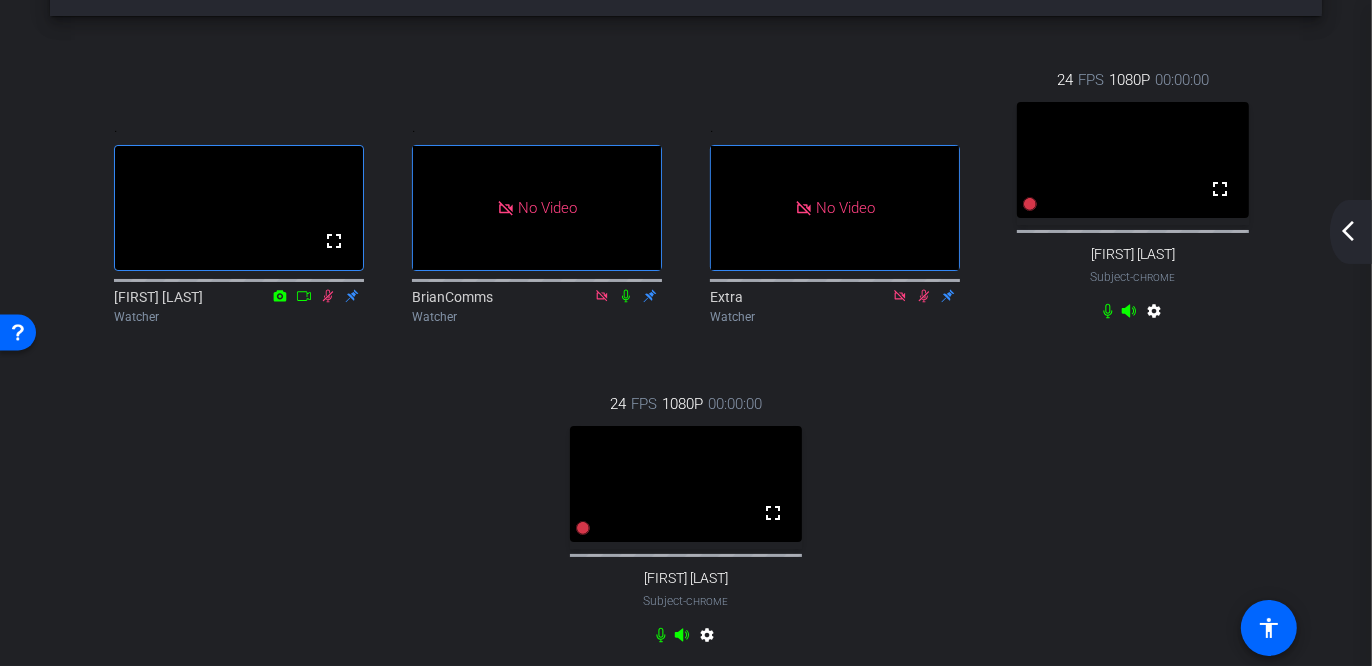 scroll, scrollTop: 0, scrollLeft: 0, axis: both 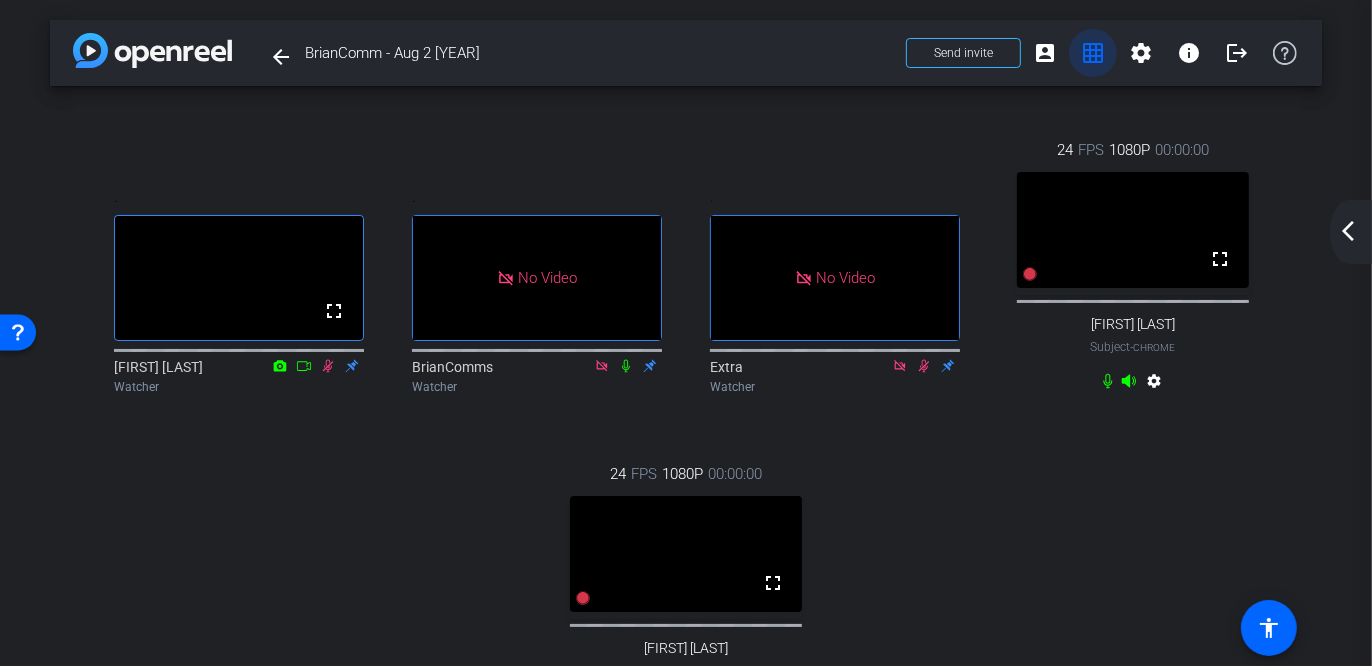 click on "grid_on" at bounding box center (1093, 53) 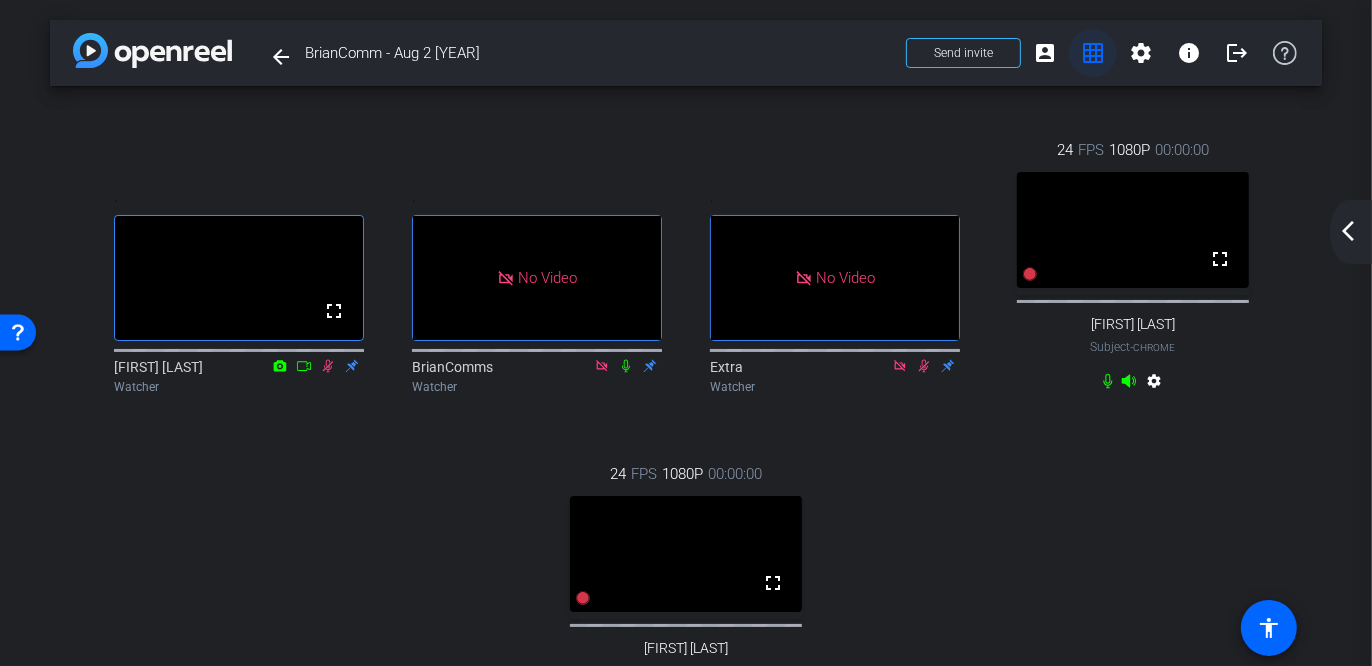 click on "grid_on" at bounding box center (1093, 53) 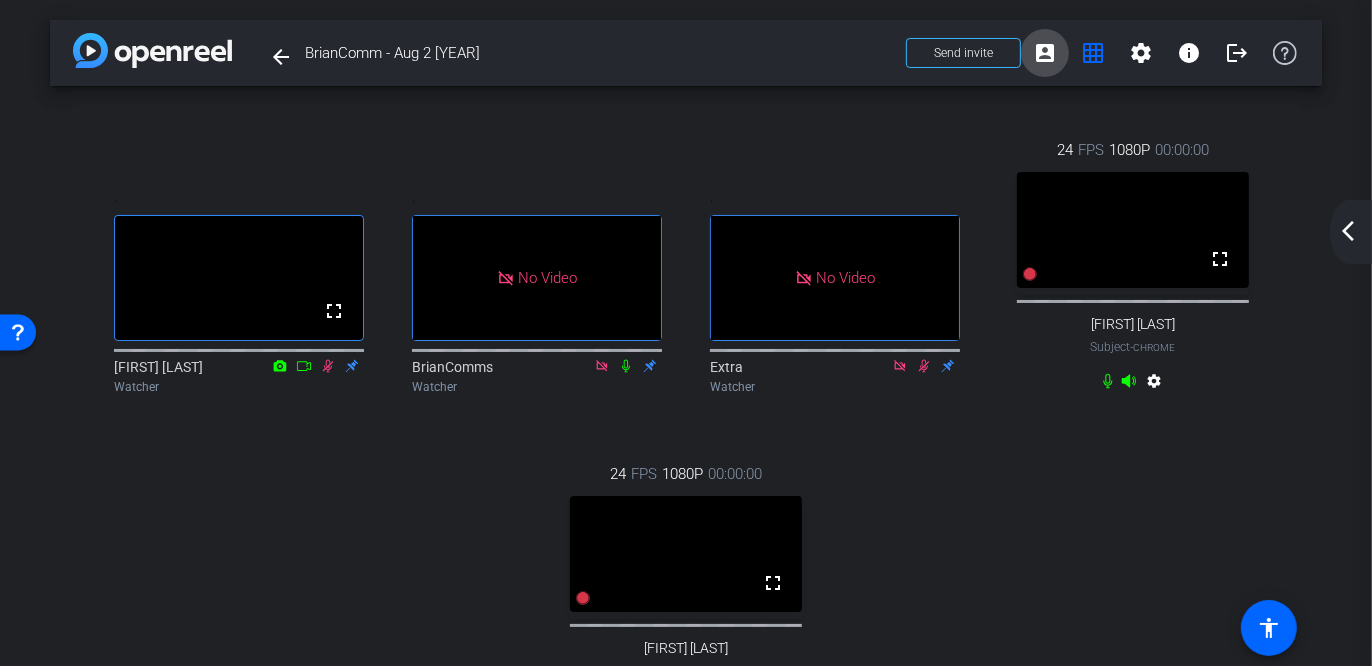 click on "account_box" at bounding box center (1045, 53) 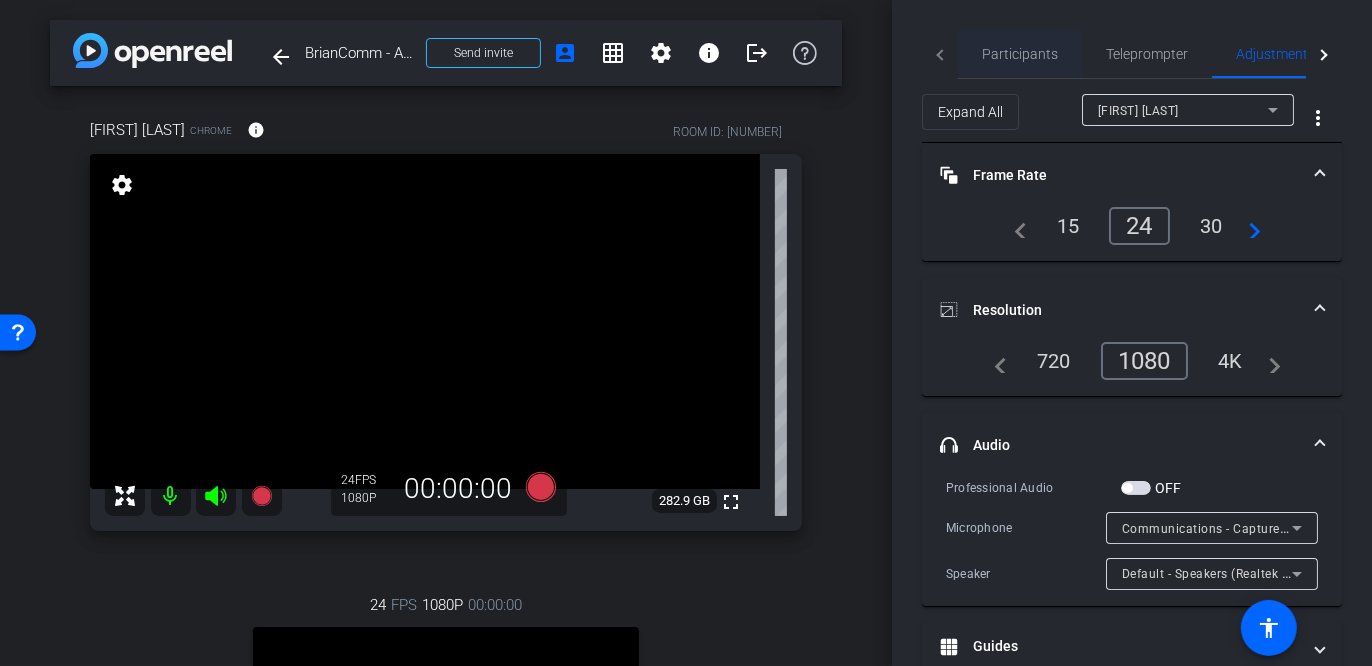 click on "Participants" at bounding box center (1020, 54) 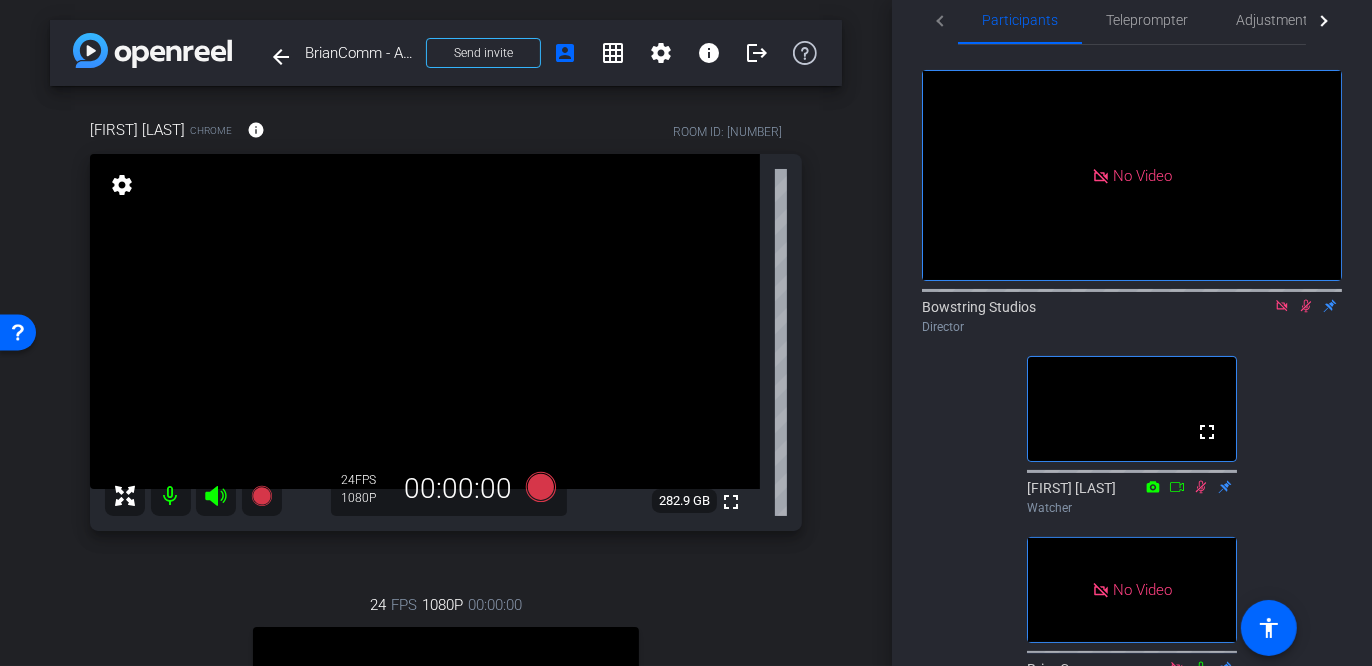 scroll, scrollTop: 0, scrollLeft: 0, axis: both 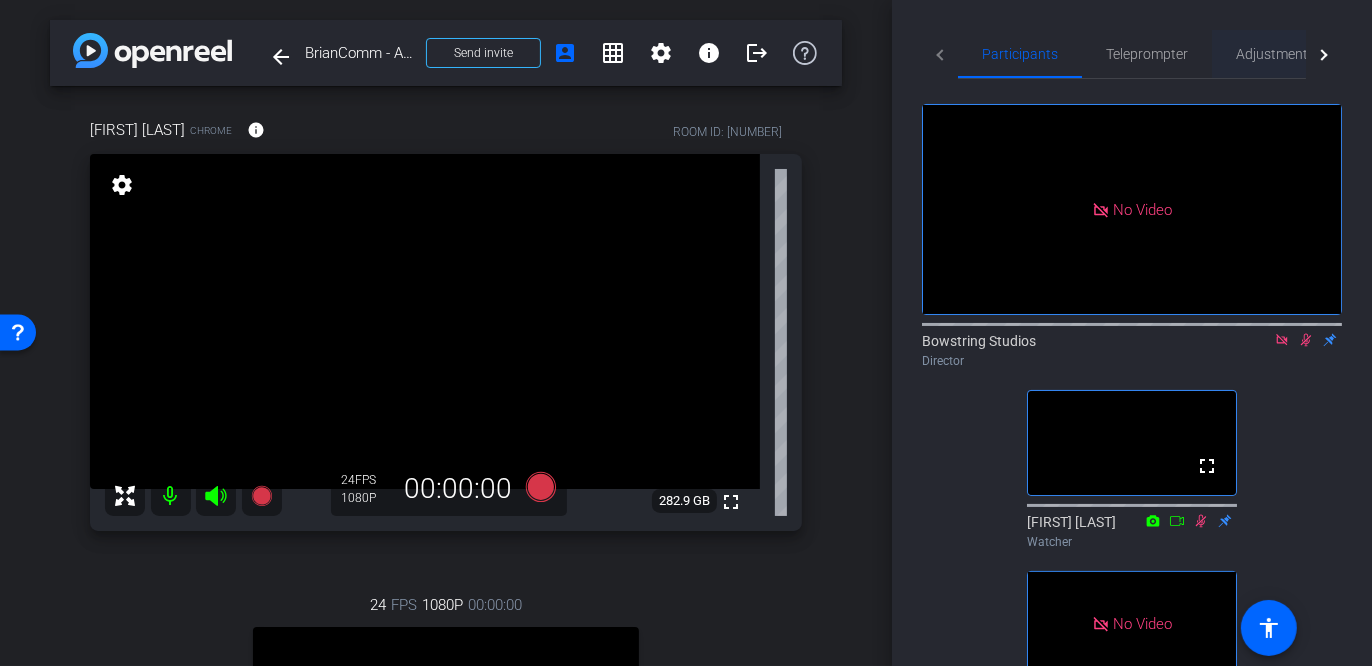 click on "Adjustments" at bounding box center [1275, 54] 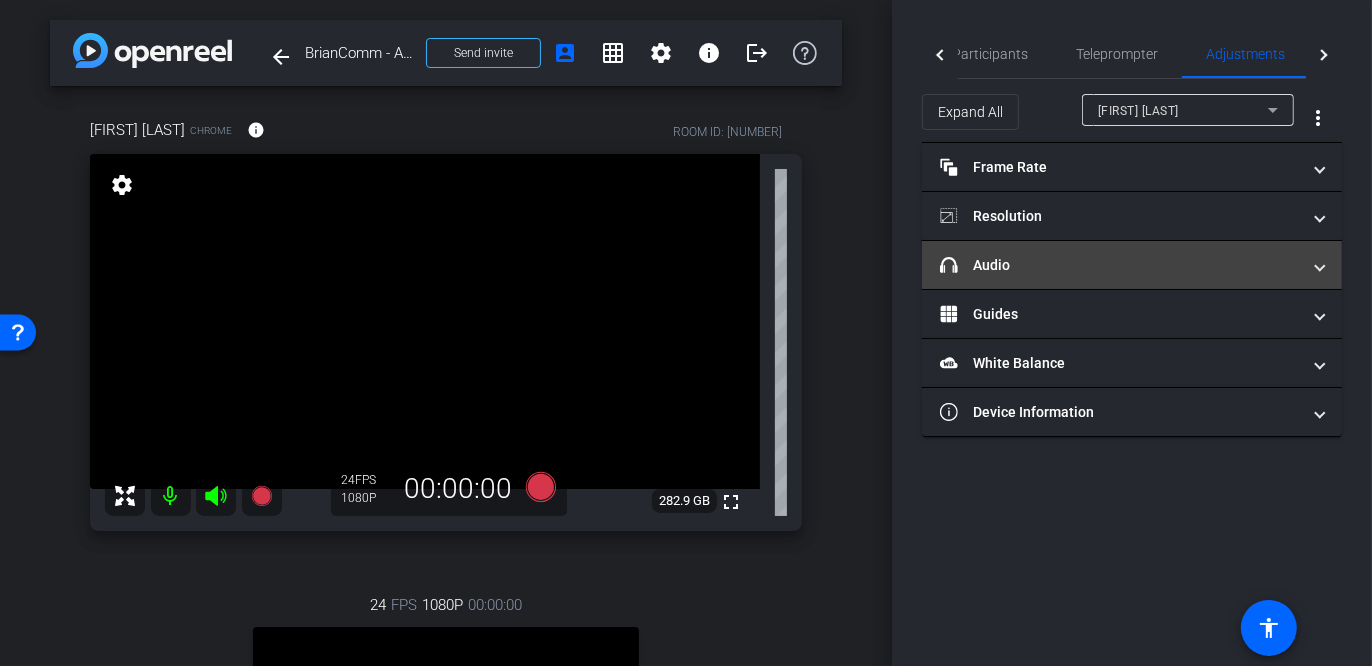 click on "headphone icon
Audio" at bounding box center (1132, 265) 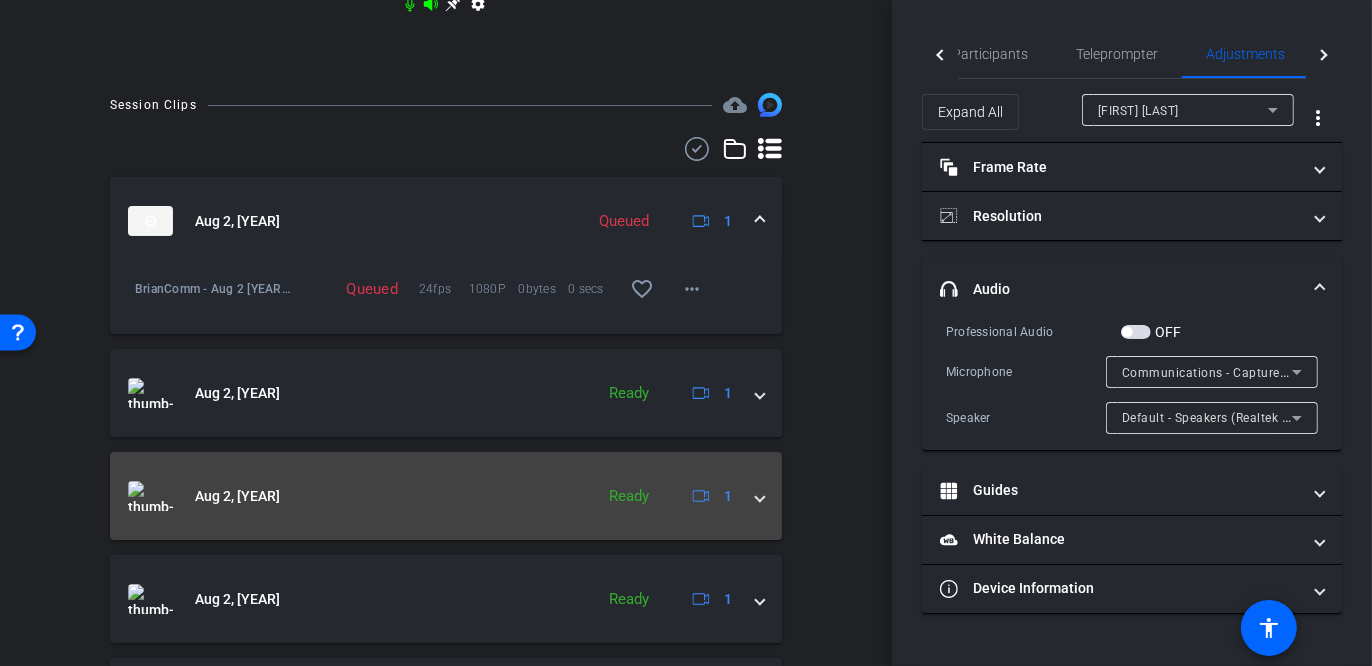 scroll, scrollTop: 943, scrollLeft: 0, axis: vertical 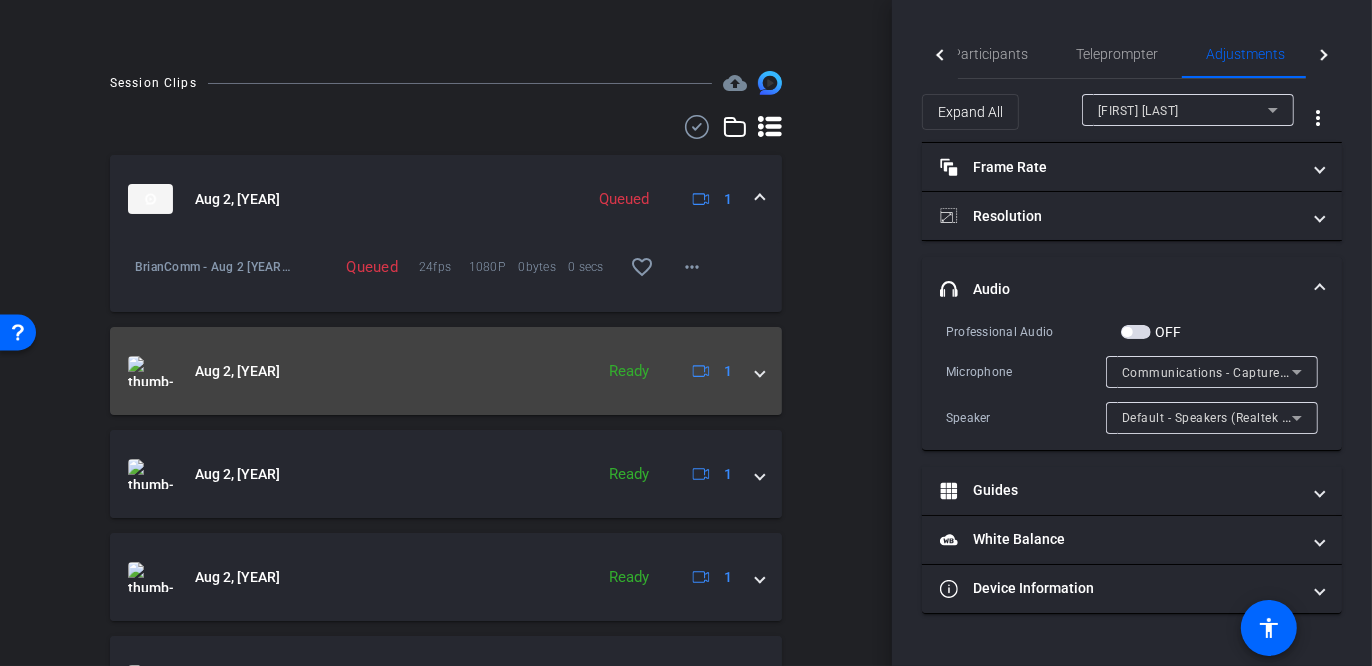 click at bounding box center [760, 371] 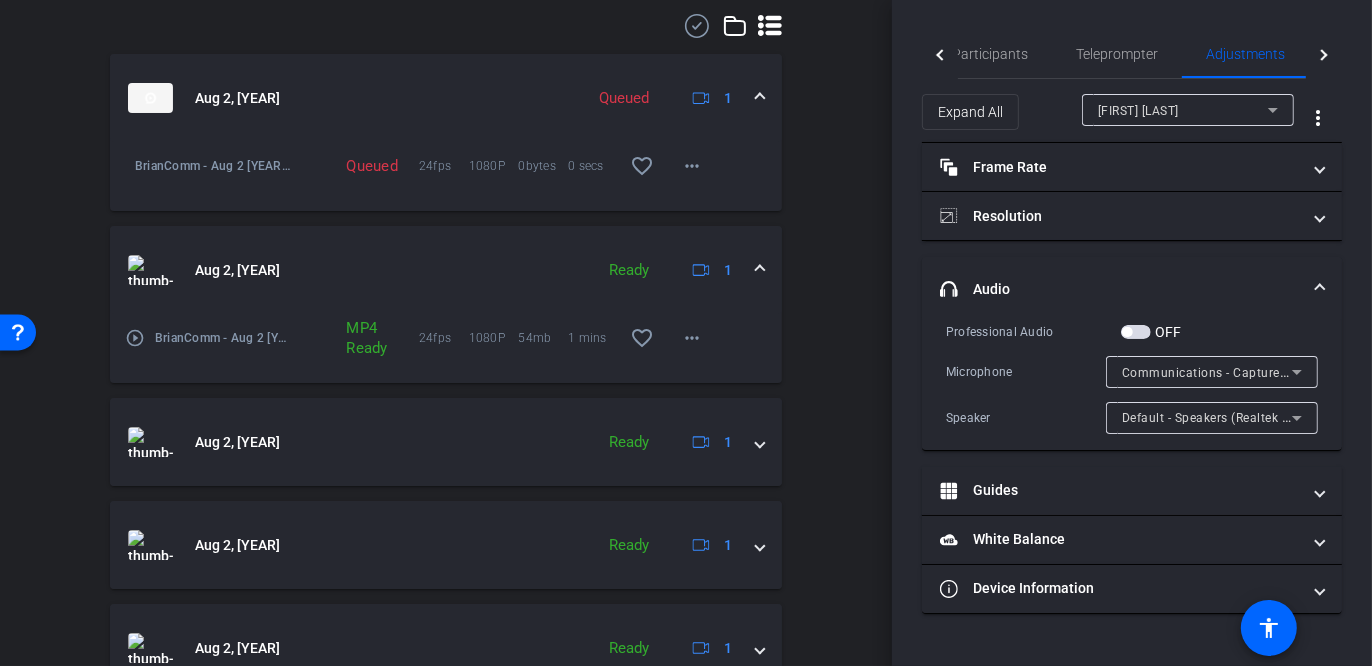 scroll, scrollTop: 1046, scrollLeft: 0, axis: vertical 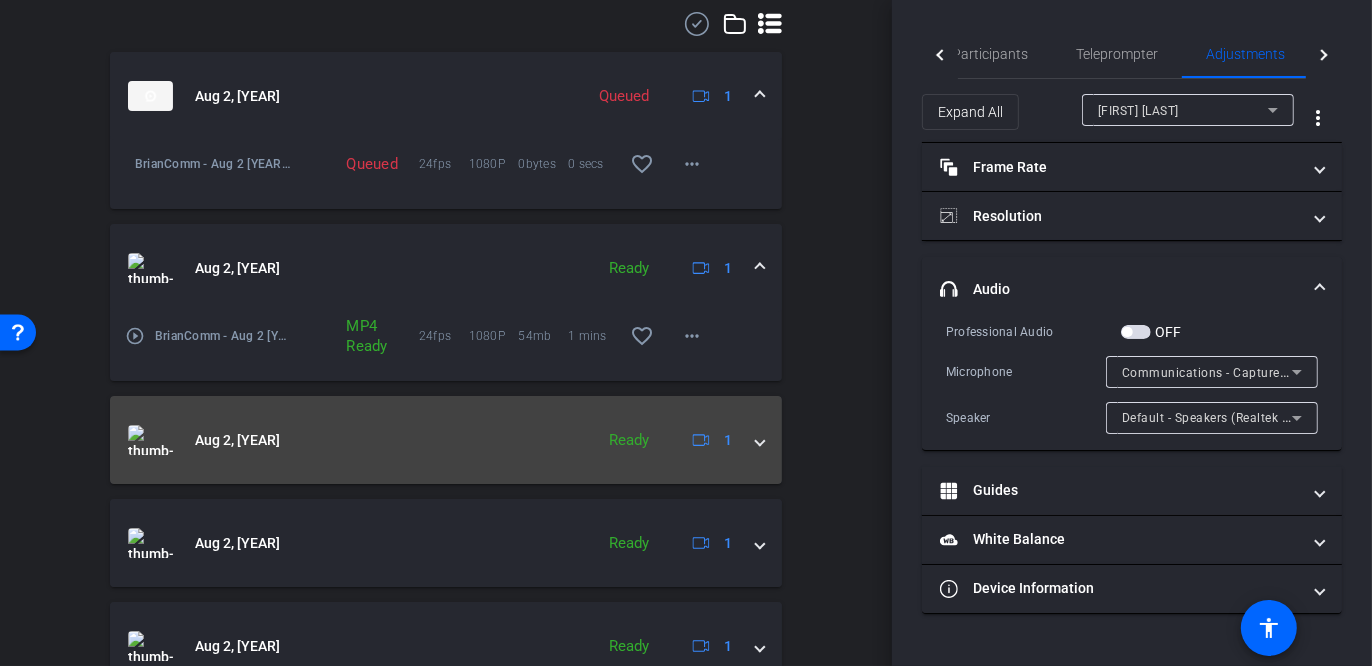 click on "Aug 2, 2025   Ready
1" at bounding box center [442, 440] 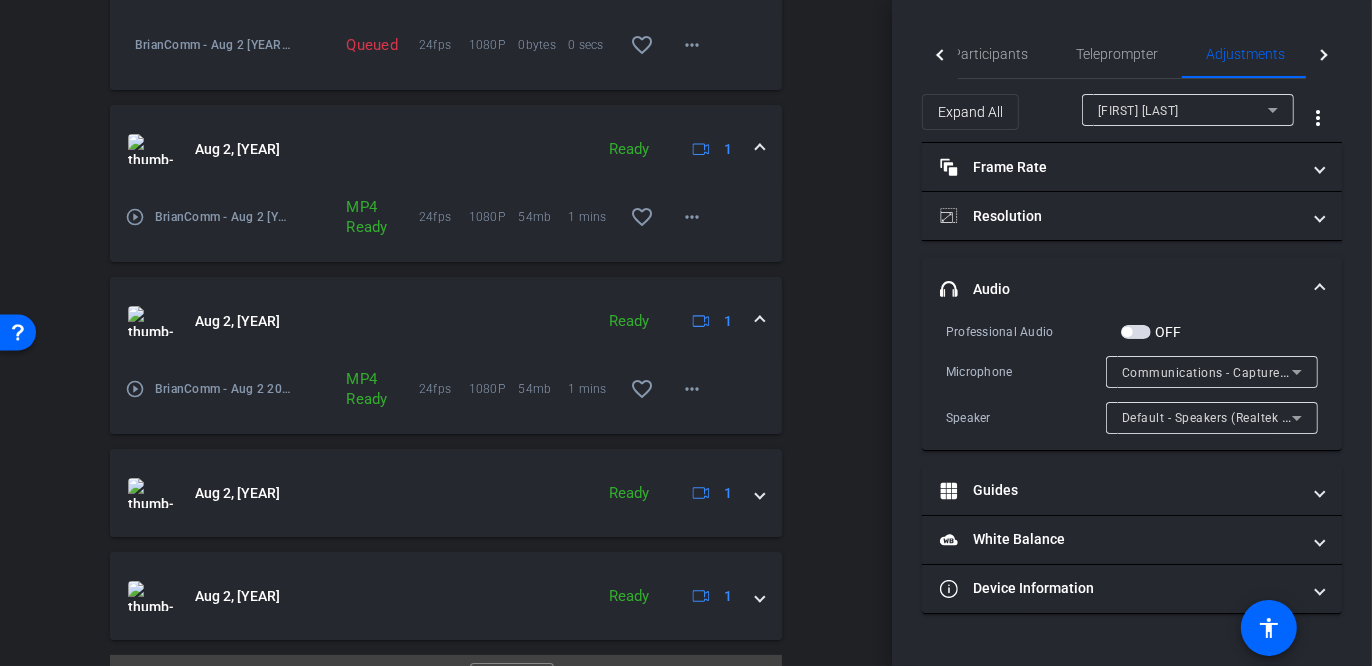 scroll, scrollTop: 1176, scrollLeft: 0, axis: vertical 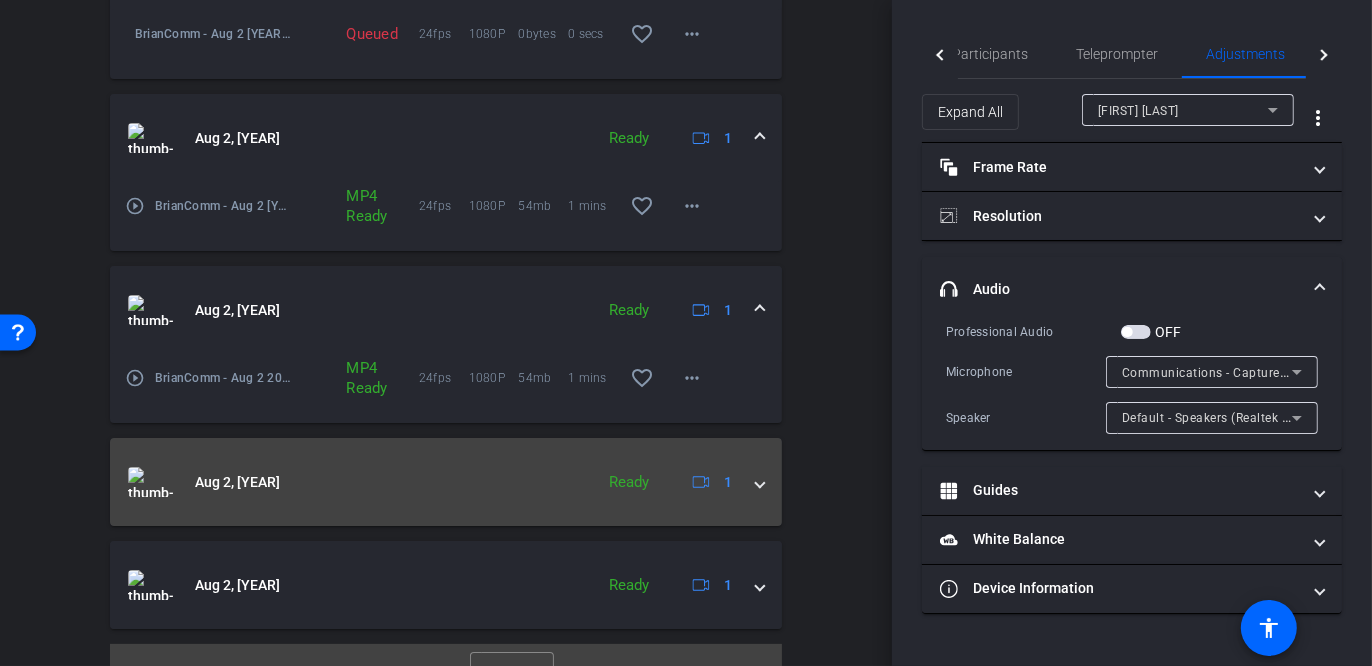click on "Aug 2, 2025   Ready
1" at bounding box center (446, 482) 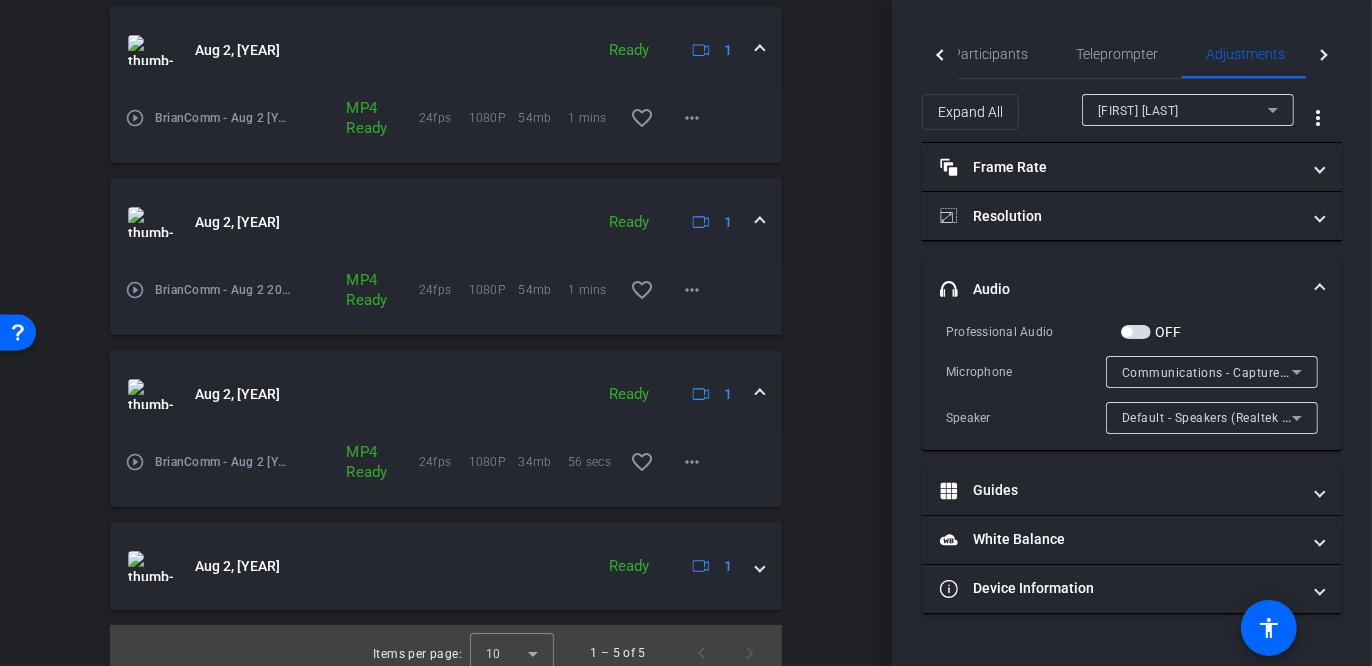 scroll, scrollTop: 1296, scrollLeft: 0, axis: vertical 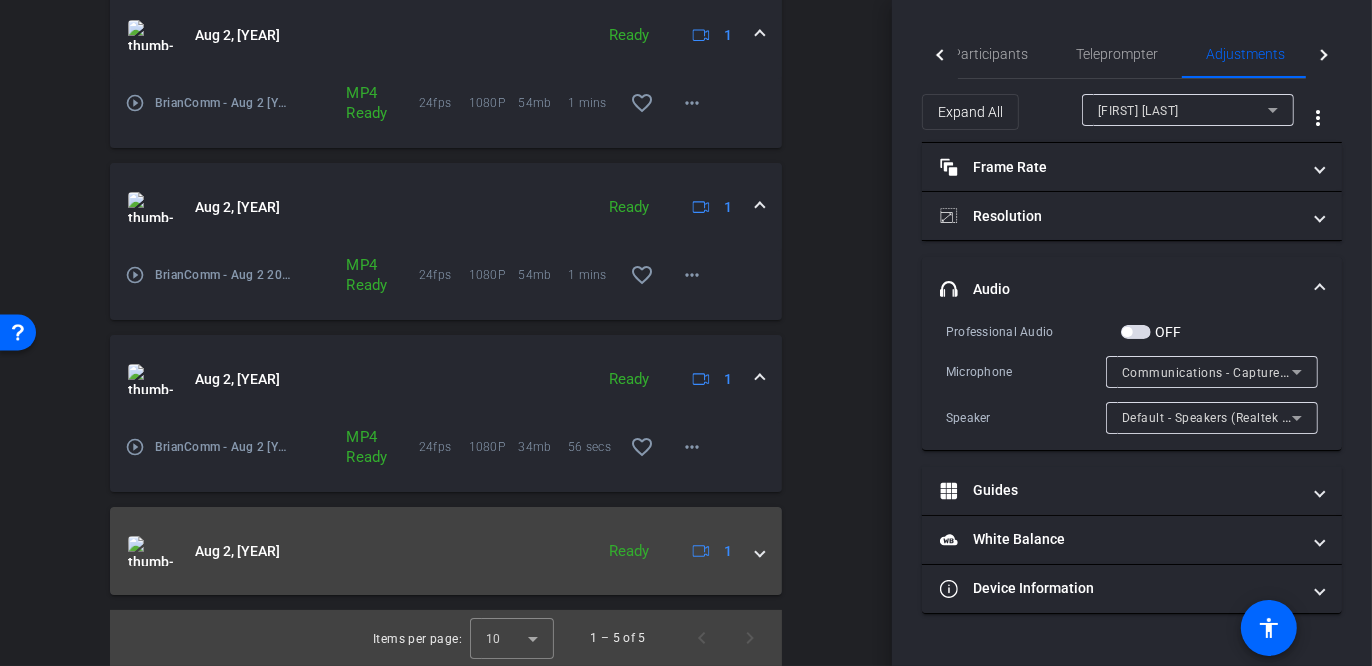 click at bounding box center [760, 551] 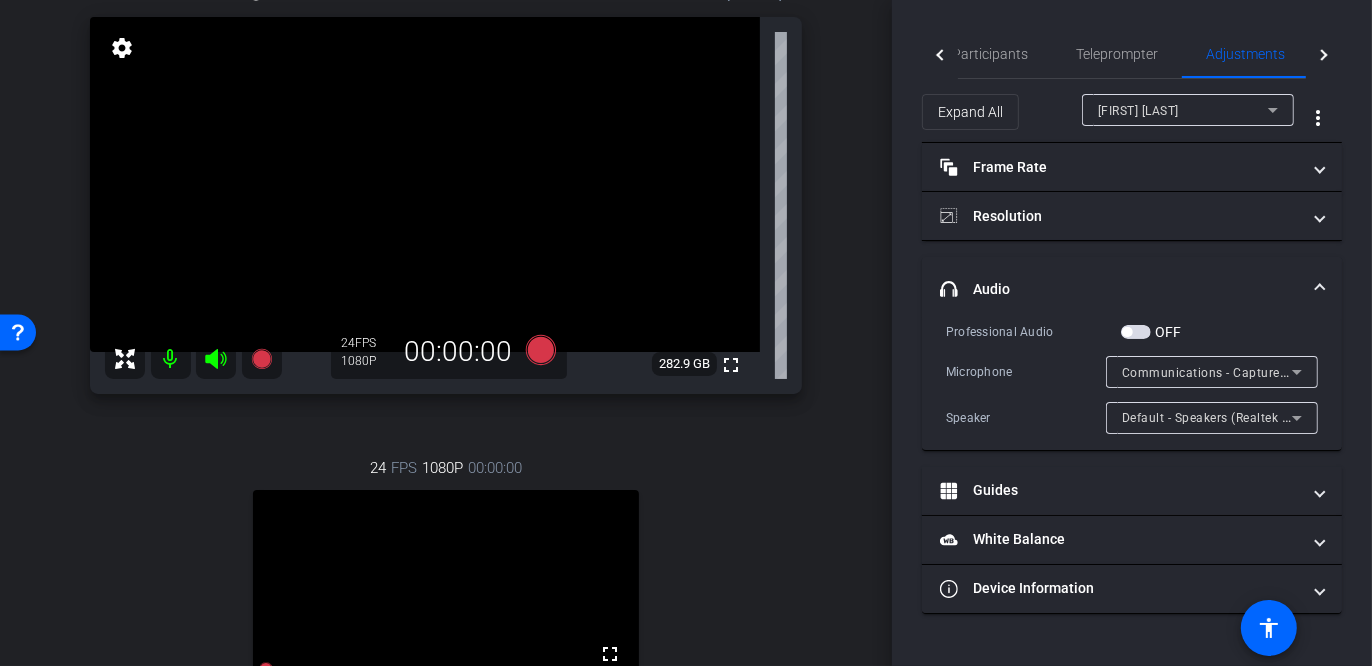 scroll, scrollTop: 125, scrollLeft: 0, axis: vertical 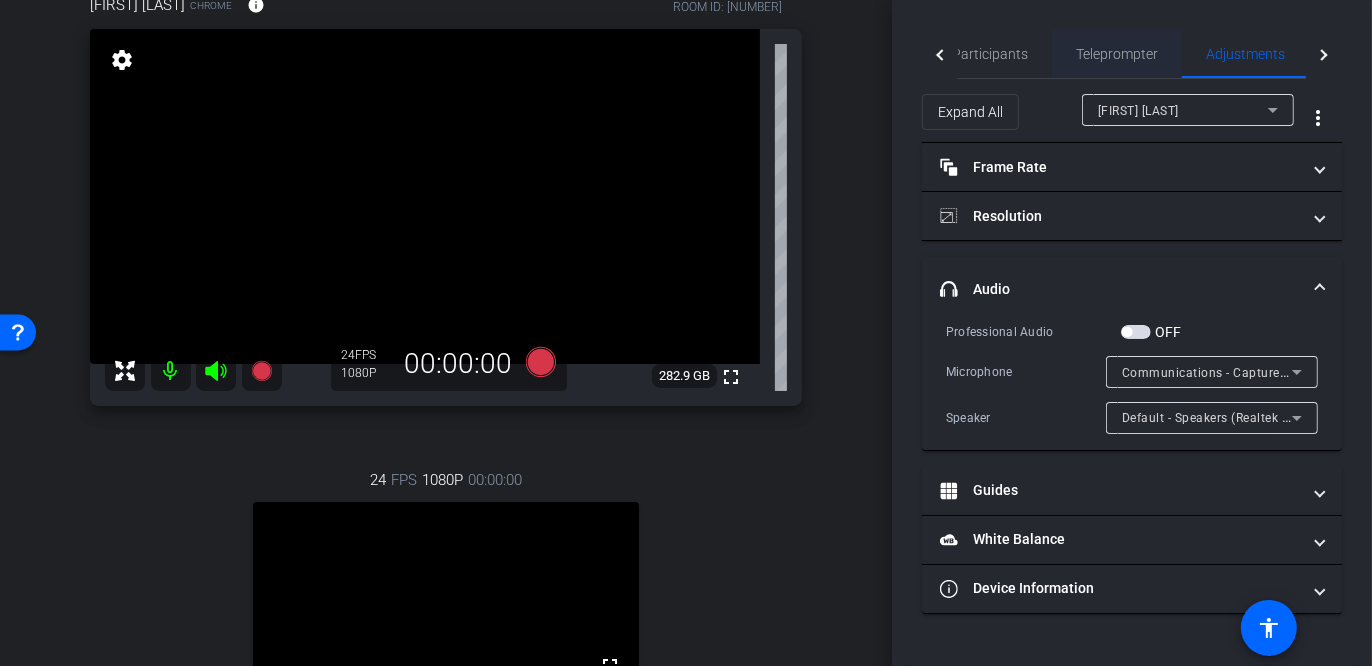 click on "Teleprompter" at bounding box center [1117, 54] 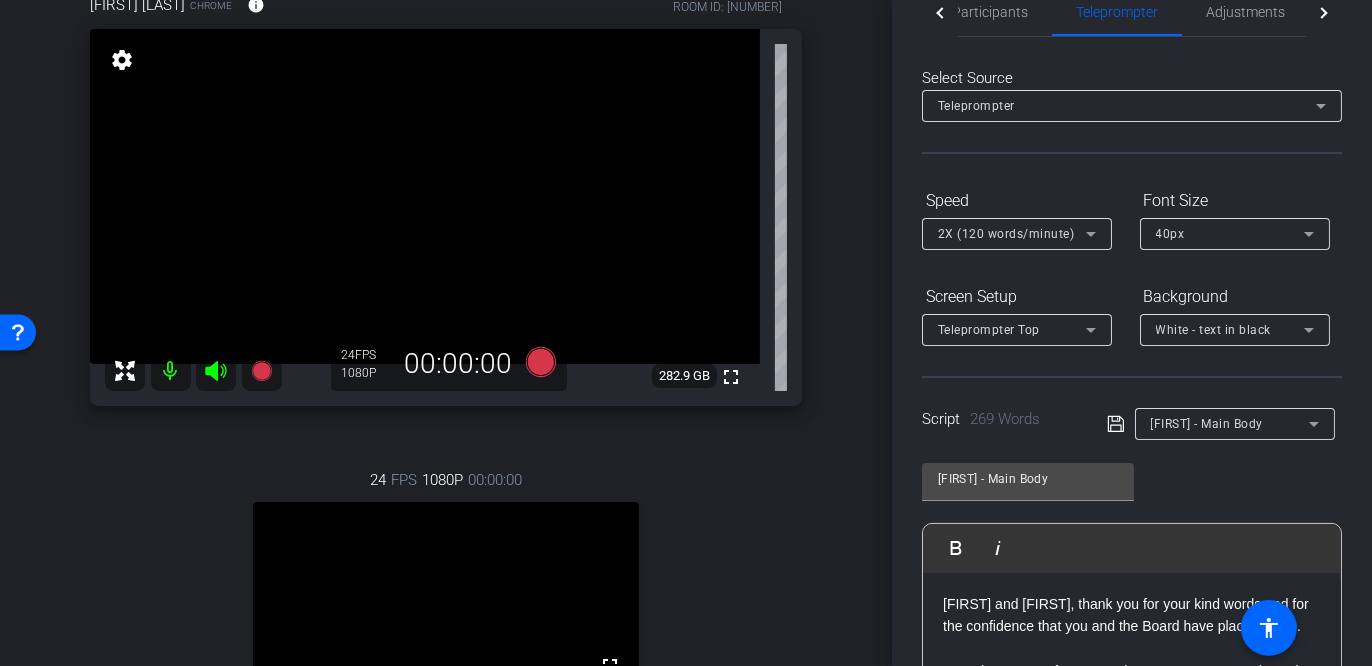 scroll, scrollTop: 0, scrollLeft: 0, axis: both 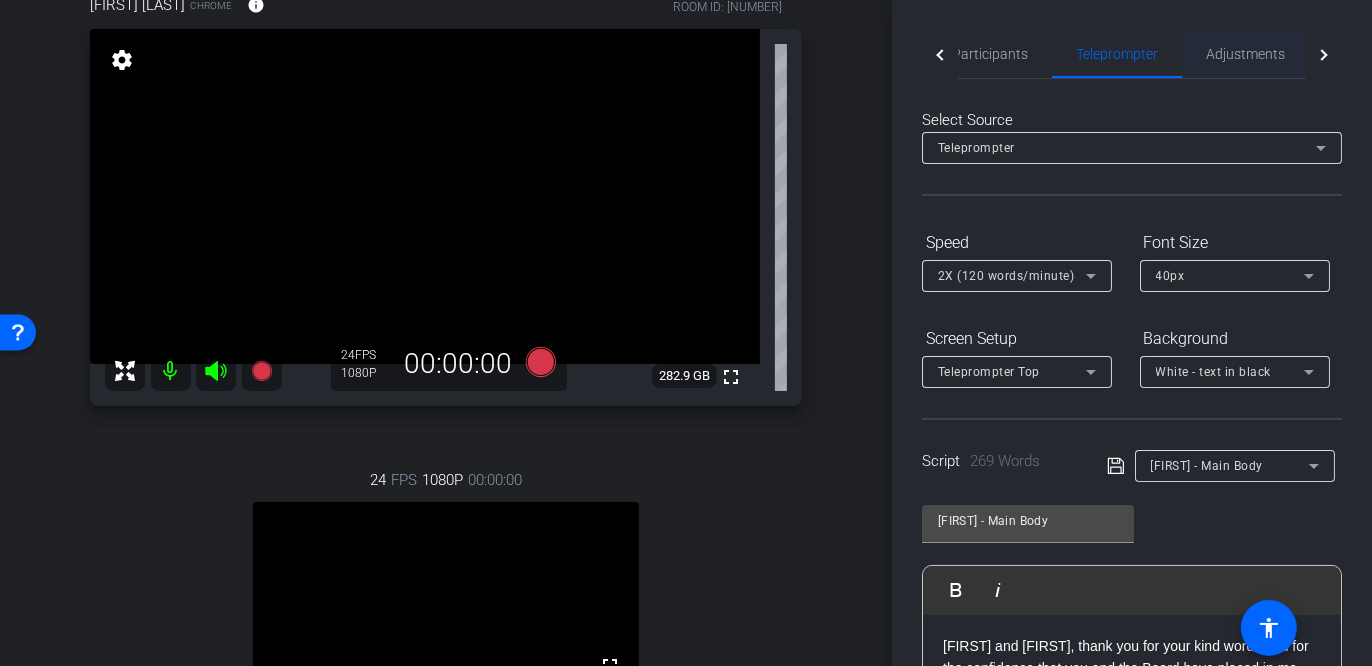 click on "Adjustments" at bounding box center [1245, 54] 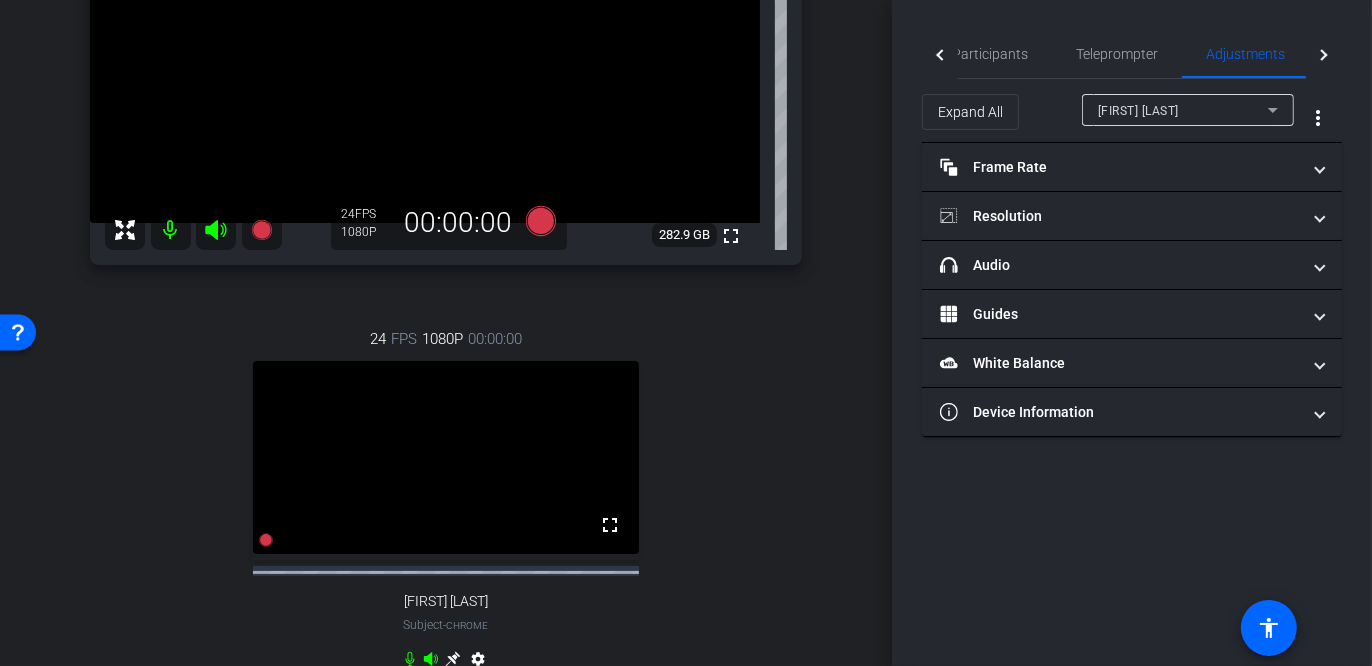 scroll, scrollTop: 197, scrollLeft: 0, axis: vertical 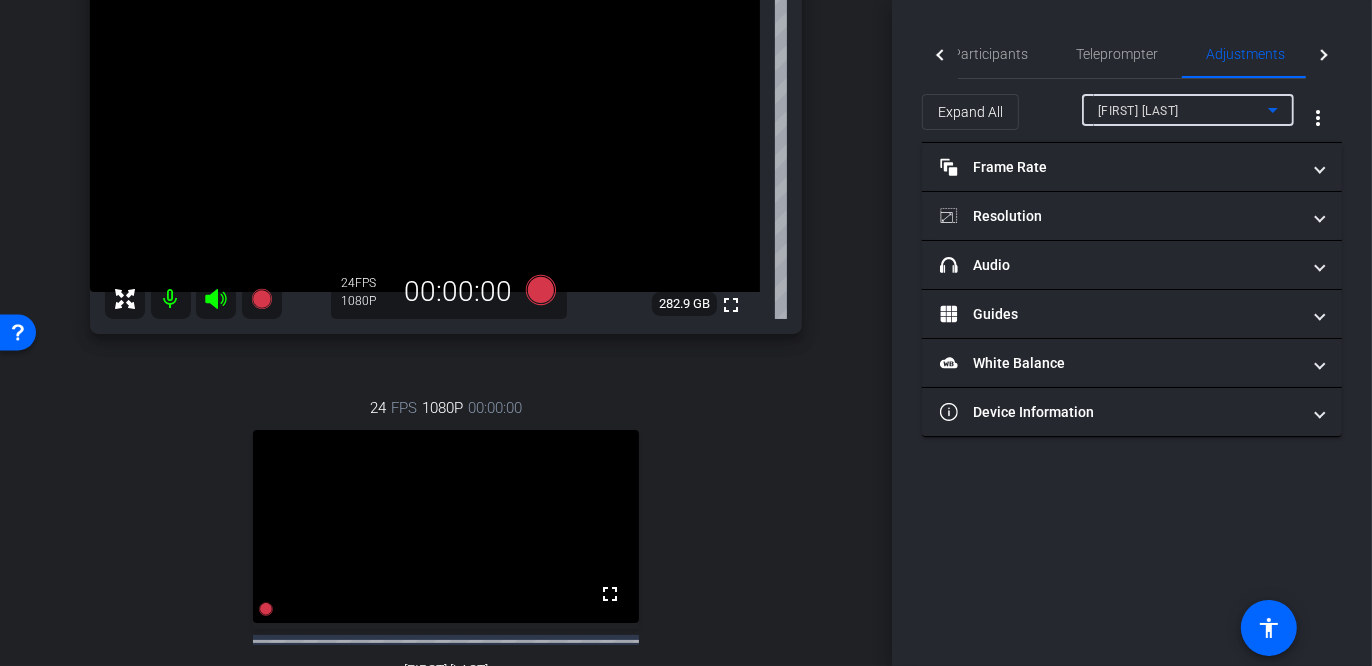 click on "[FIRST] [LAST]" at bounding box center [1138, 111] 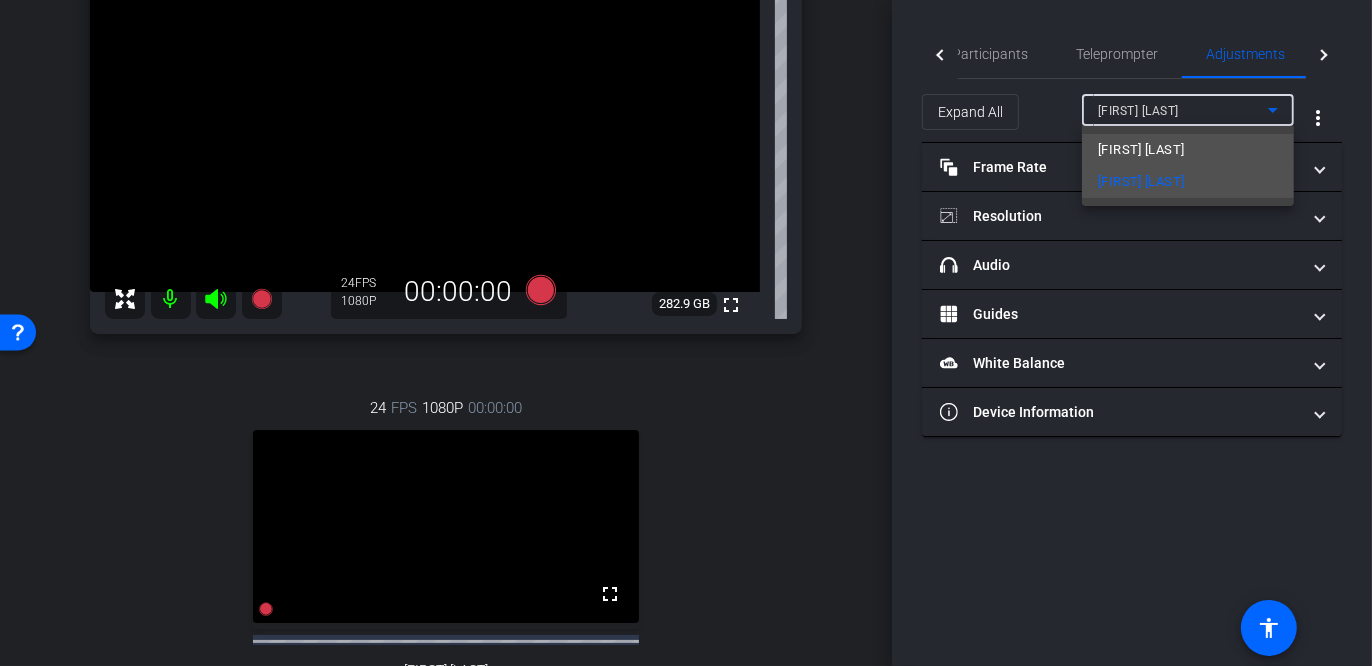 click on "[FIRST] [LAST]" at bounding box center (1141, 150) 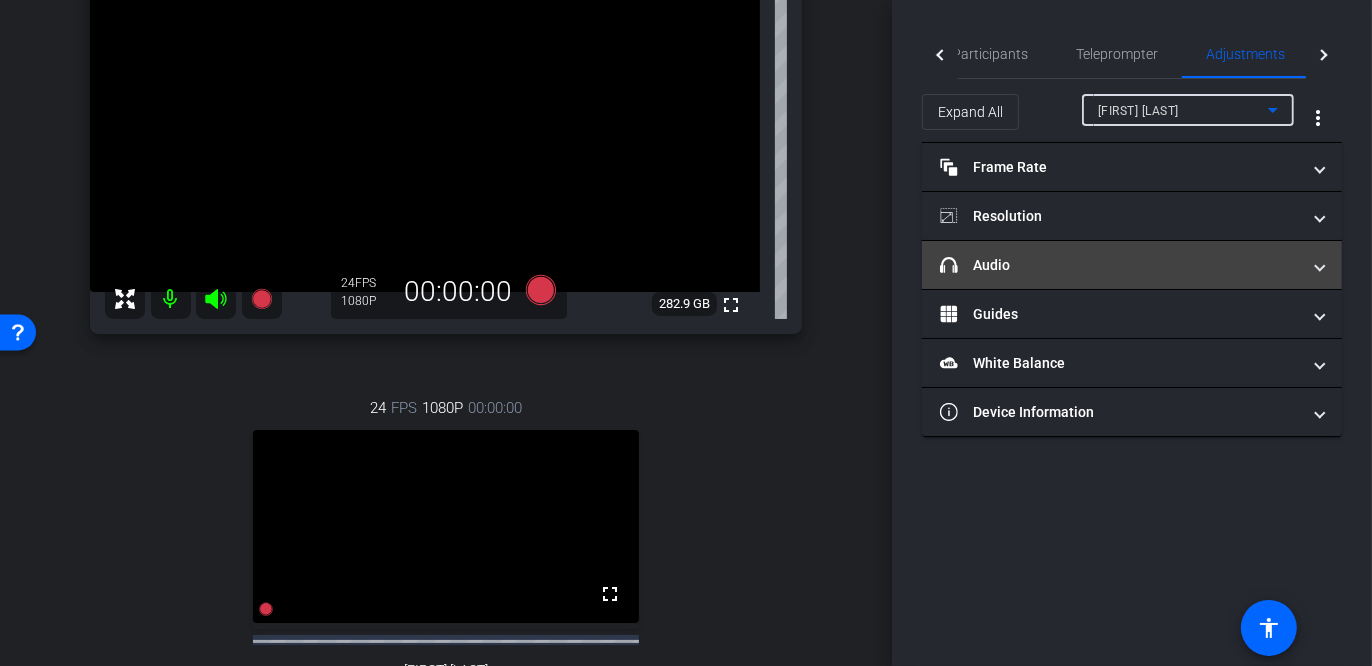 click on "headphone icon
Audio" at bounding box center [1120, 265] 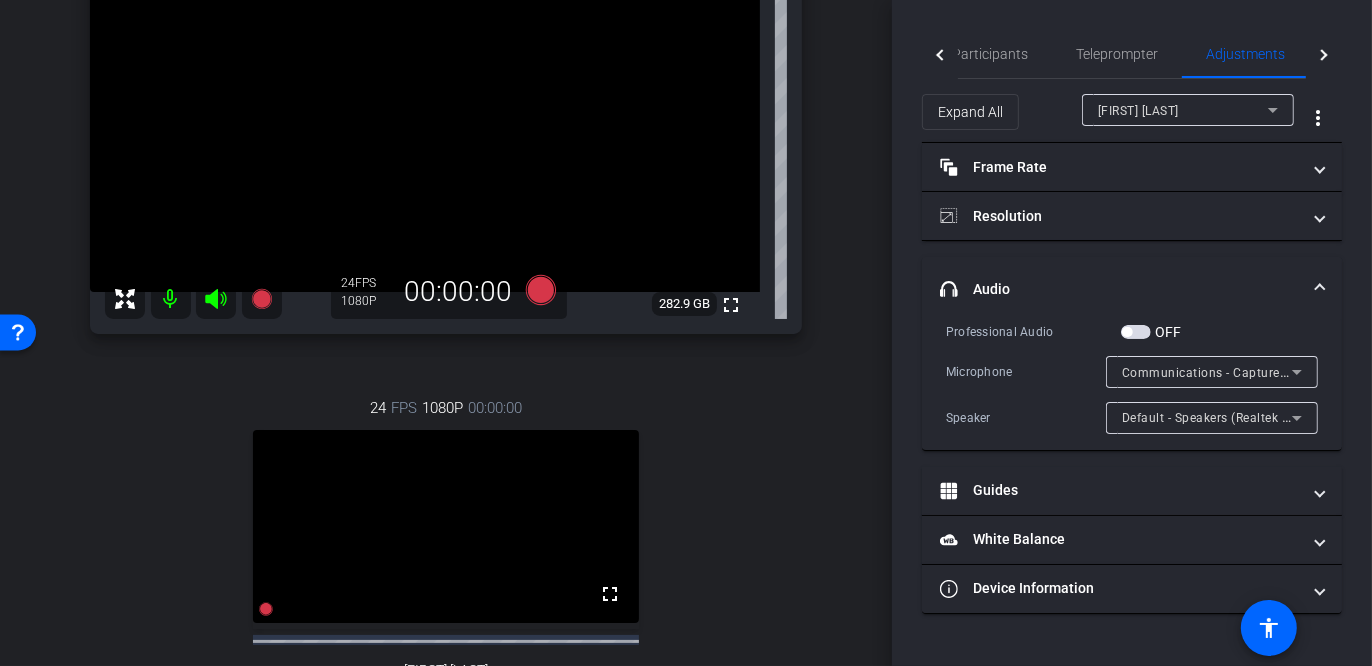 click 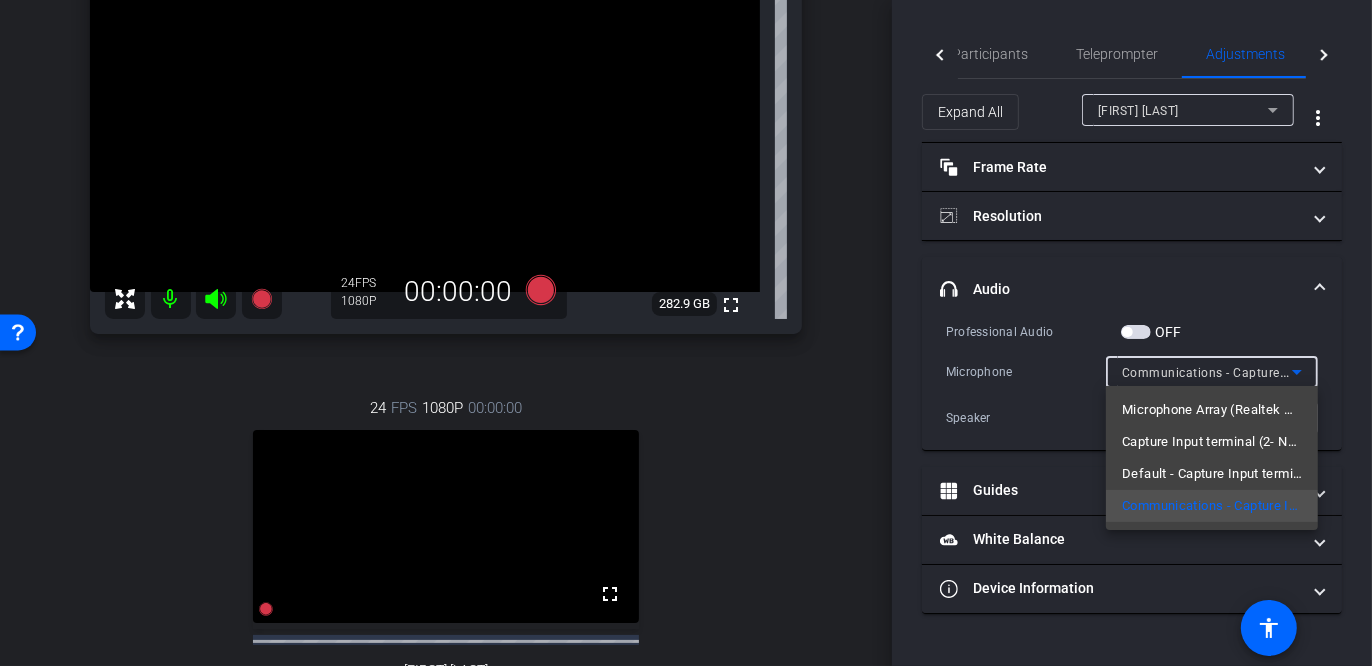 click at bounding box center (686, 333) 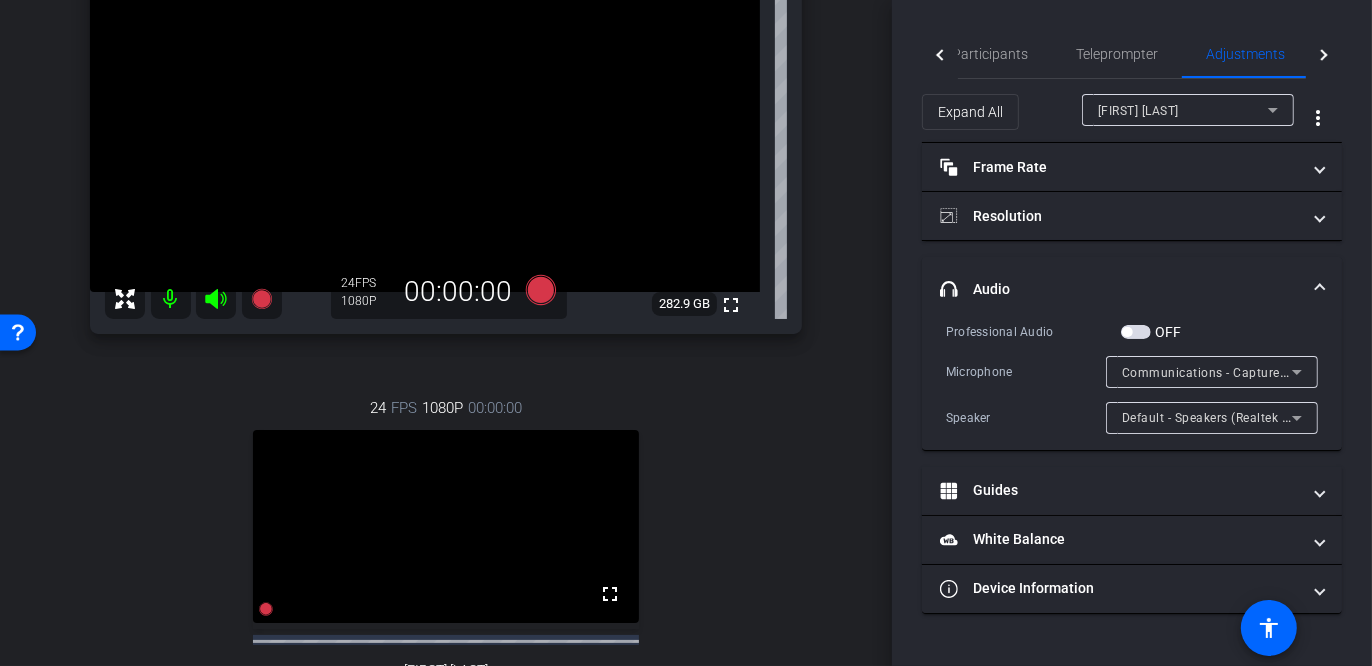 click on "[FIRST] [LAST]" at bounding box center [1138, 111] 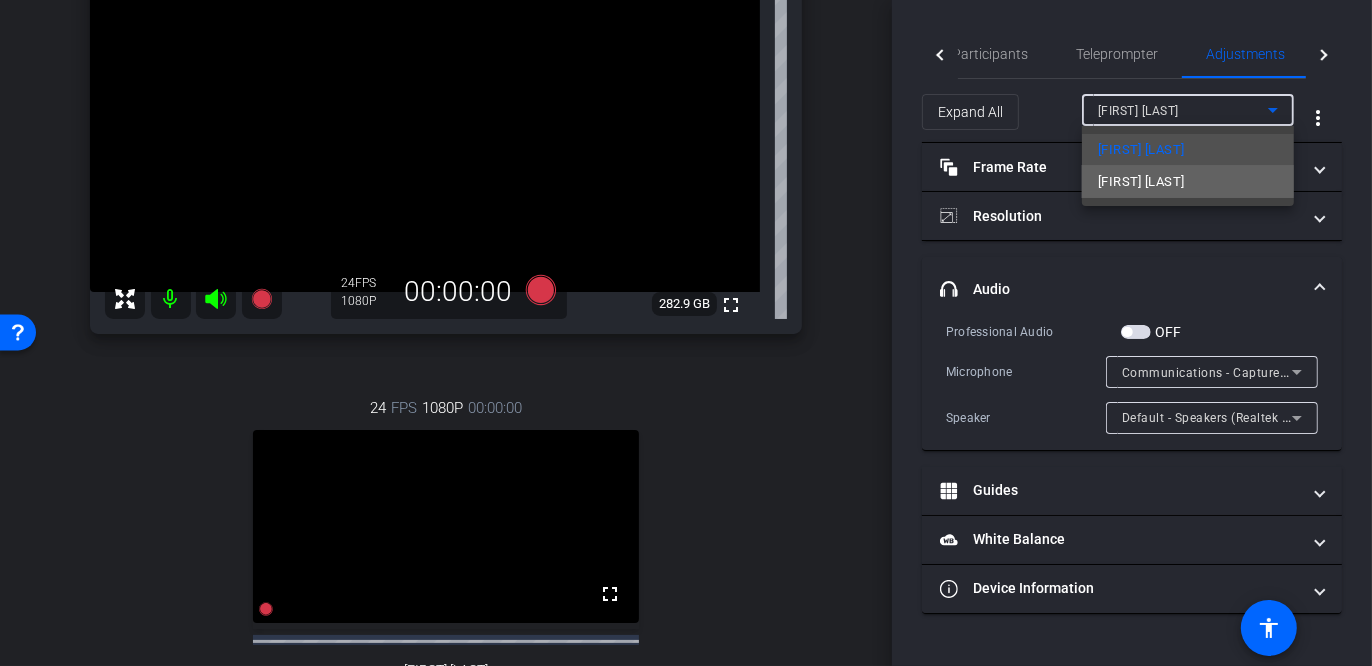 click on "[FIRST] [LAST]" at bounding box center (1141, 182) 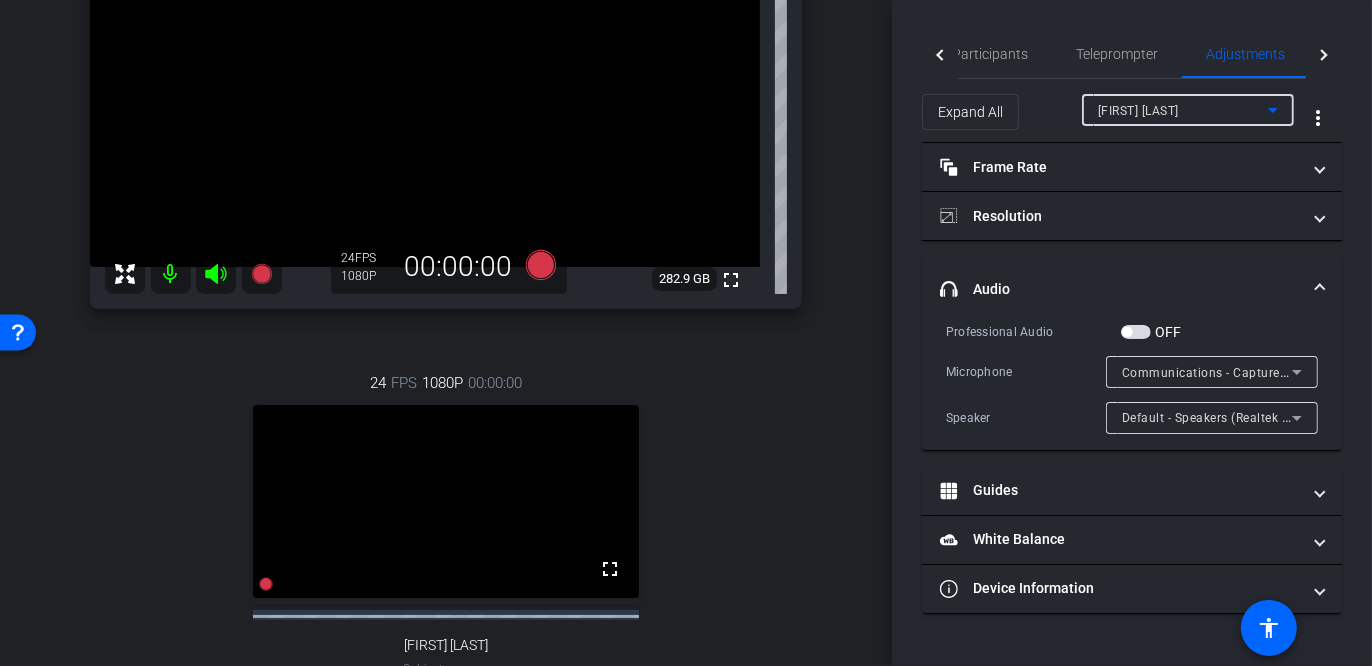 scroll, scrollTop: 223, scrollLeft: 0, axis: vertical 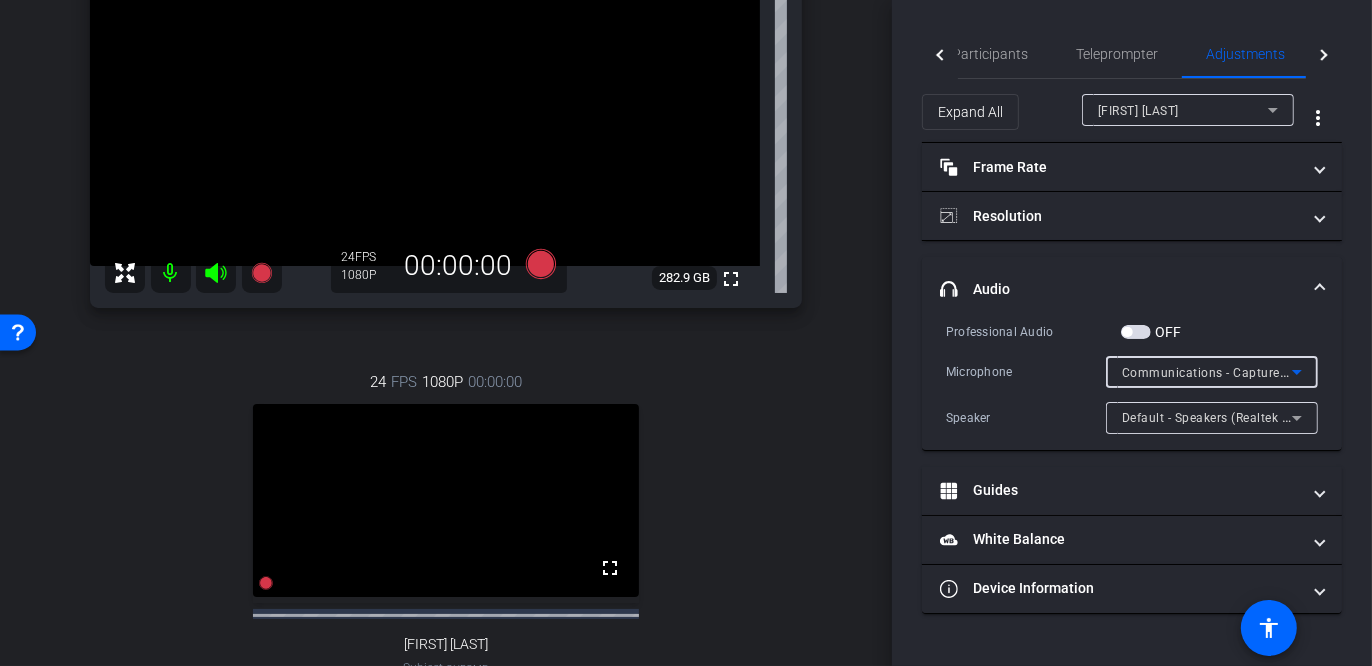 click on "Communications - Capture Input terminal (2- NexiGo N970P 4K Camera Audio)" at bounding box center (1354, 372) 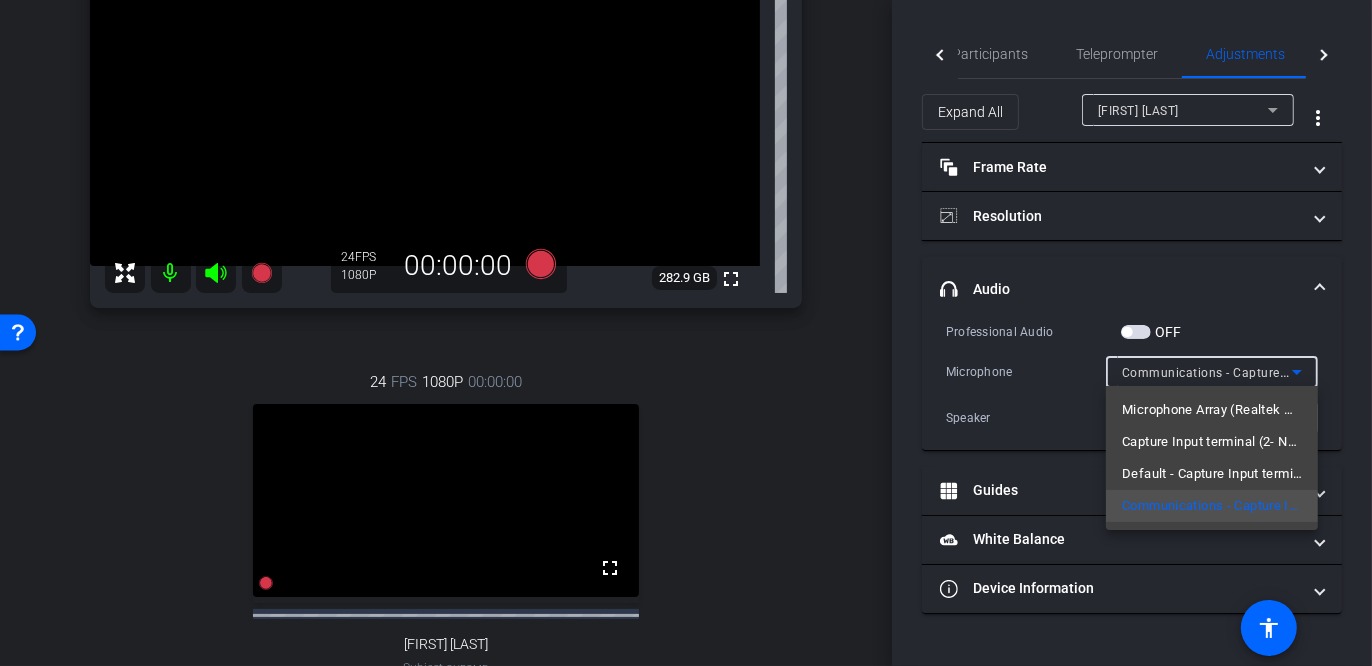 click at bounding box center (686, 333) 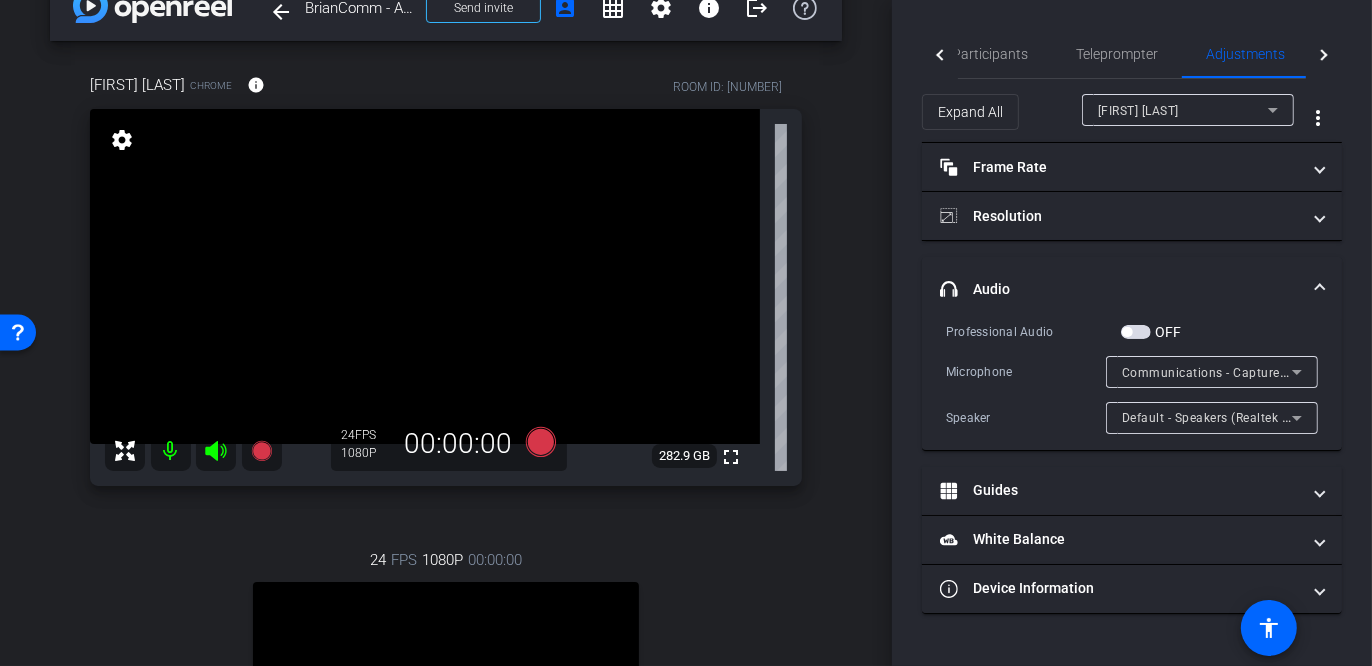 scroll, scrollTop: 15, scrollLeft: 0, axis: vertical 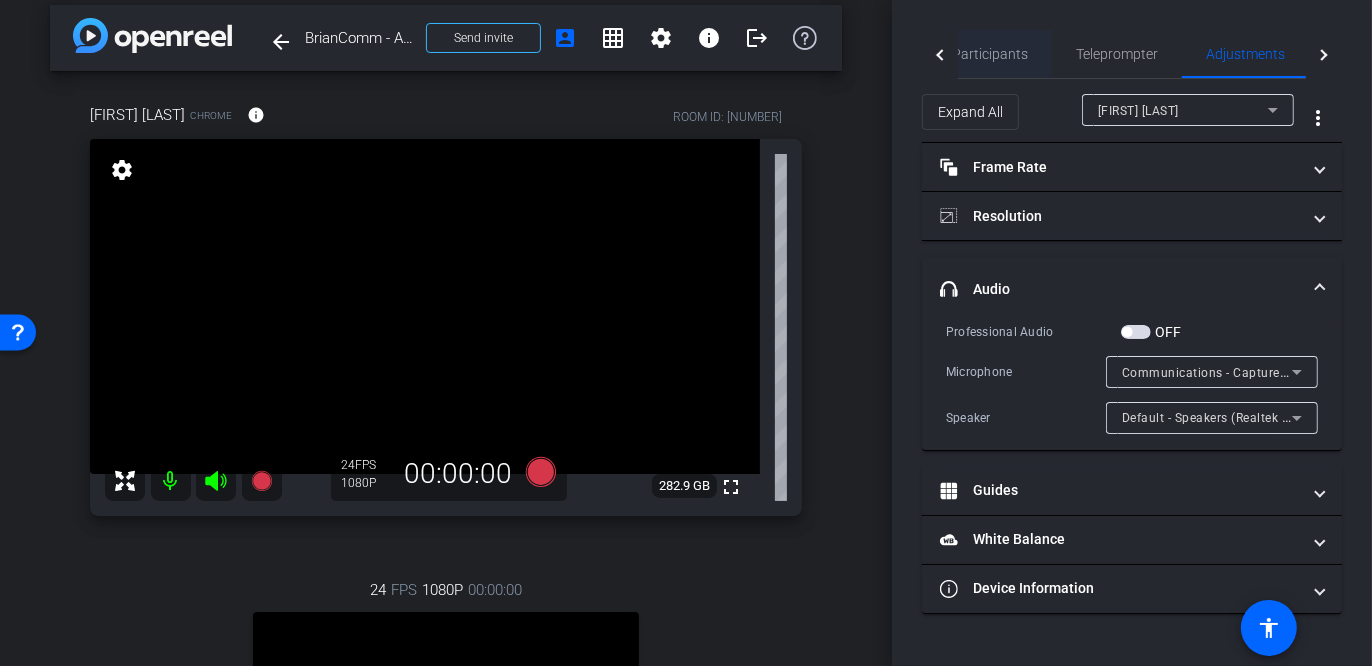 click on "Participants" at bounding box center (990, 54) 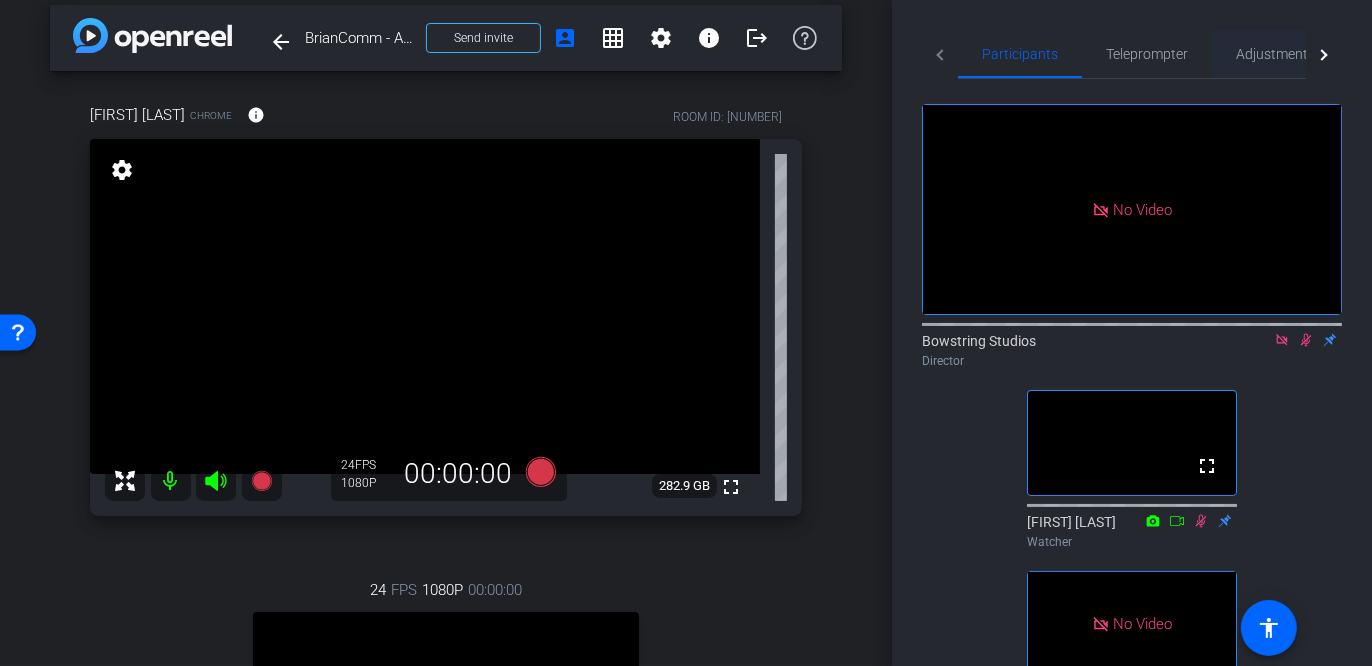 click on "Adjustments" at bounding box center [1275, 54] 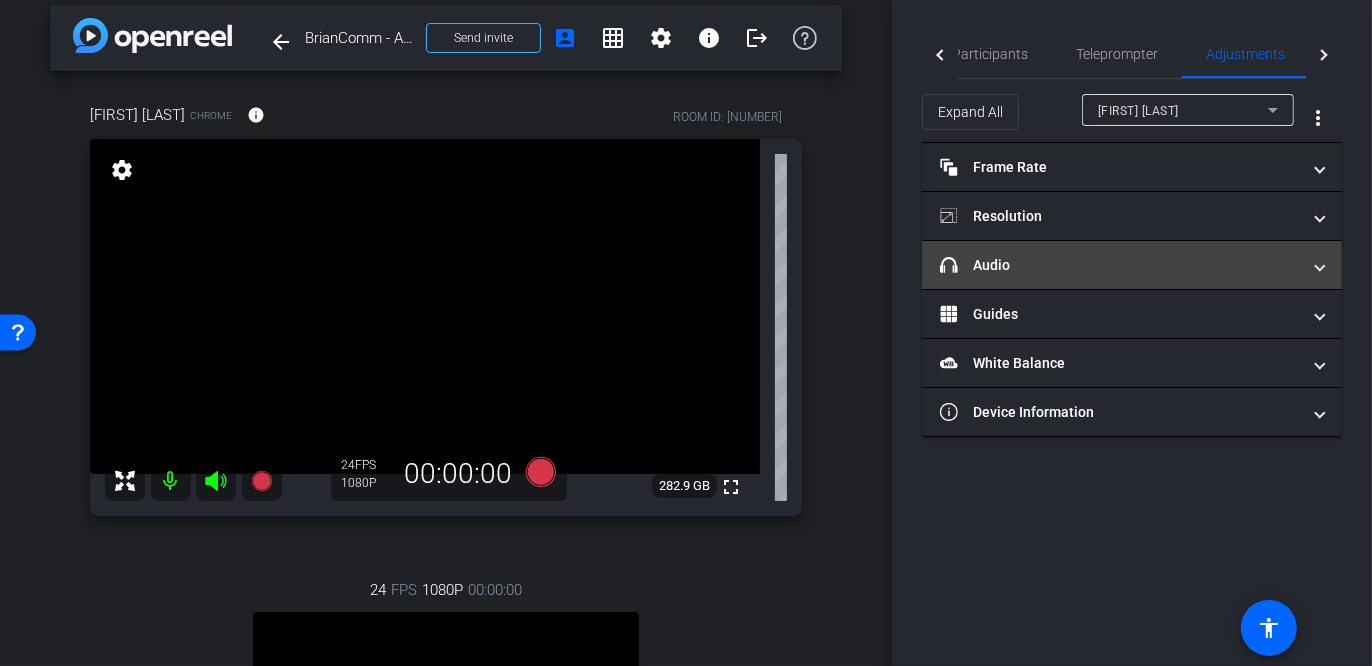 click on "headphone icon
Audio" at bounding box center (1120, 265) 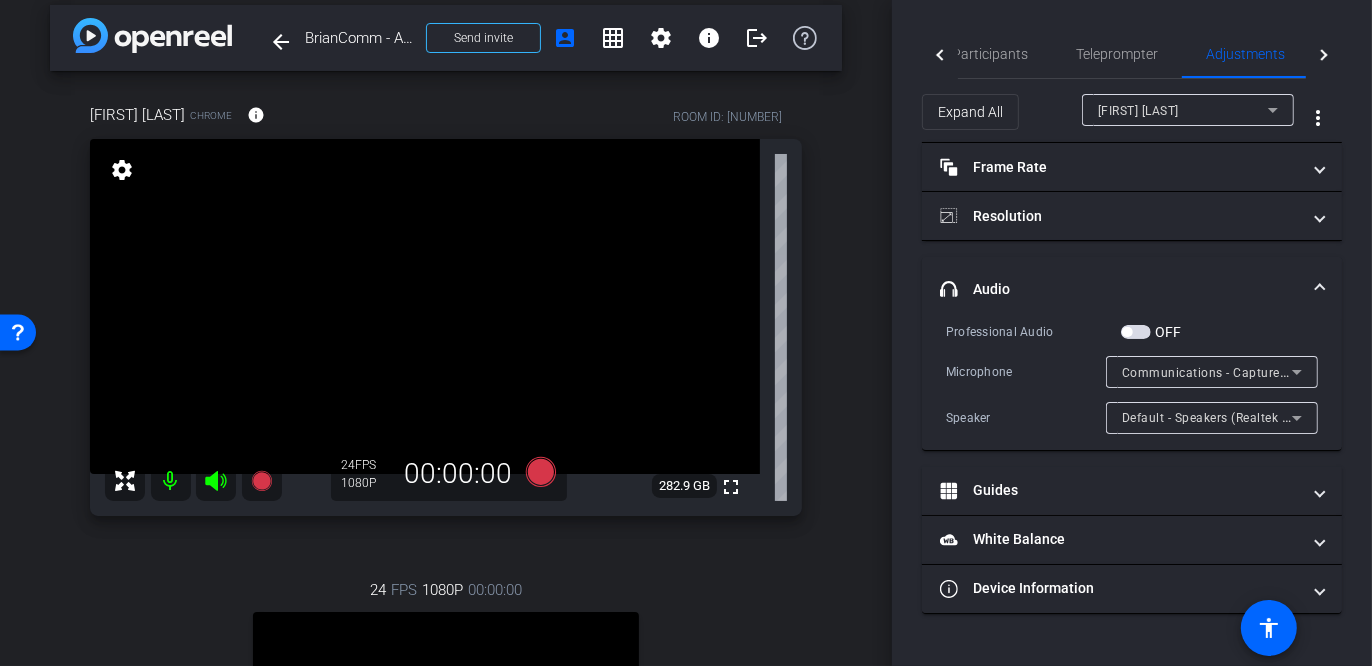 click at bounding box center [1136, 332] 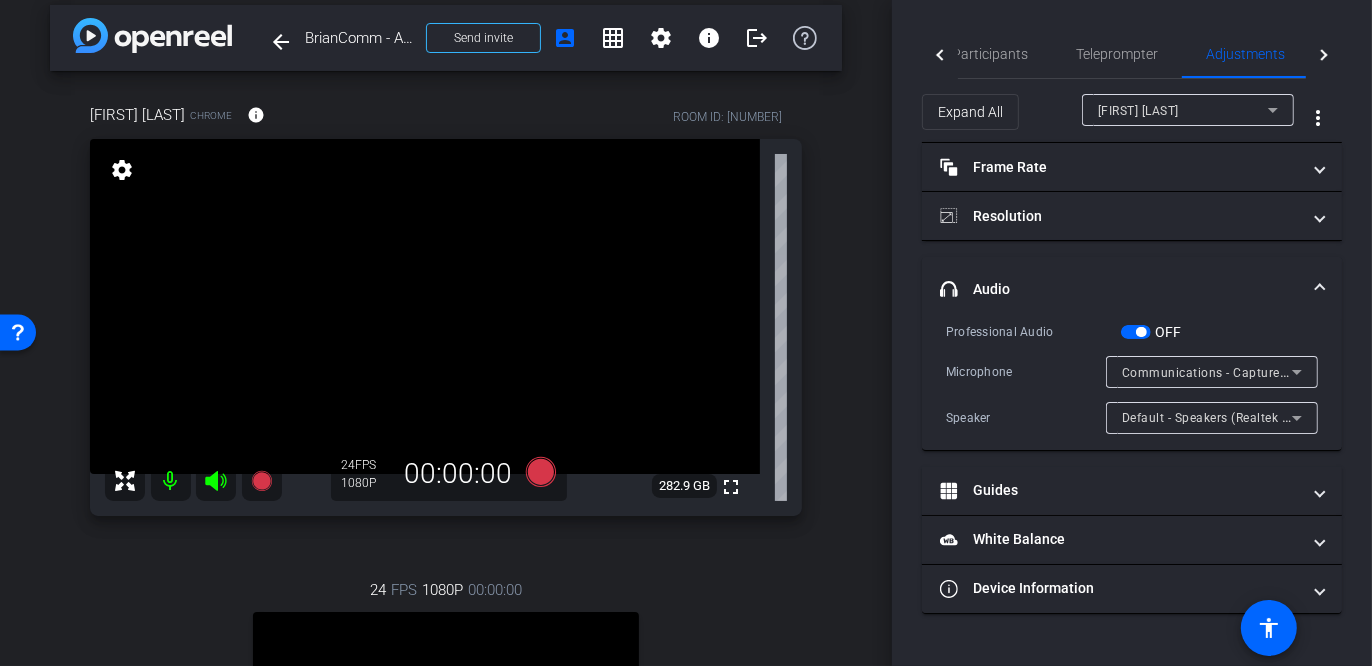 click at bounding box center (1136, 332) 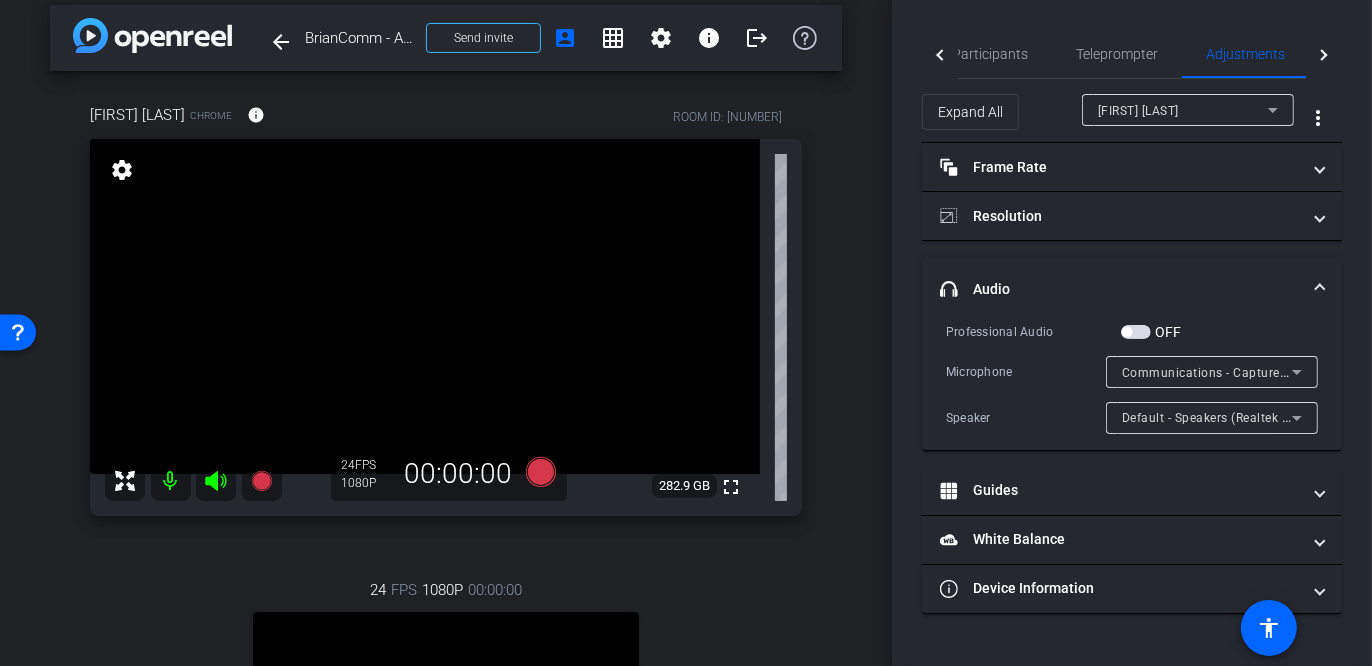click on "Communications - Capture Input terminal (2- NexiGo N970P 4K Camera Audio)" at bounding box center [1354, 372] 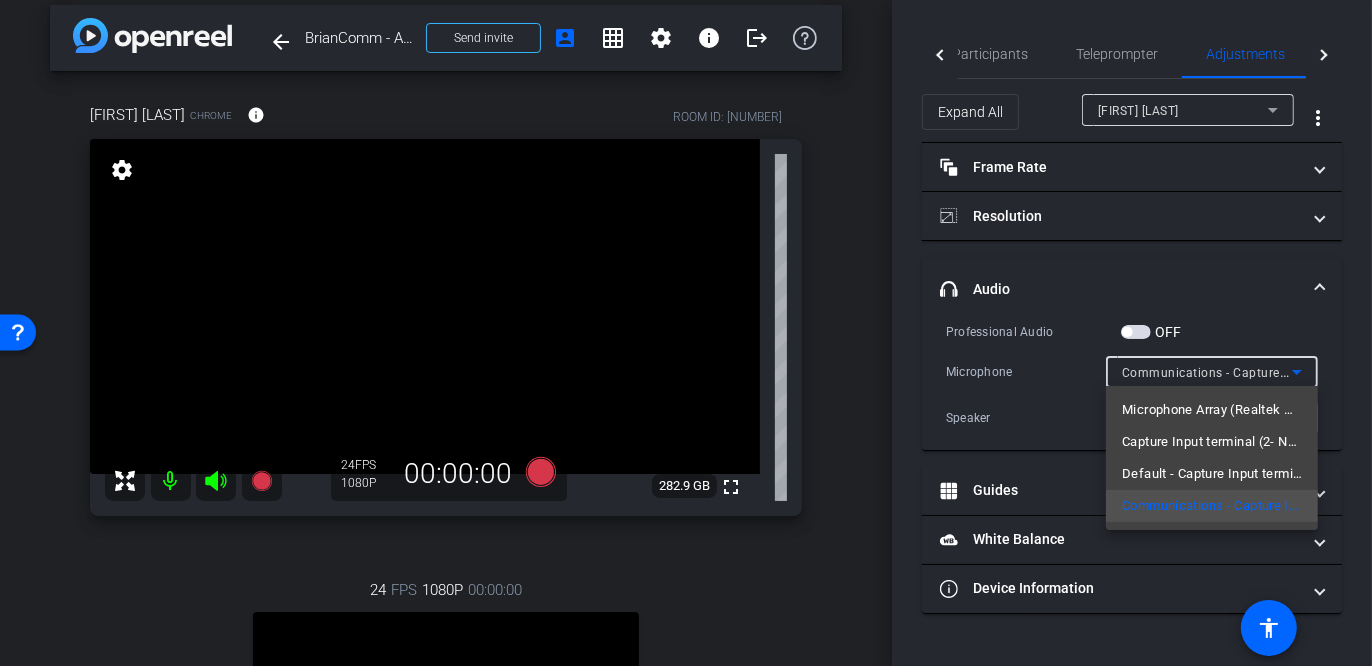 click at bounding box center [686, 333] 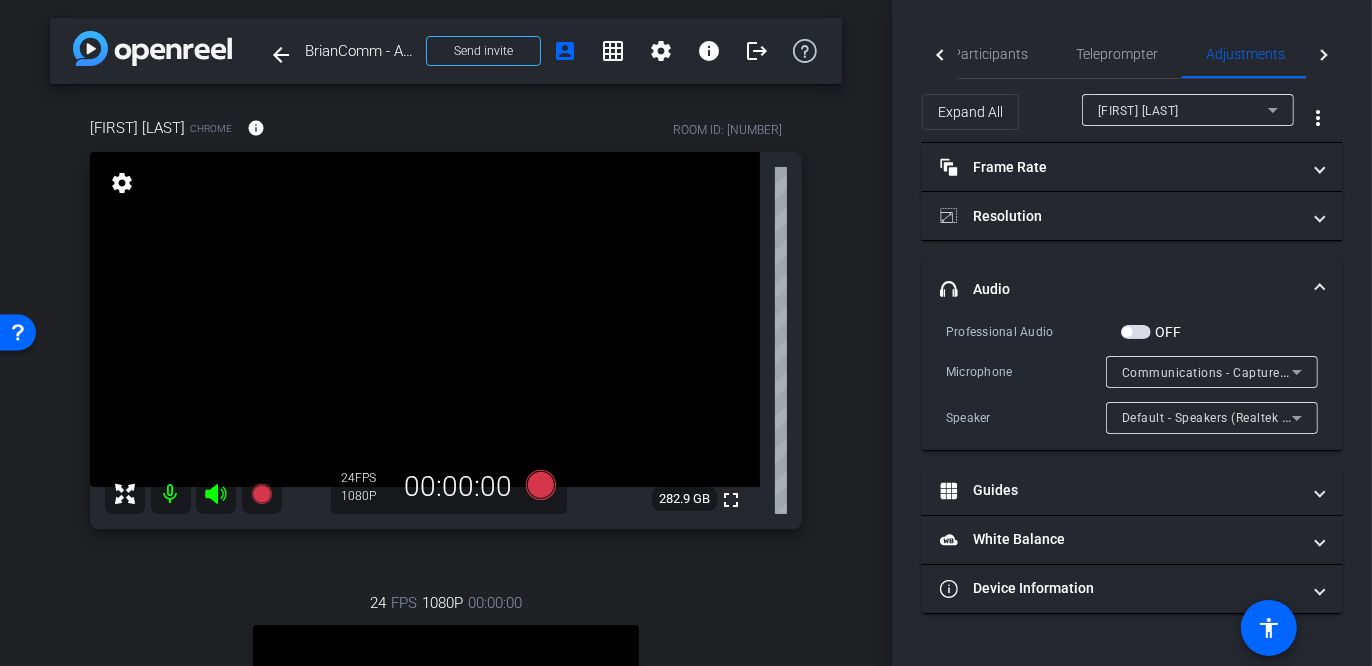 scroll, scrollTop: 1, scrollLeft: 0, axis: vertical 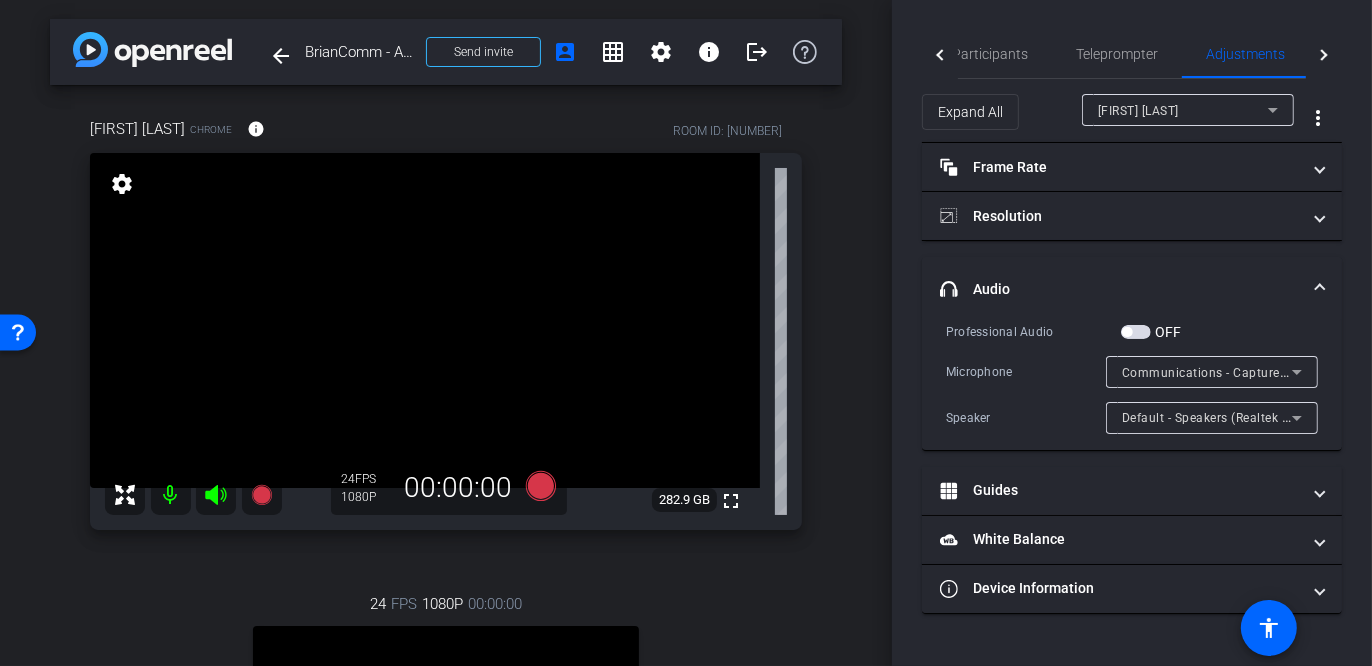 click on "Communications - Capture Input terminal (2- NexiGo N970P 4K Camera Audio)" at bounding box center (1354, 372) 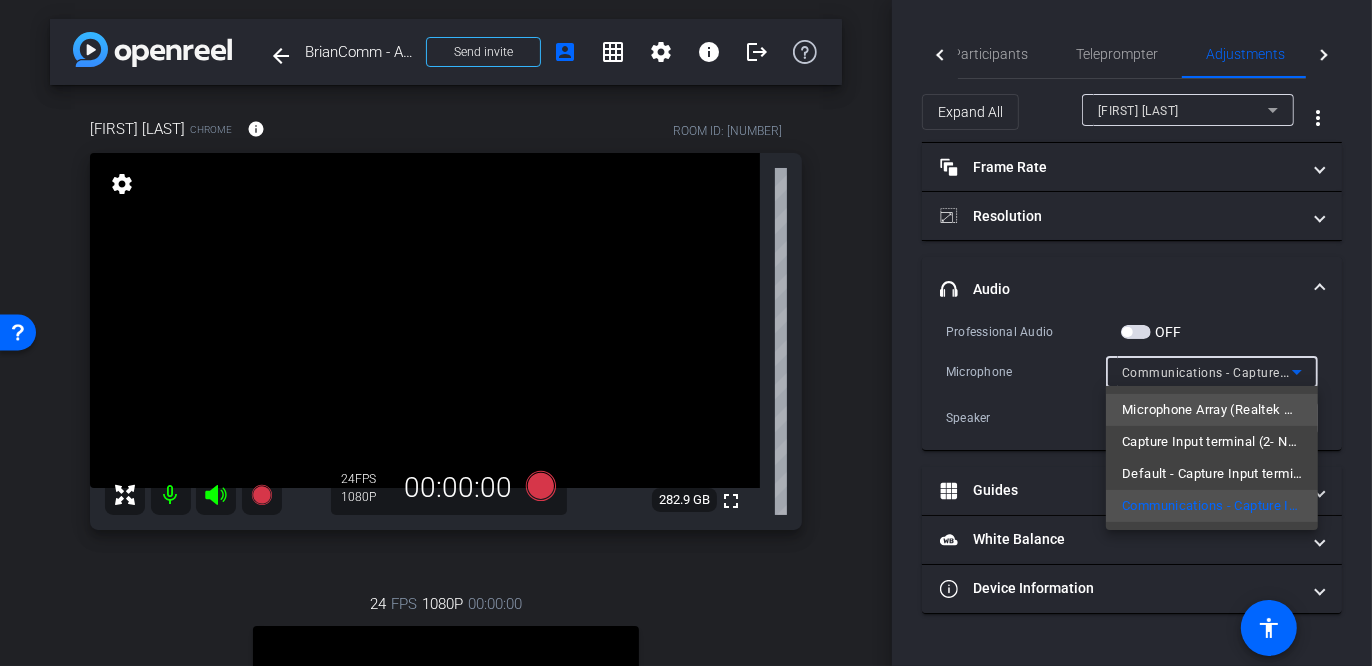 click on "Microphone Array (Realtek High Definition Audio(SST))" at bounding box center (1212, 410) 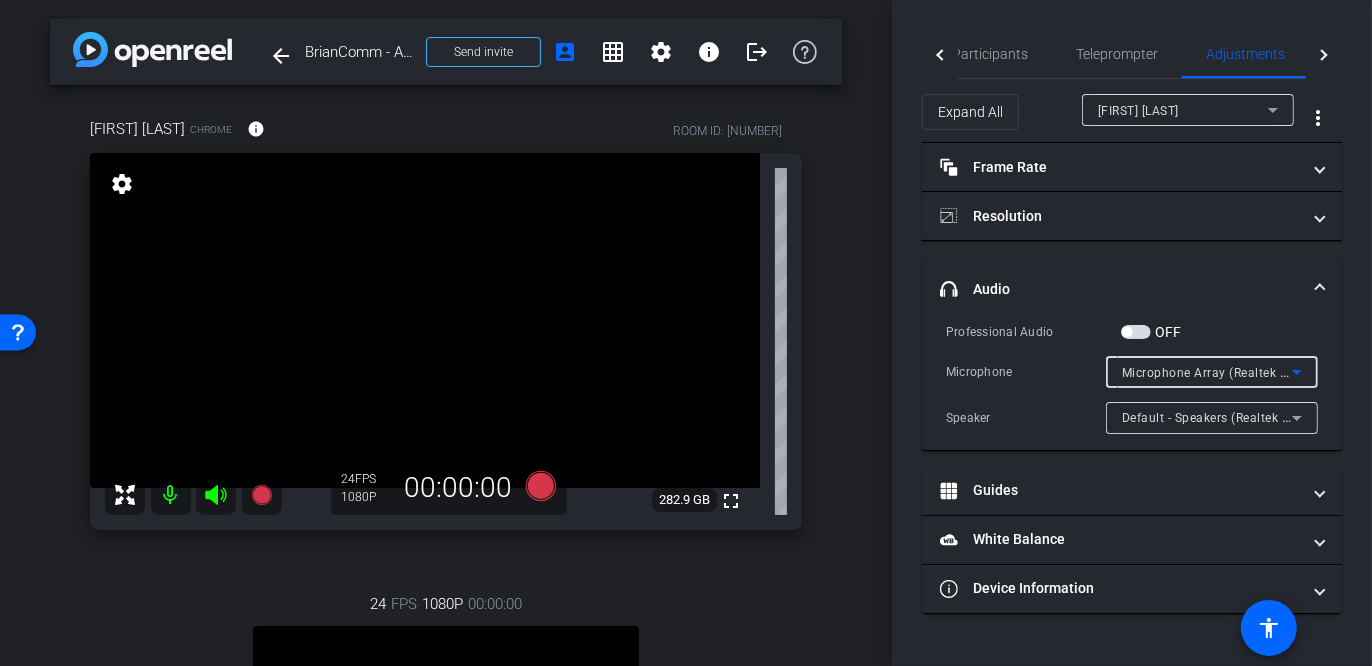 click on "Microphone Array (Realtek High Definition Audio(SST))" at bounding box center [1282, 372] 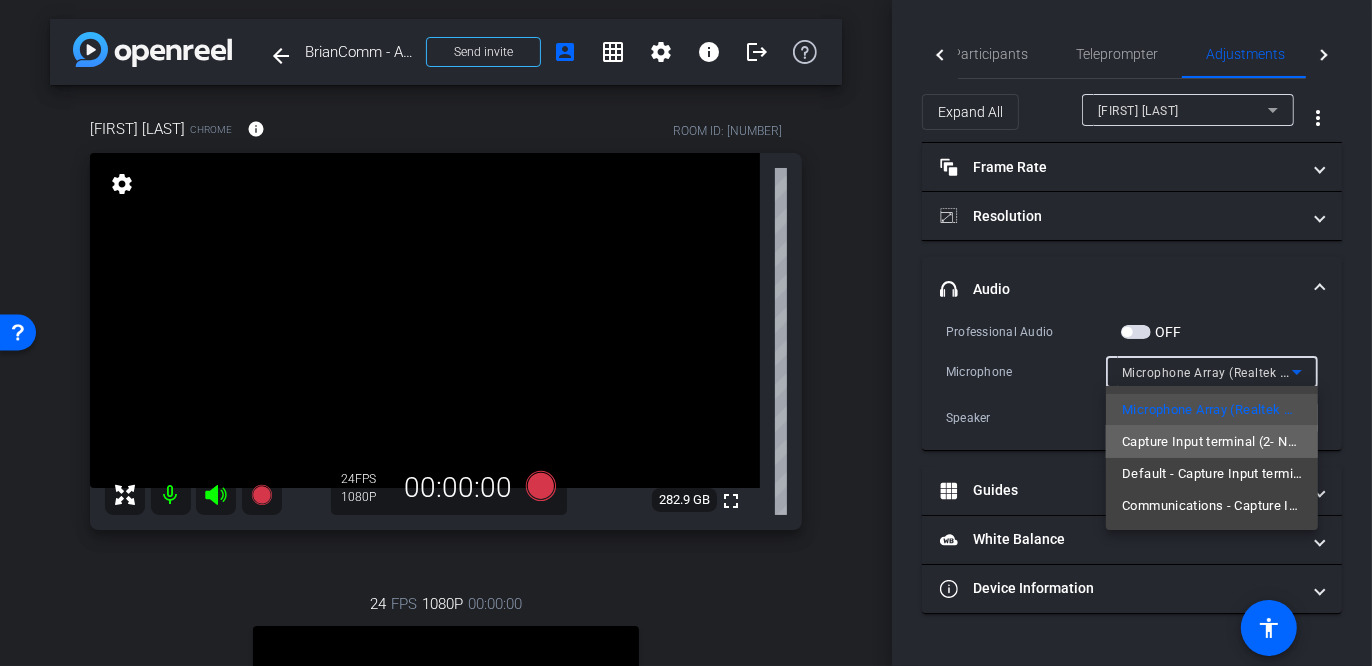 click on "Capture Input terminal (2- NexiGo N970P 4K Camera Audio)" at bounding box center (1212, 442) 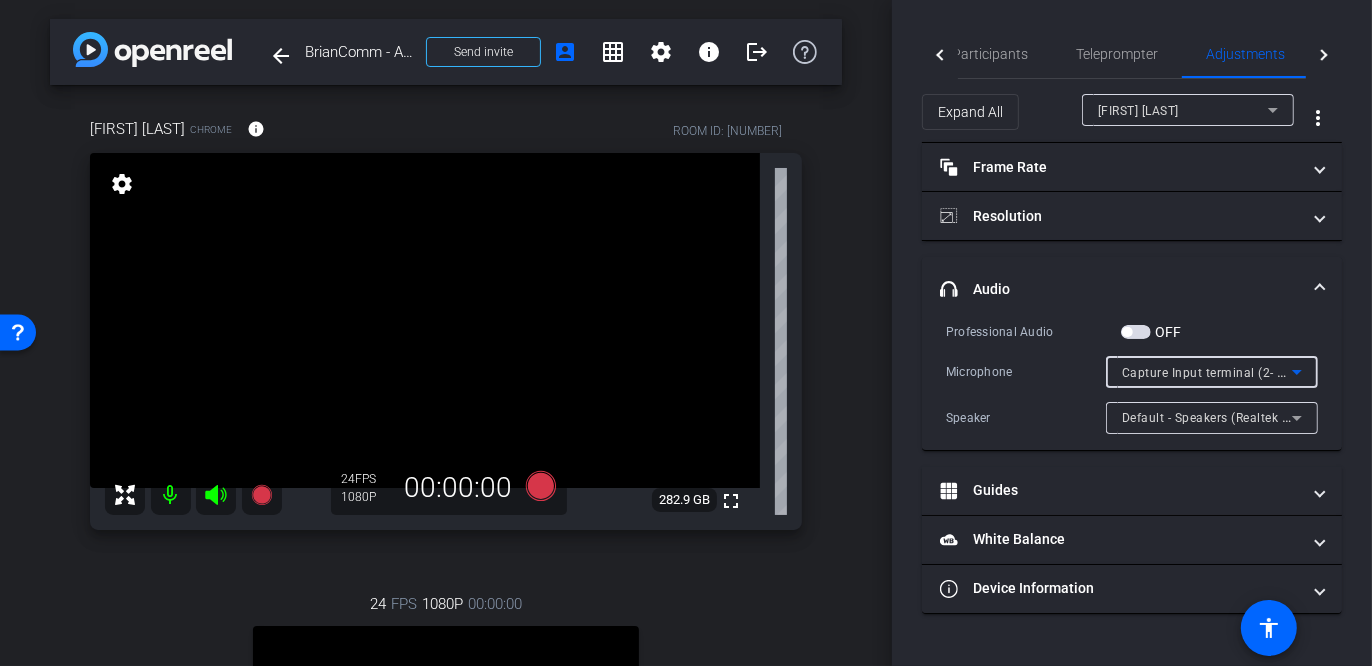 click on "Capture Input terminal (2- NexiGo N970P 4K Camera Audio)" at bounding box center (1298, 372) 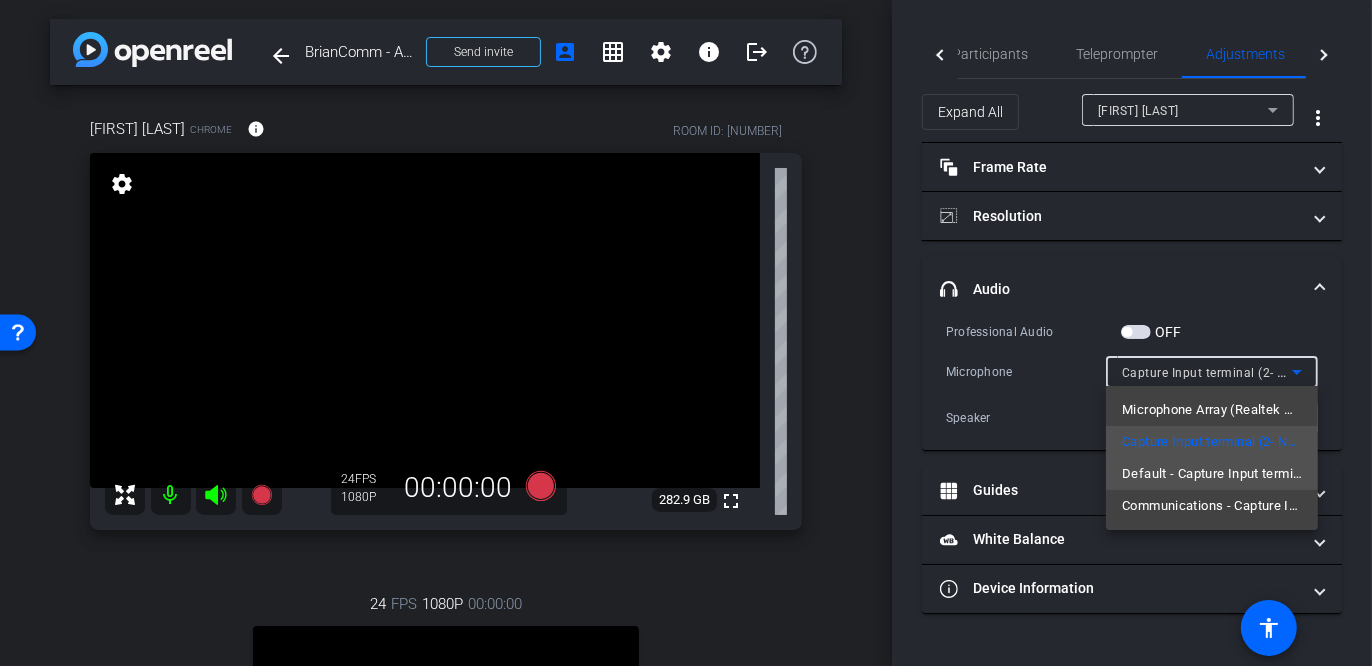 click on "Default - Capture Input terminal (2- NexiGo N970P 4K Camera Audio)" at bounding box center [1212, 474] 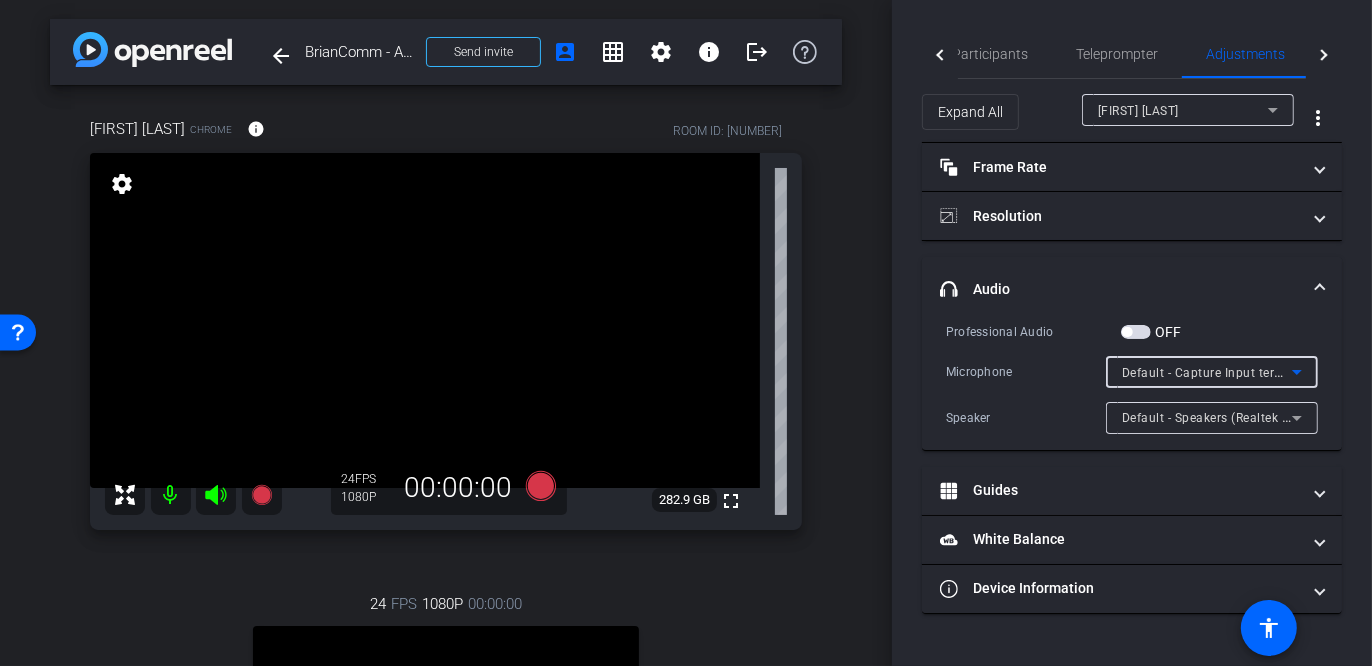 click on "Default - Capture Input terminal (2- NexiGo N970P 4K Camera Audio)" at bounding box center [1325, 372] 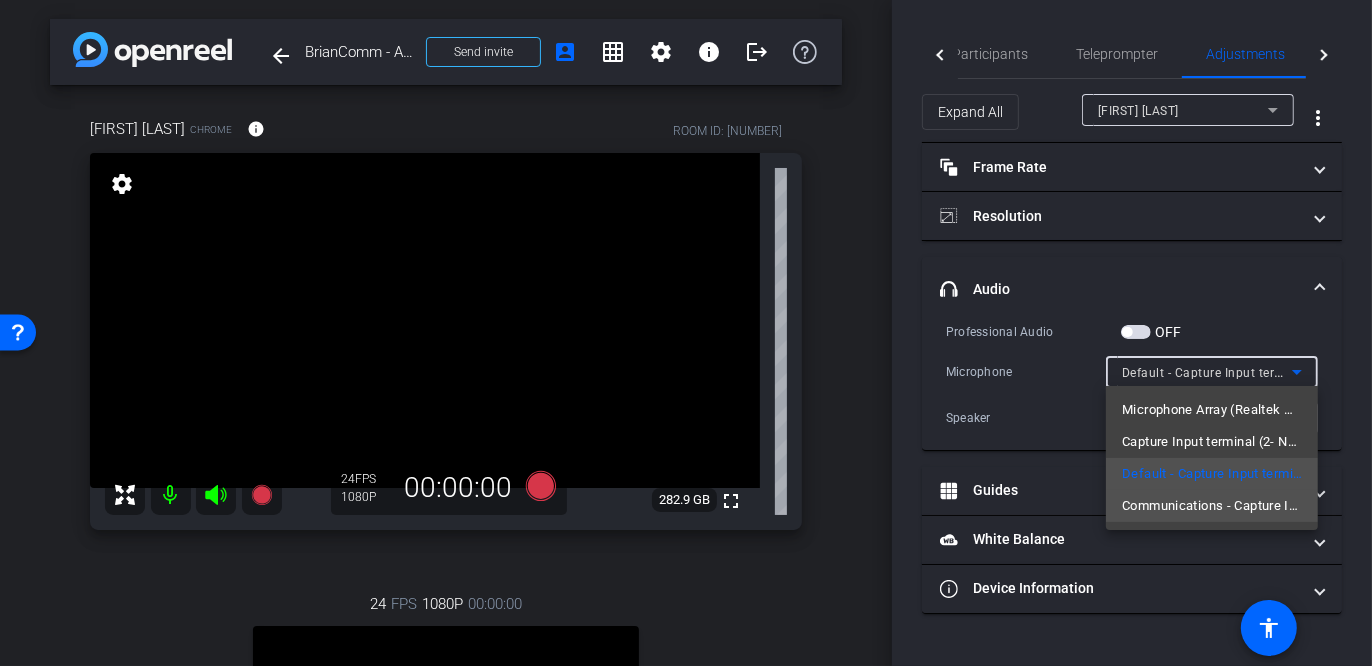click on "Communications - Capture Input terminal (2- NexiGo N970P 4K Camera Audio)" at bounding box center (1212, 506) 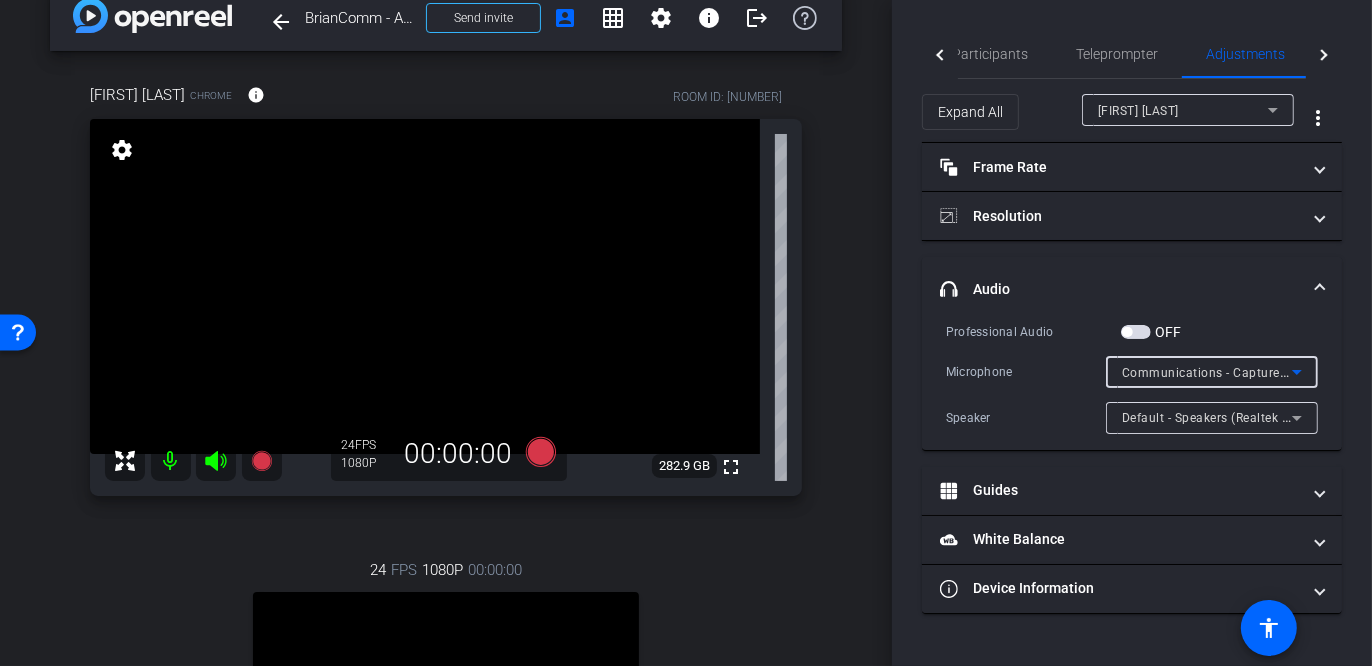 scroll, scrollTop: 0, scrollLeft: 0, axis: both 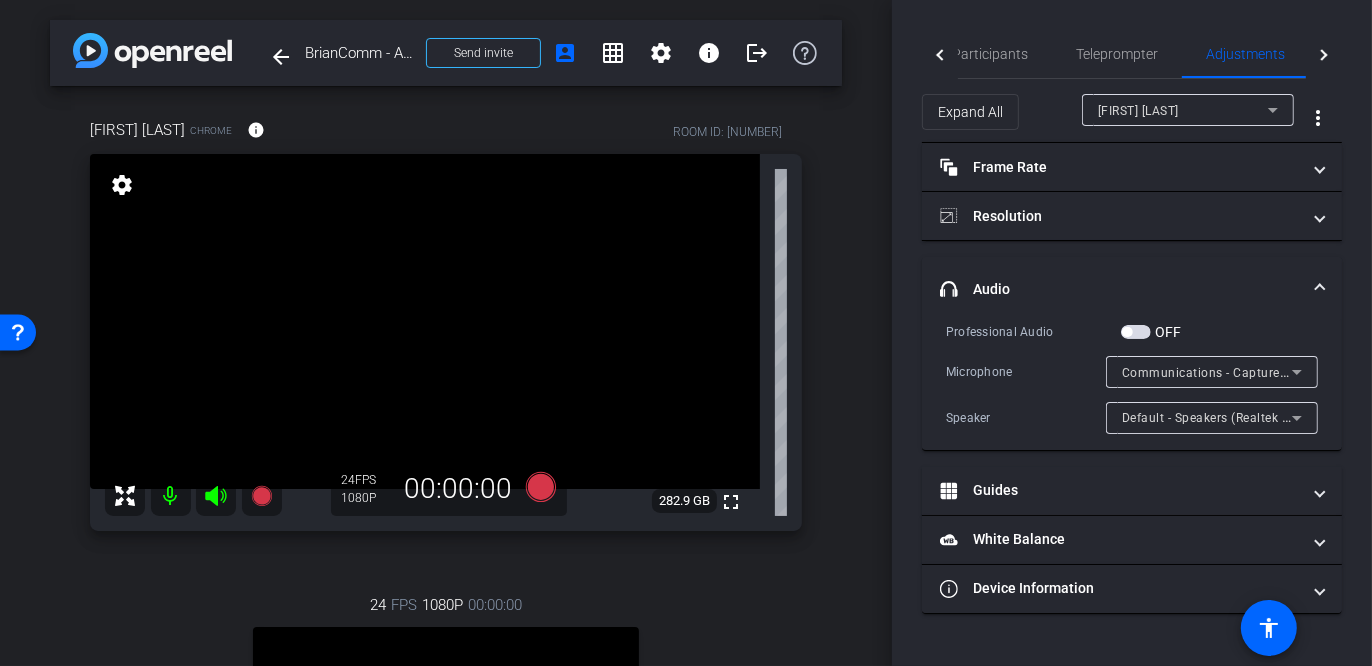 click on "Kelly Munson Chrome info ROOM ID: 77894357 fullscreen settings  282.9 GB
24 FPS  1080P   00:00:00
24 FPS 1080P  00:00:00  fullscreen
Charles Pizzi Subject   -  Chrome
settings" at bounding box center (446, 540) 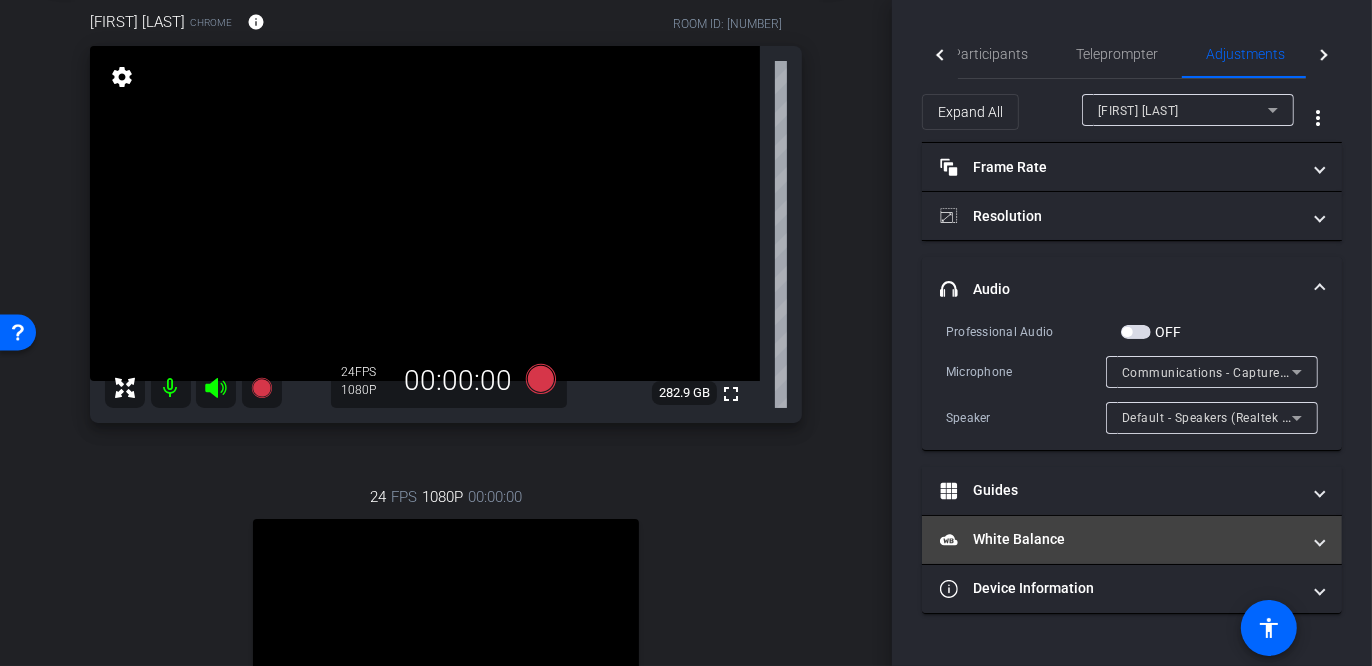 scroll, scrollTop: 0, scrollLeft: 0, axis: both 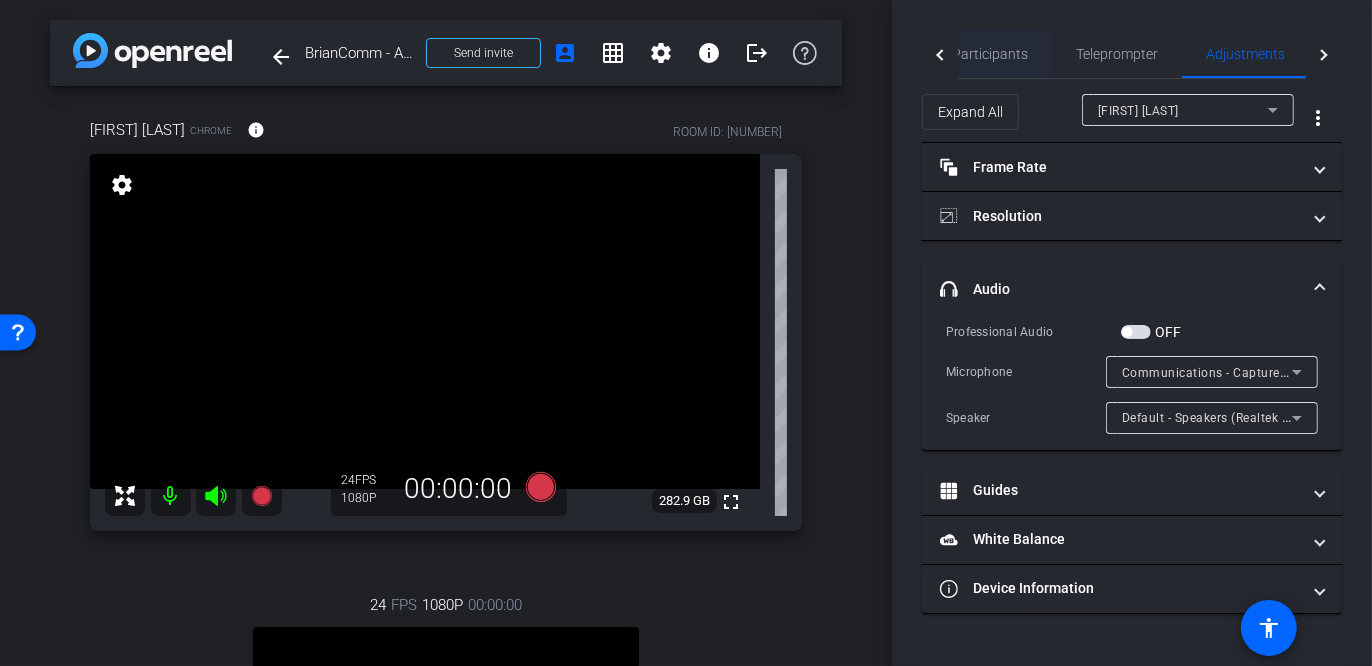 click on "Participants" at bounding box center (990, 54) 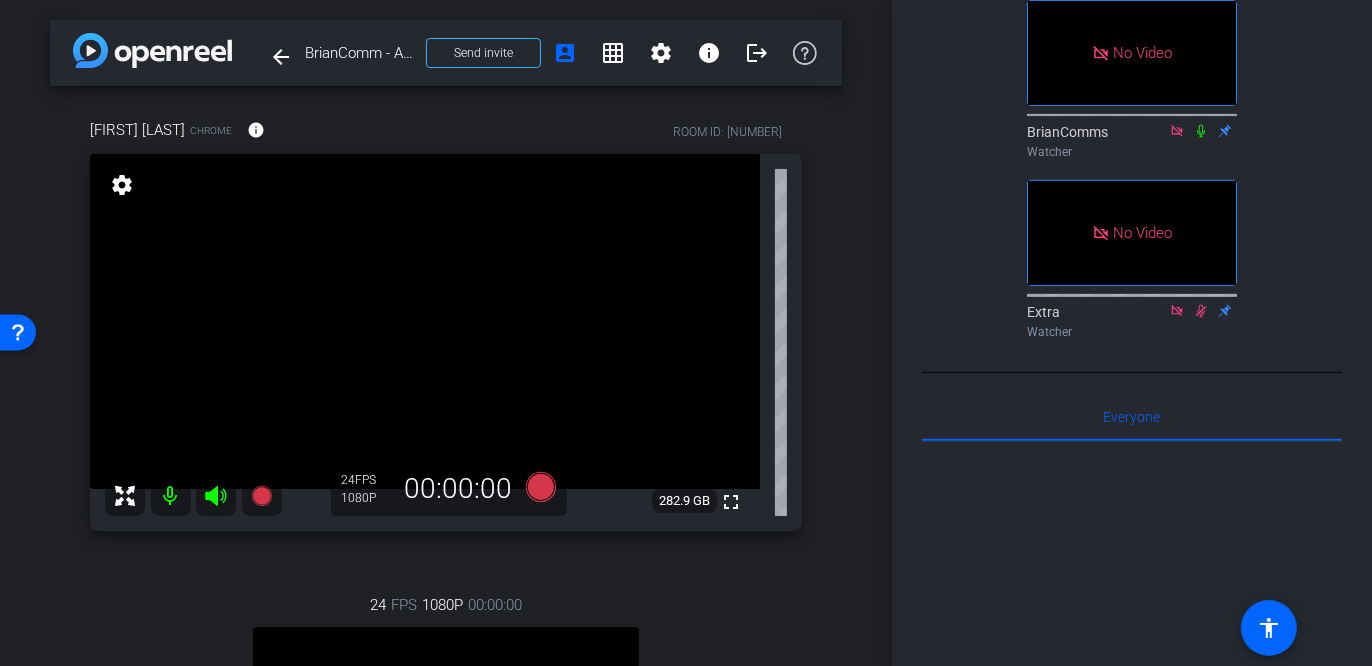 scroll, scrollTop: 0, scrollLeft: 0, axis: both 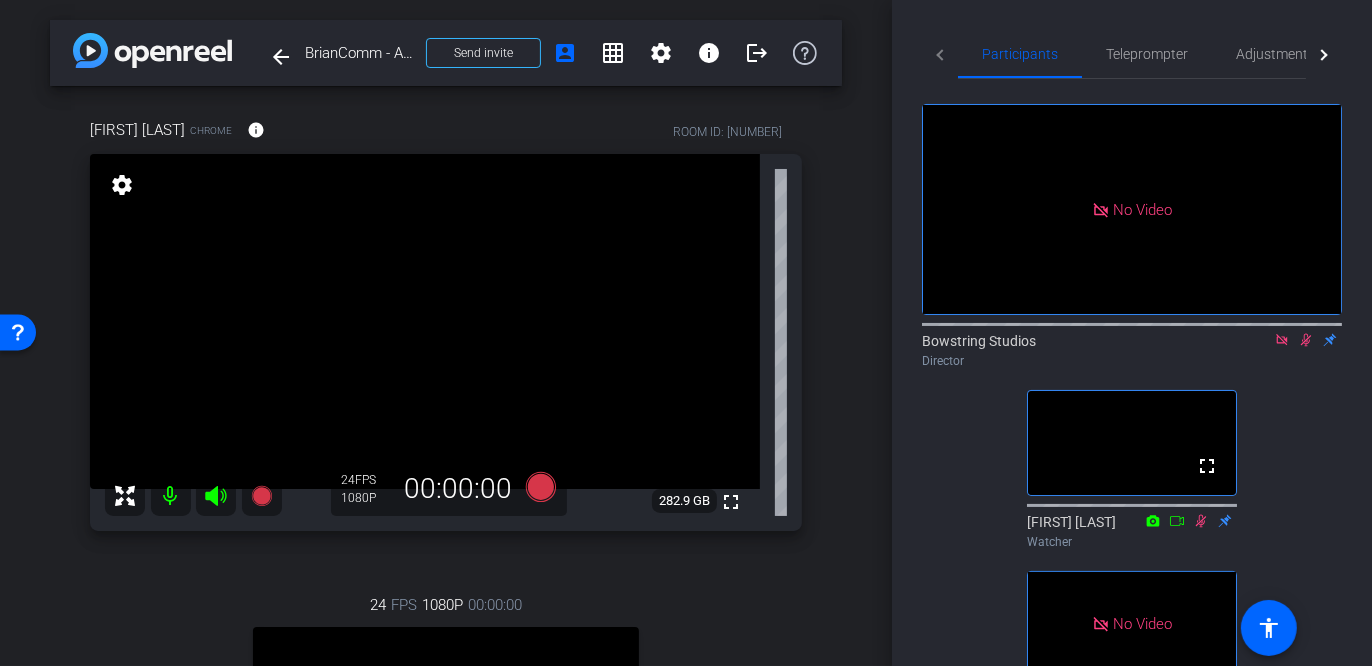 click on "Kelly Munson Chrome info ROOM ID: 77894357 fullscreen settings  282.9 GB
24 FPS  1080P   00:00:00
24 FPS 1080P  00:00:00  fullscreen
Charles Pizzi Subject   -  Chrome
settings" at bounding box center [446, 540] 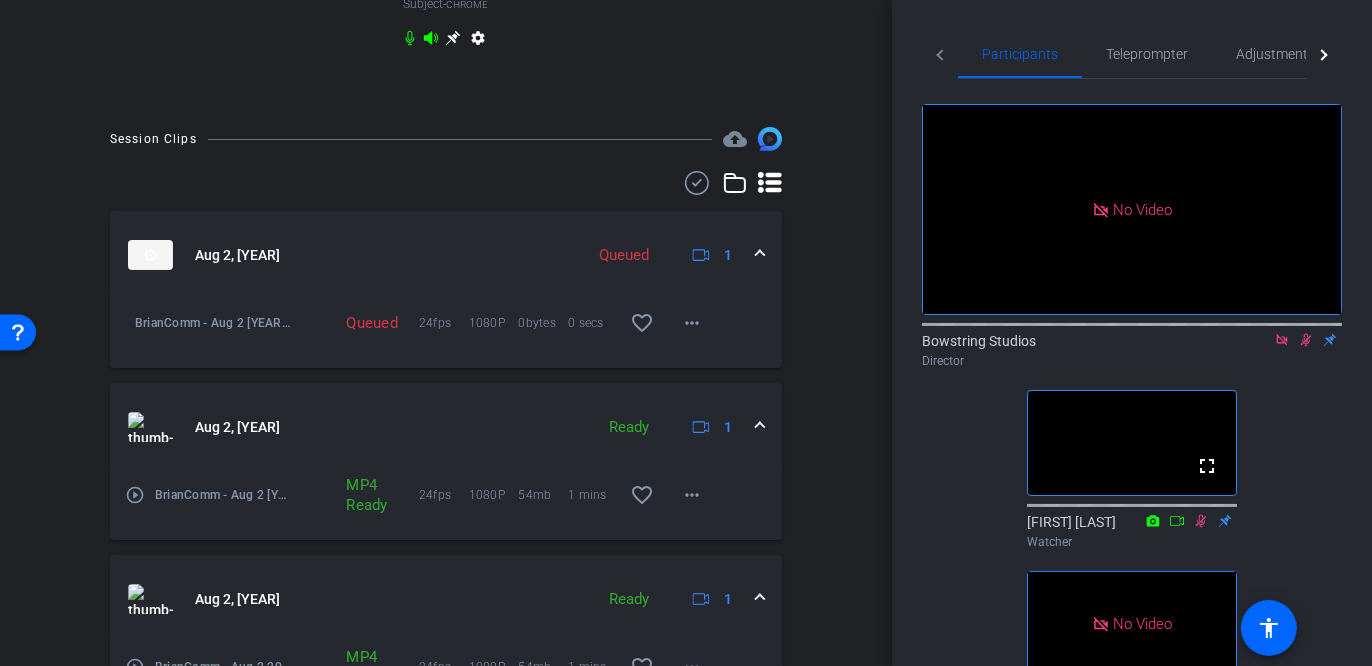 scroll, scrollTop: 881, scrollLeft: 0, axis: vertical 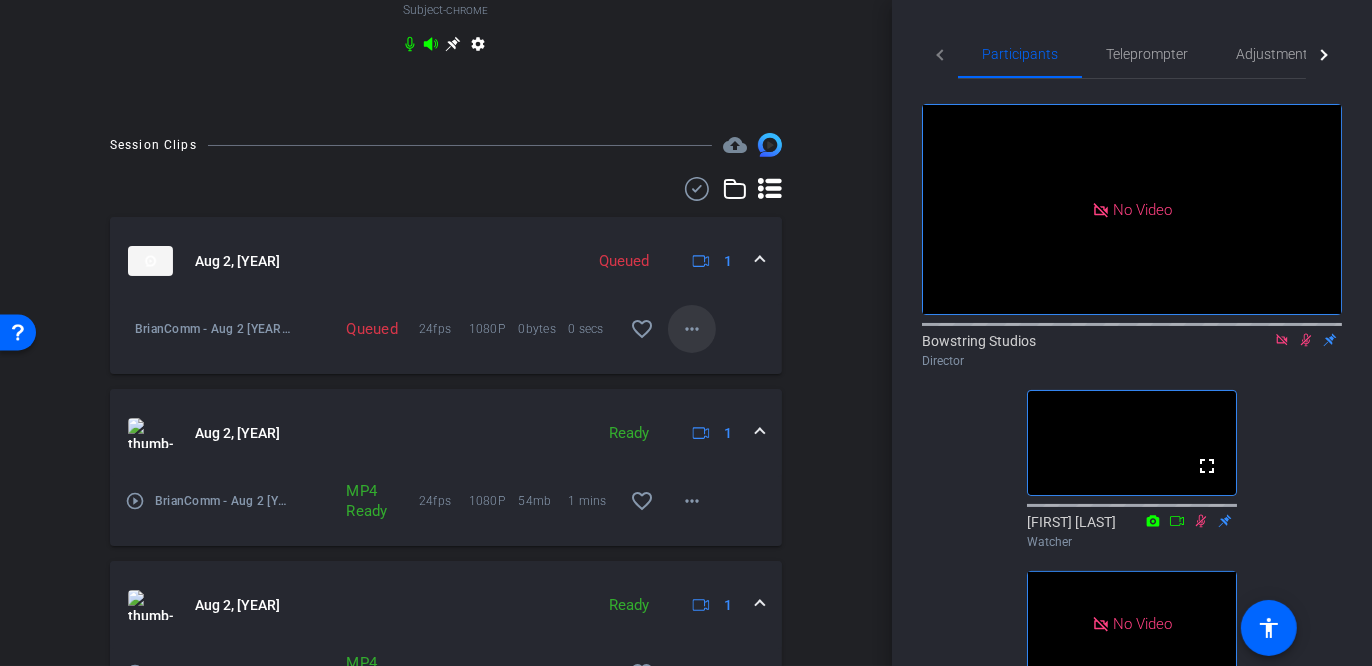 click on "more_horiz" at bounding box center (692, 329) 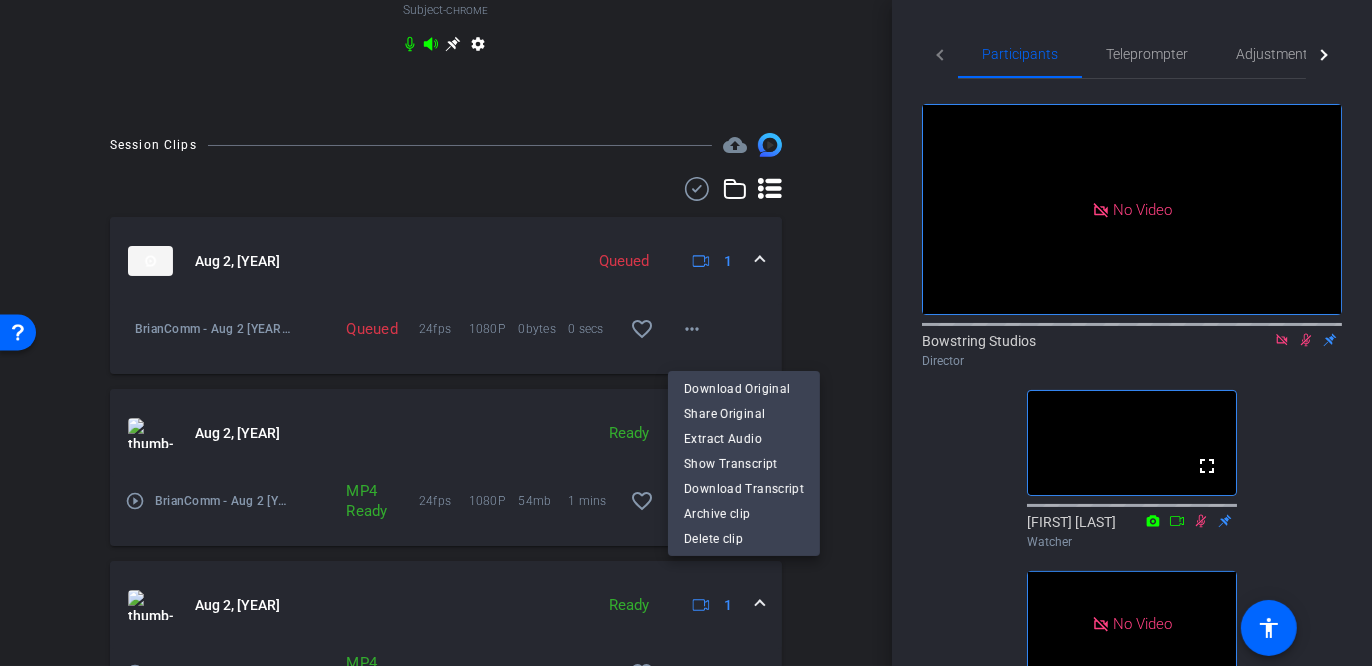 click at bounding box center [686, 333] 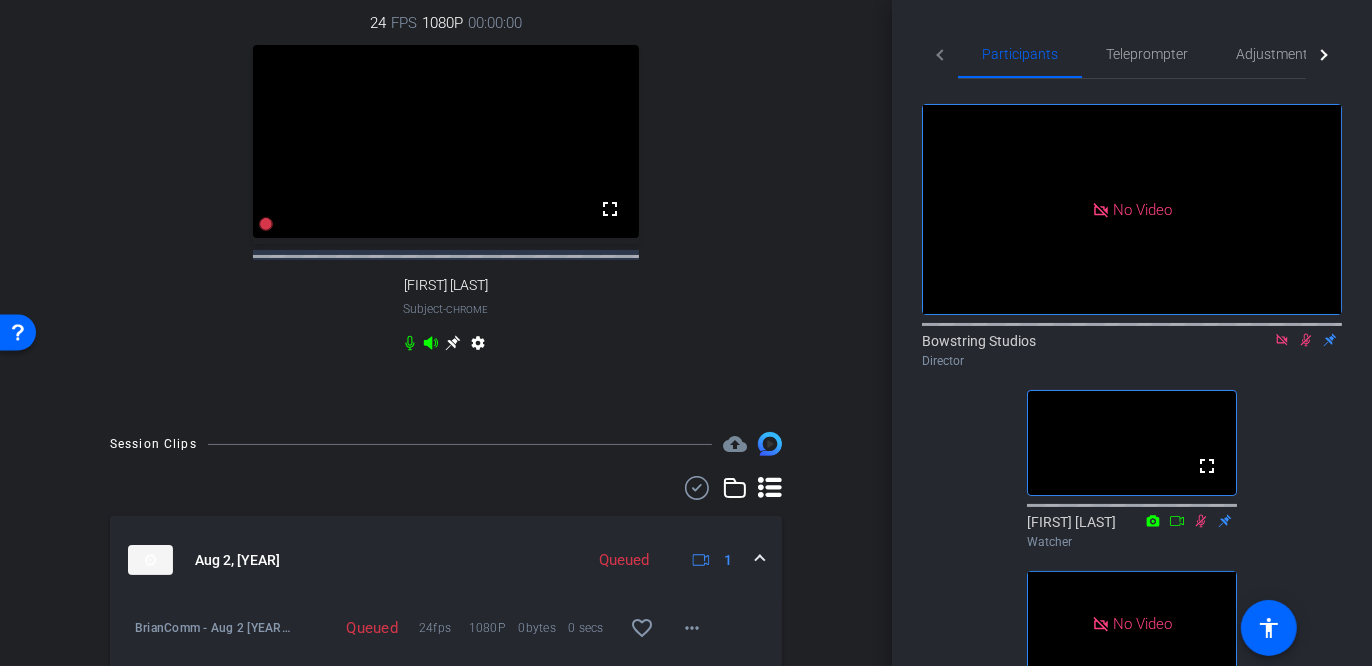 scroll, scrollTop: 0, scrollLeft: 0, axis: both 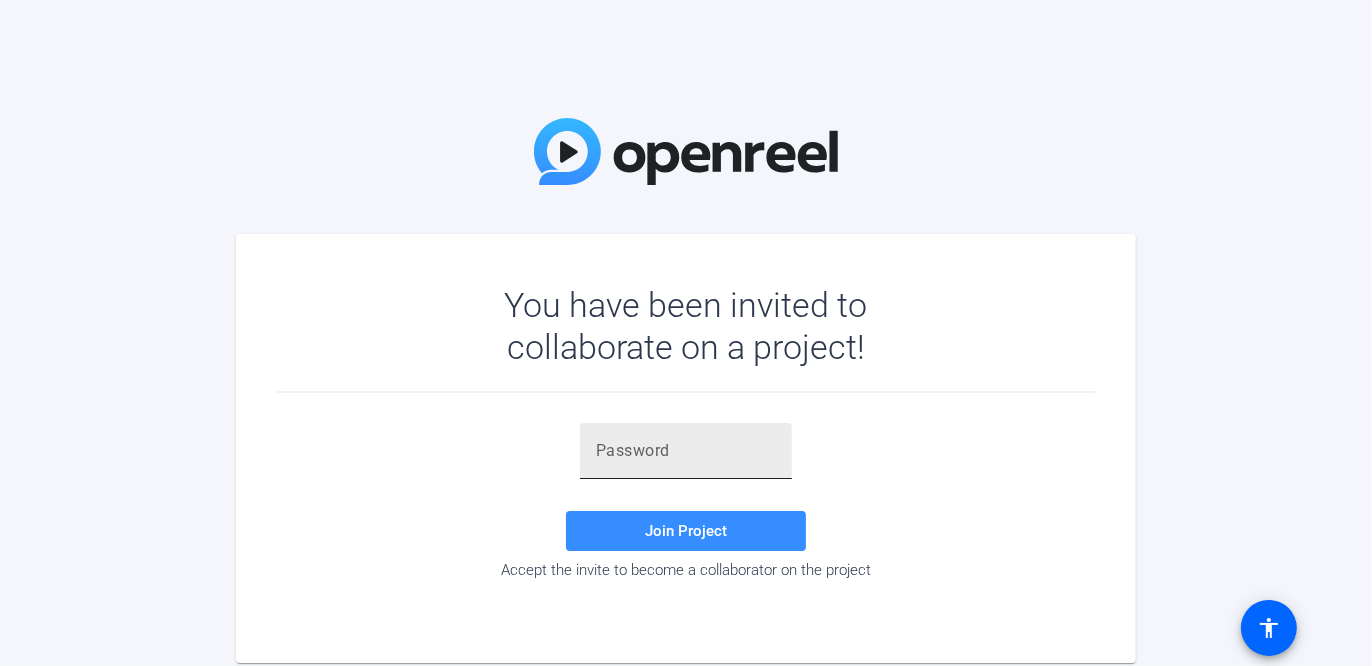 click at bounding box center (686, 451) 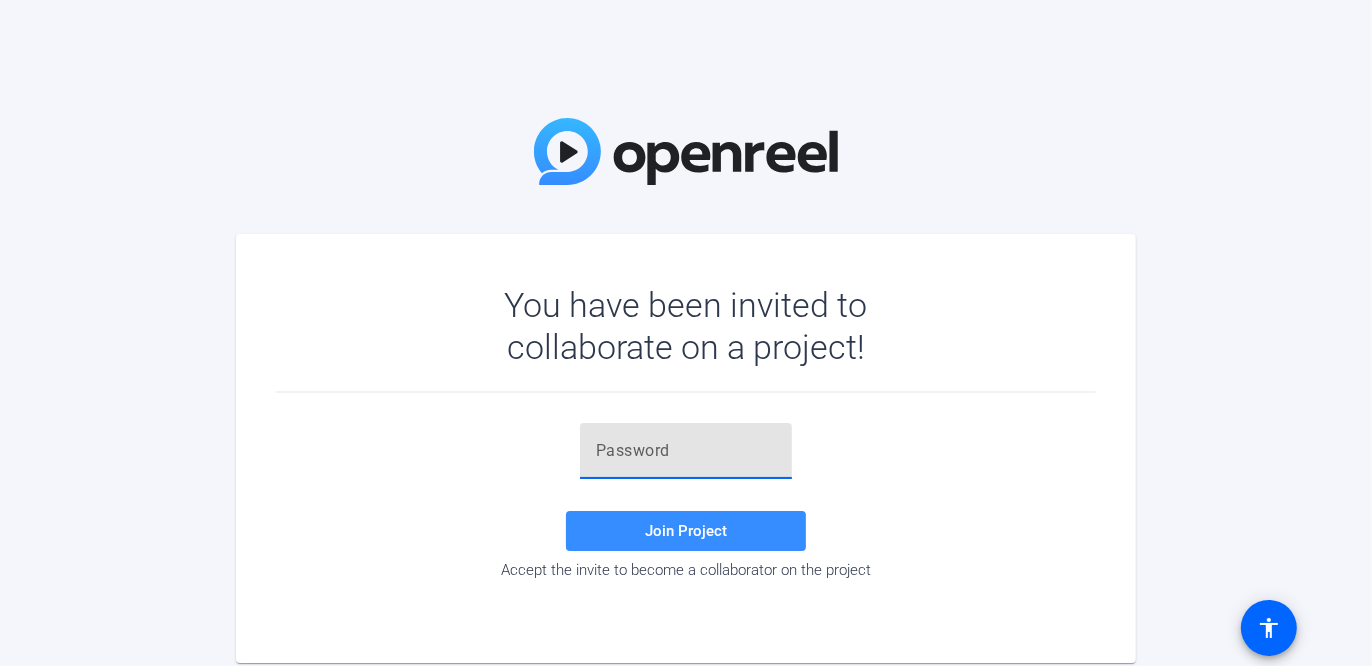 paste on "HiYJ8r" 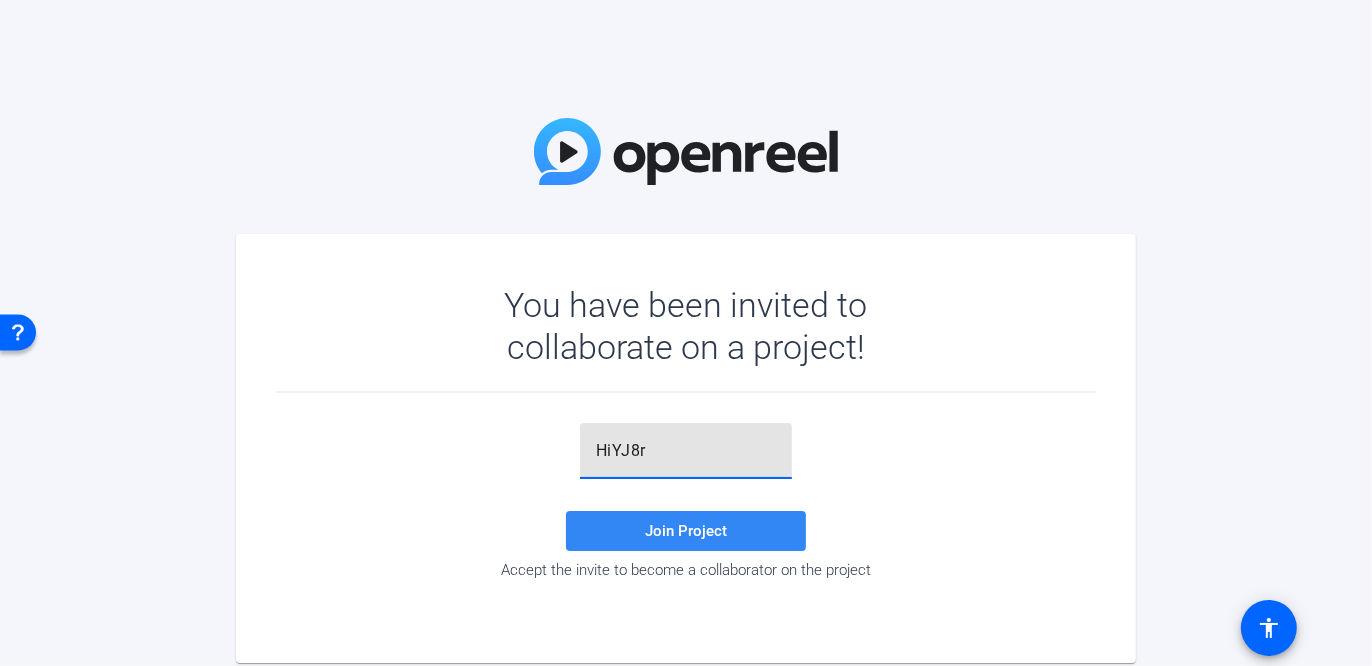 type on "HiYJ8r" 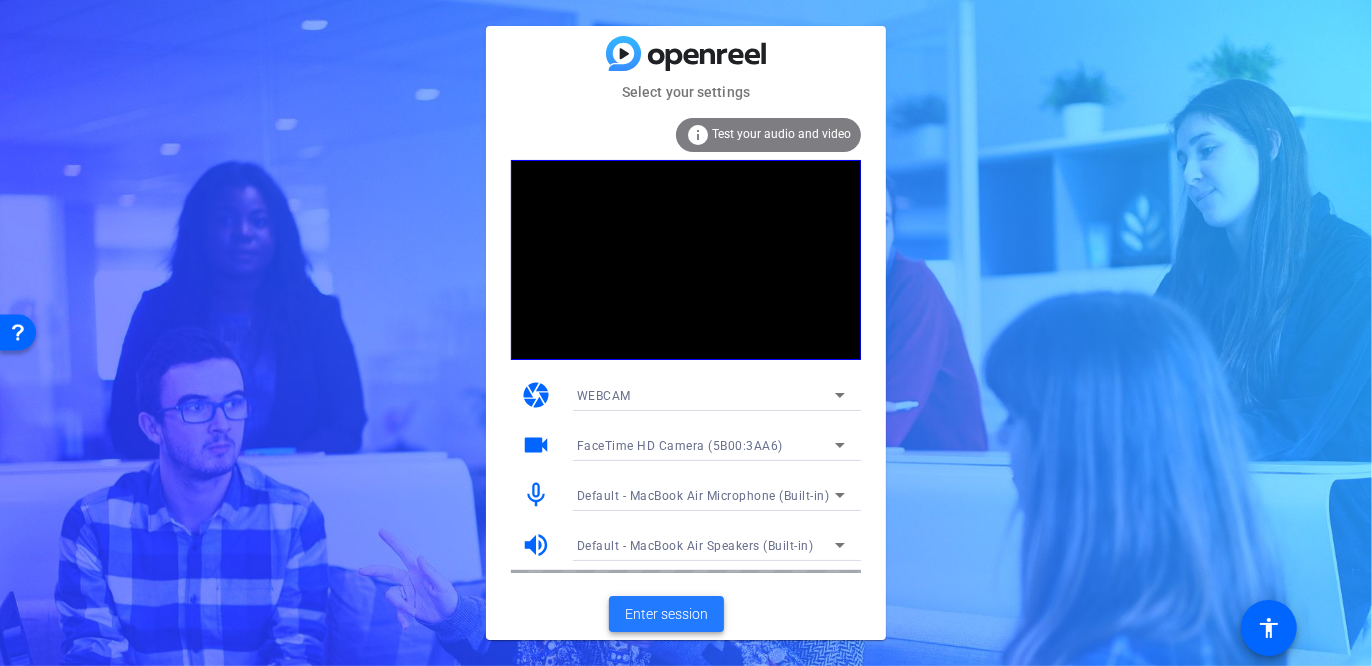 click on "Enter session" 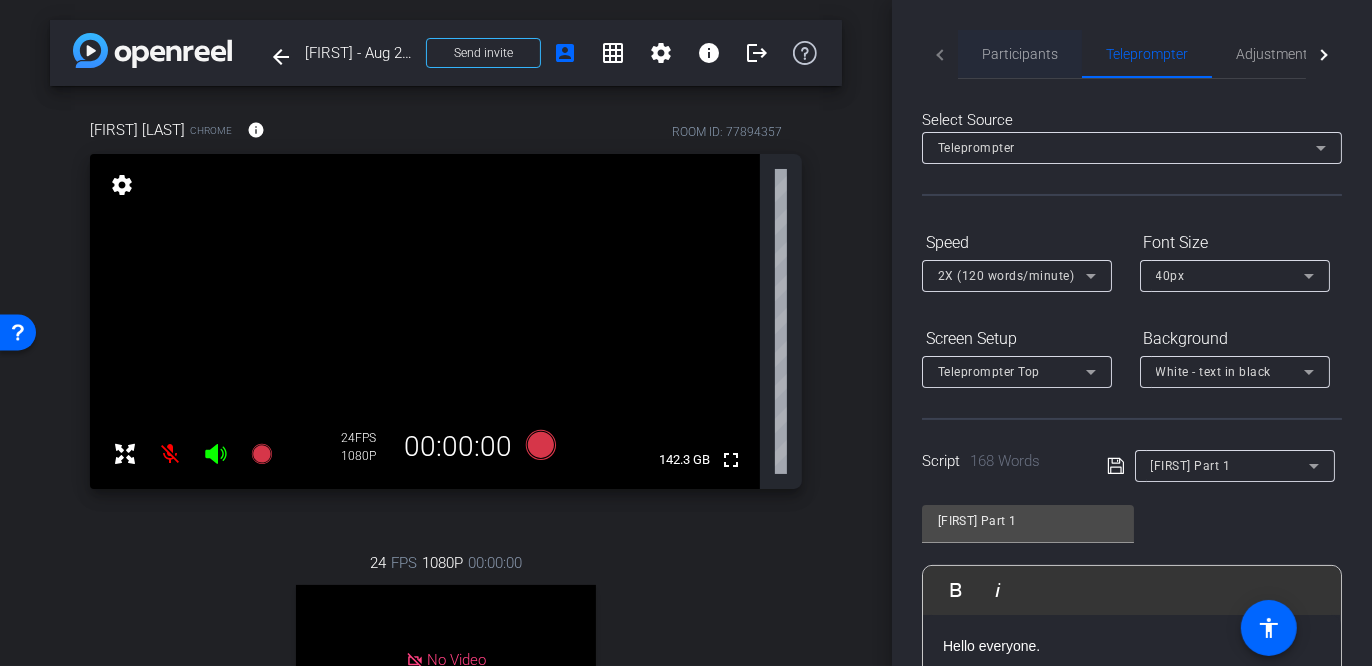 click on "Participants" at bounding box center [1020, 54] 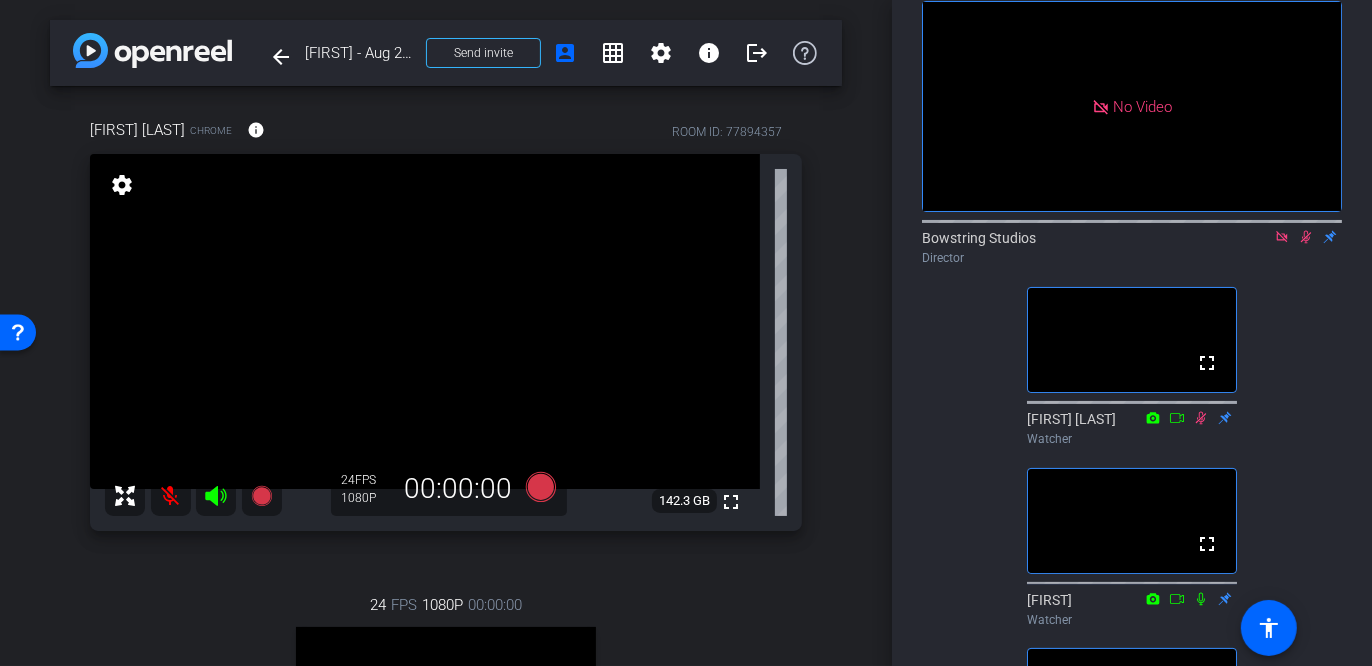 scroll, scrollTop: 0, scrollLeft: 0, axis: both 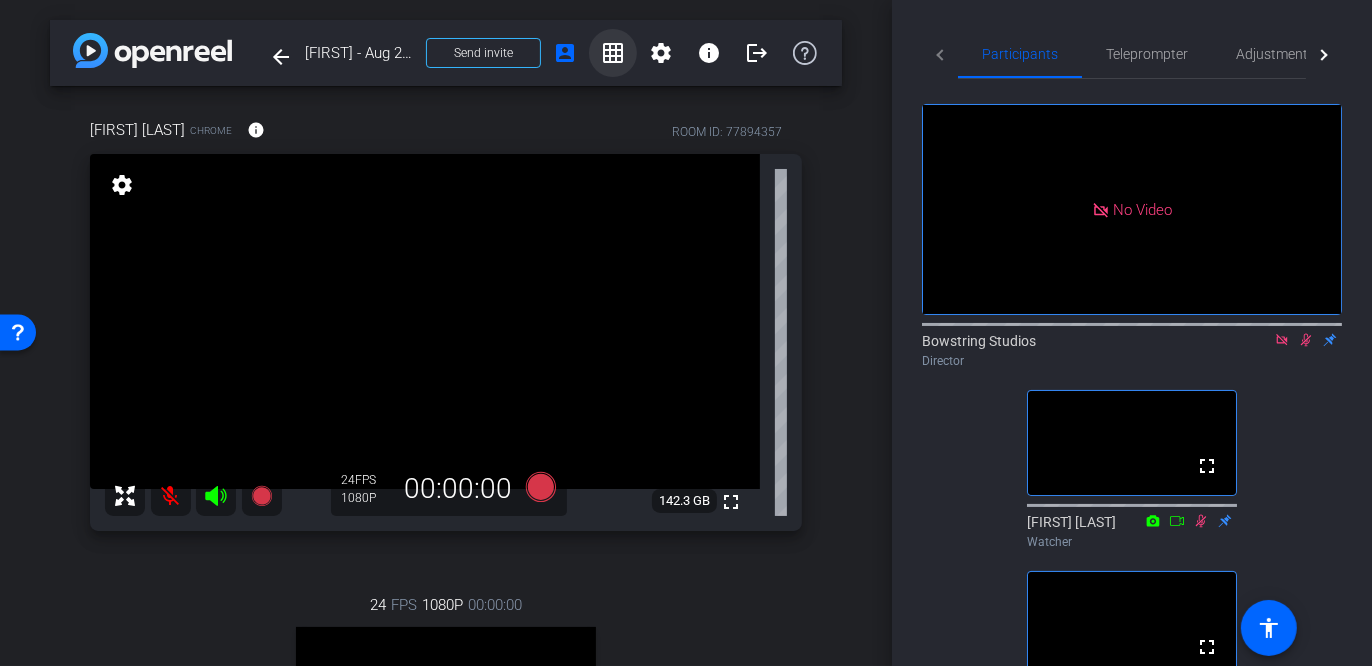 click on "grid_on" at bounding box center (613, 53) 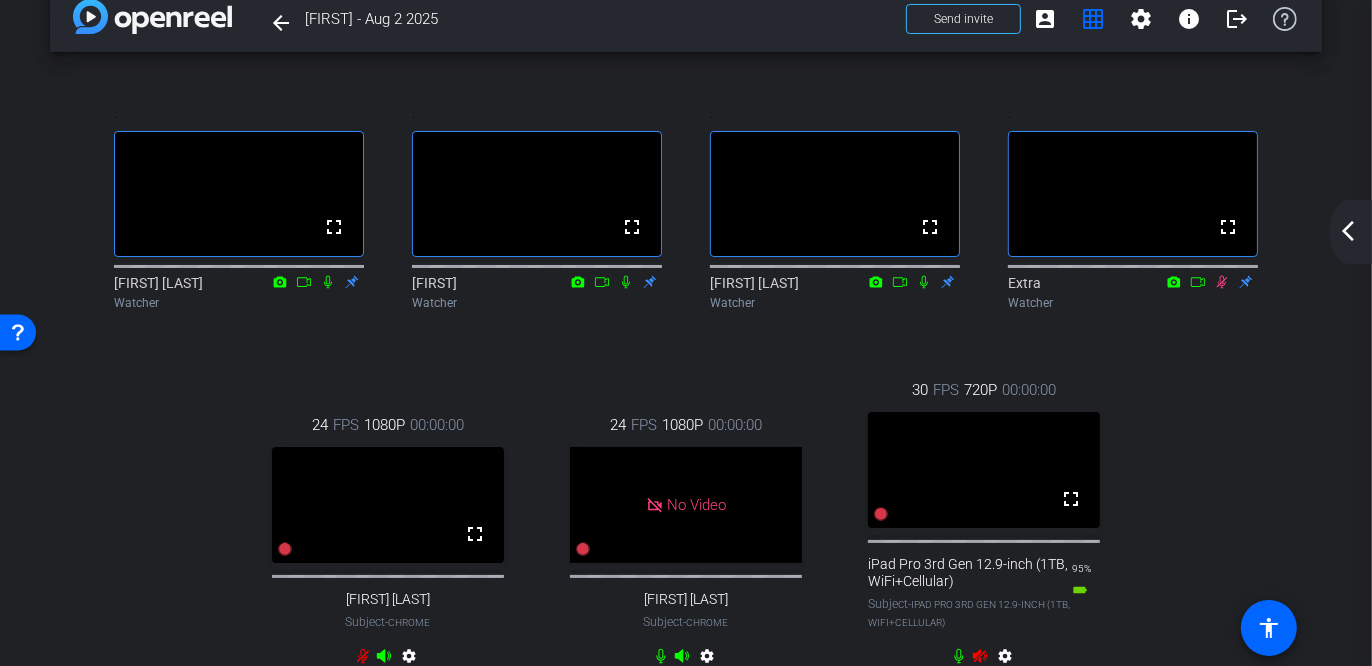 scroll, scrollTop: 0, scrollLeft: 0, axis: both 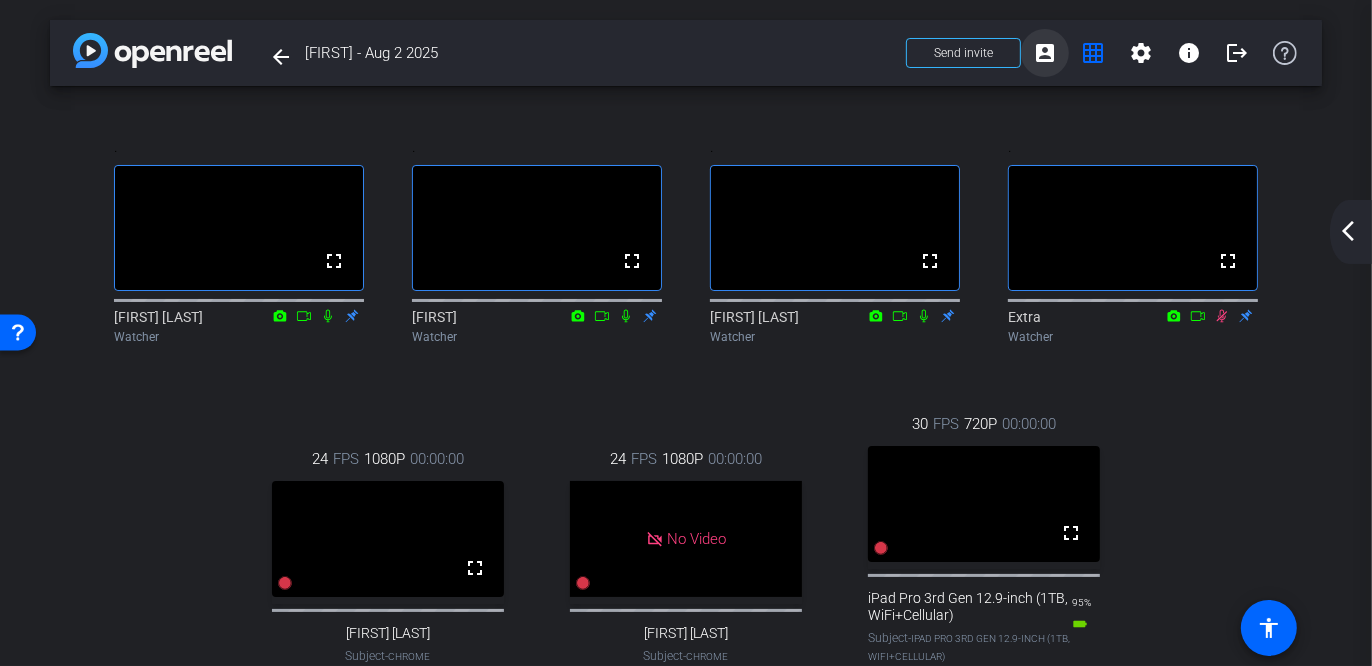 click on "account_box" at bounding box center (1045, 53) 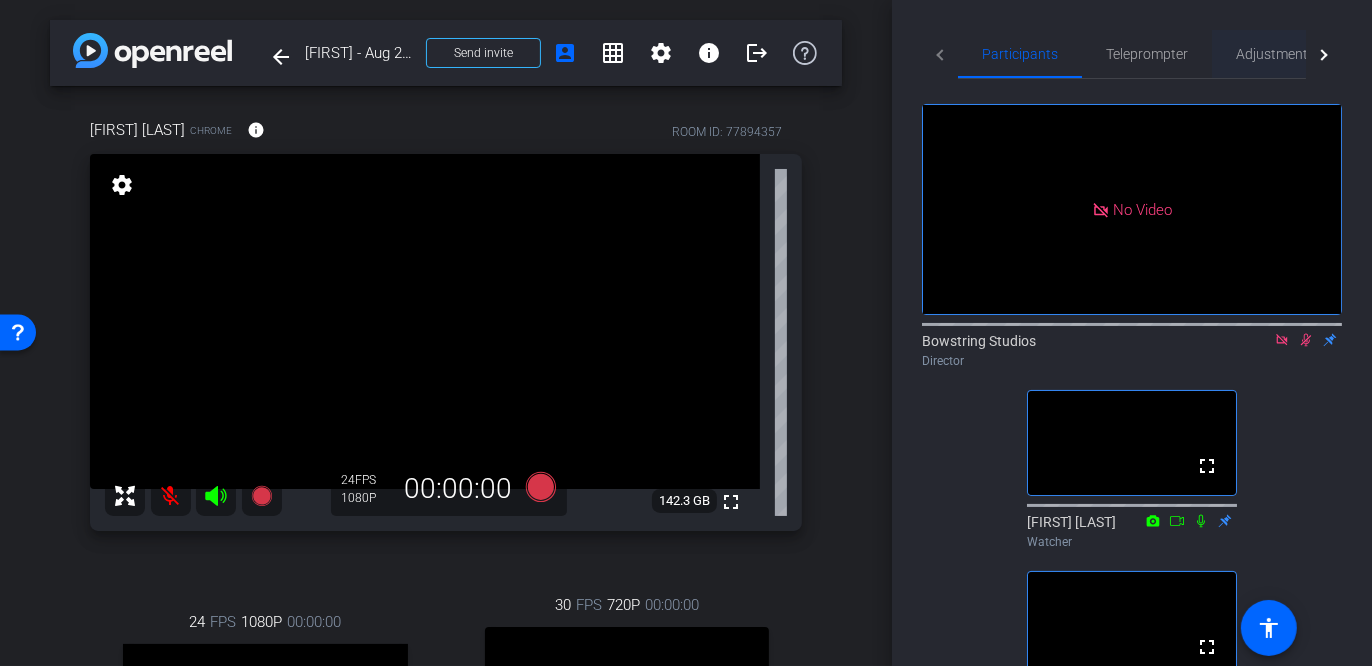 click on "Adjustments" at bounding box center (1275, 54) 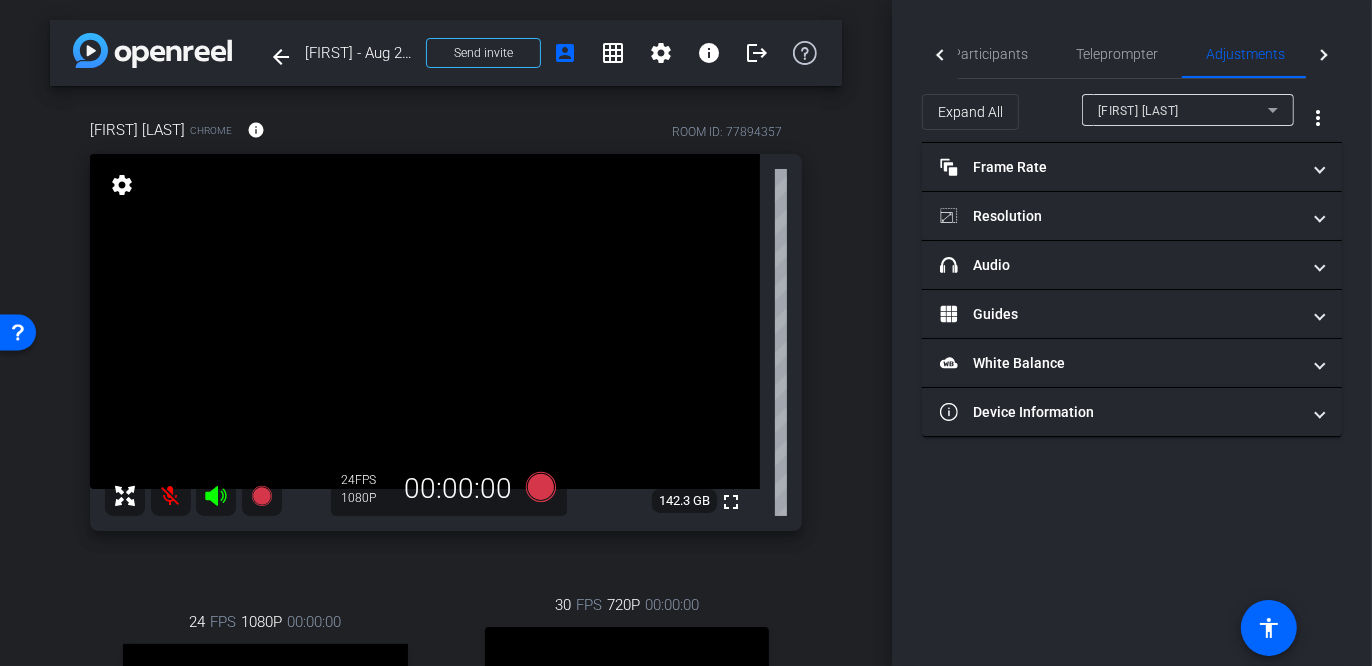 click on "[FIRST] [LAST]" at bounding box center (1183, 110) 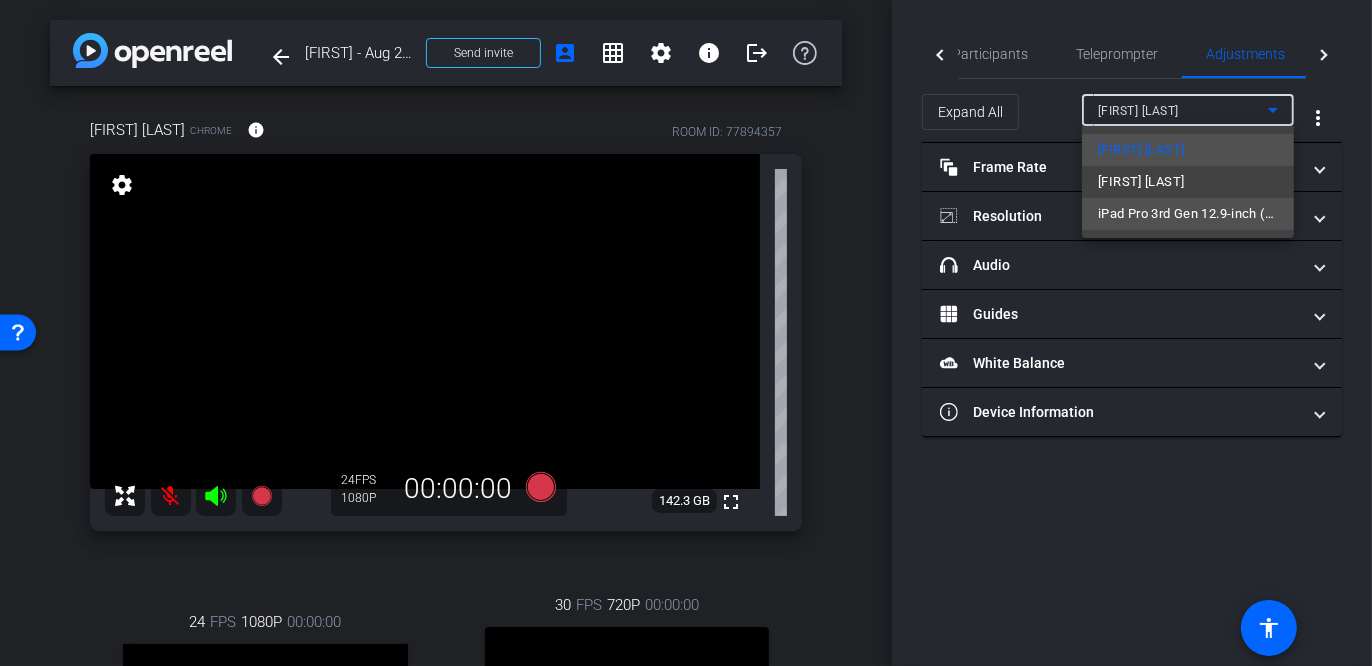 click on "iPad Pro 3rd Gen 12.9-inch (1TB, WiFi+Cellular)" at bounding box center [1188, 214] 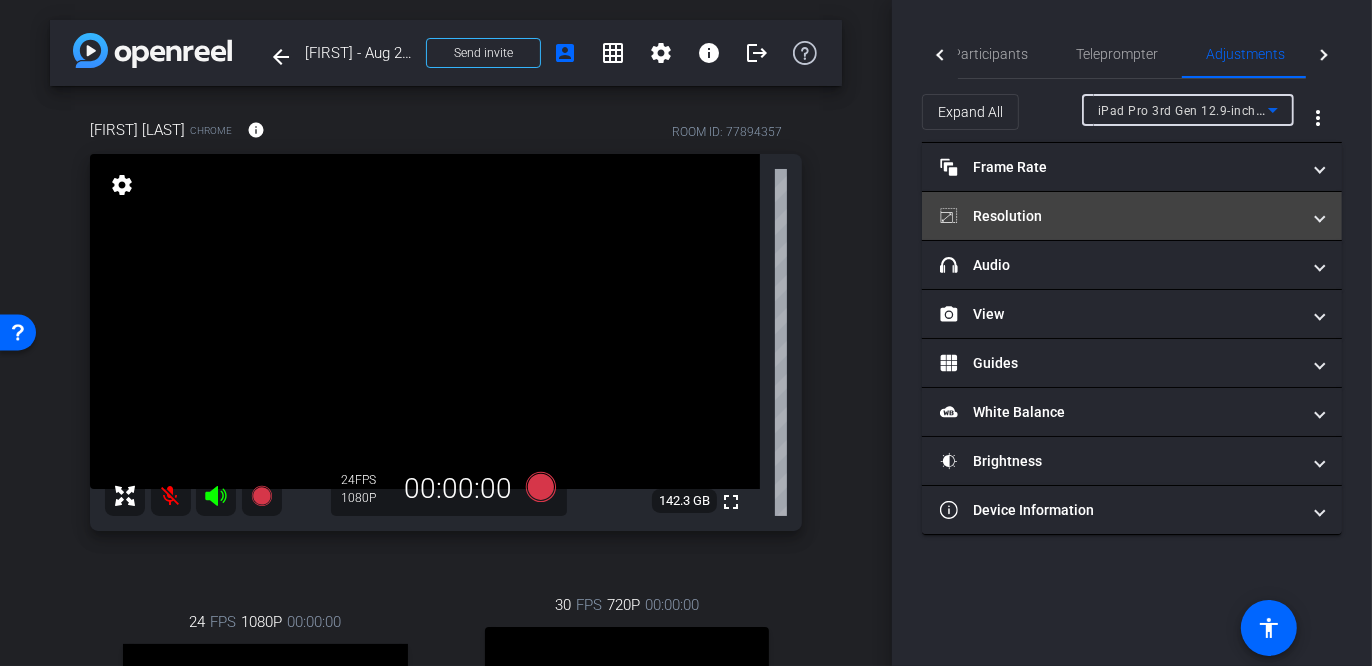 click on "Resolution" at bounding box center (1120, 216) 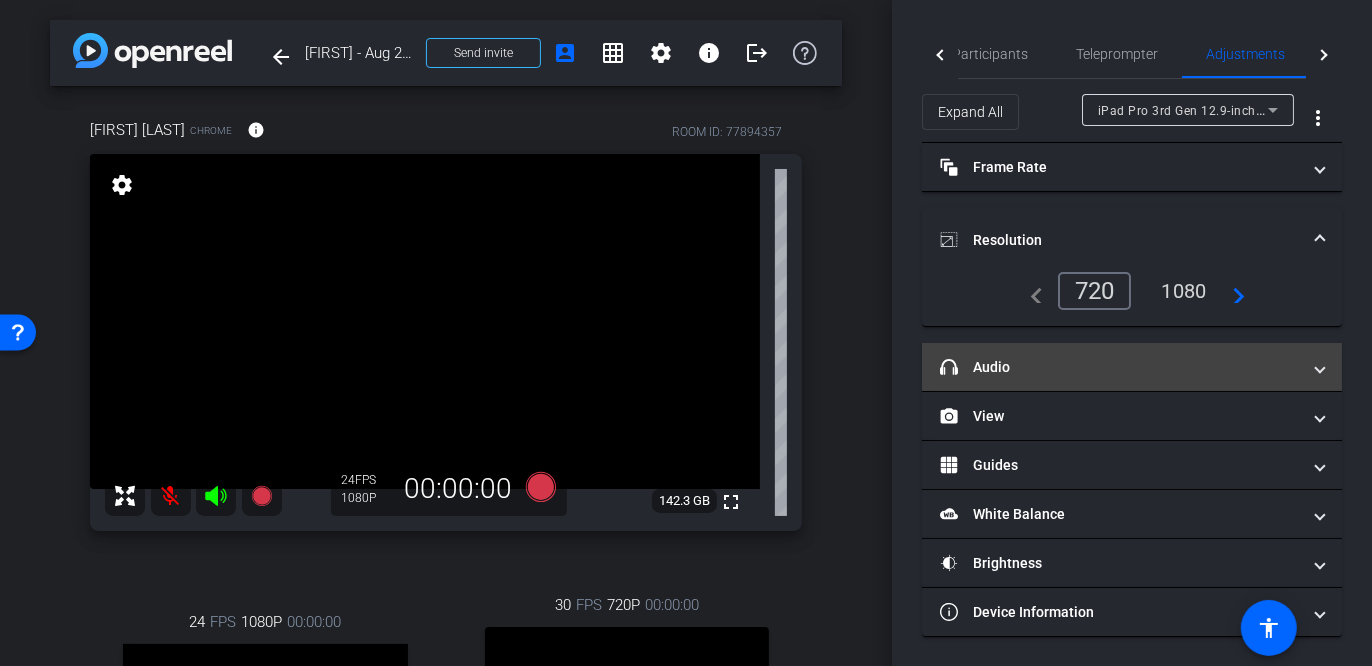 click on "headphone icon
Audio" at bounding box center (1132, 367) 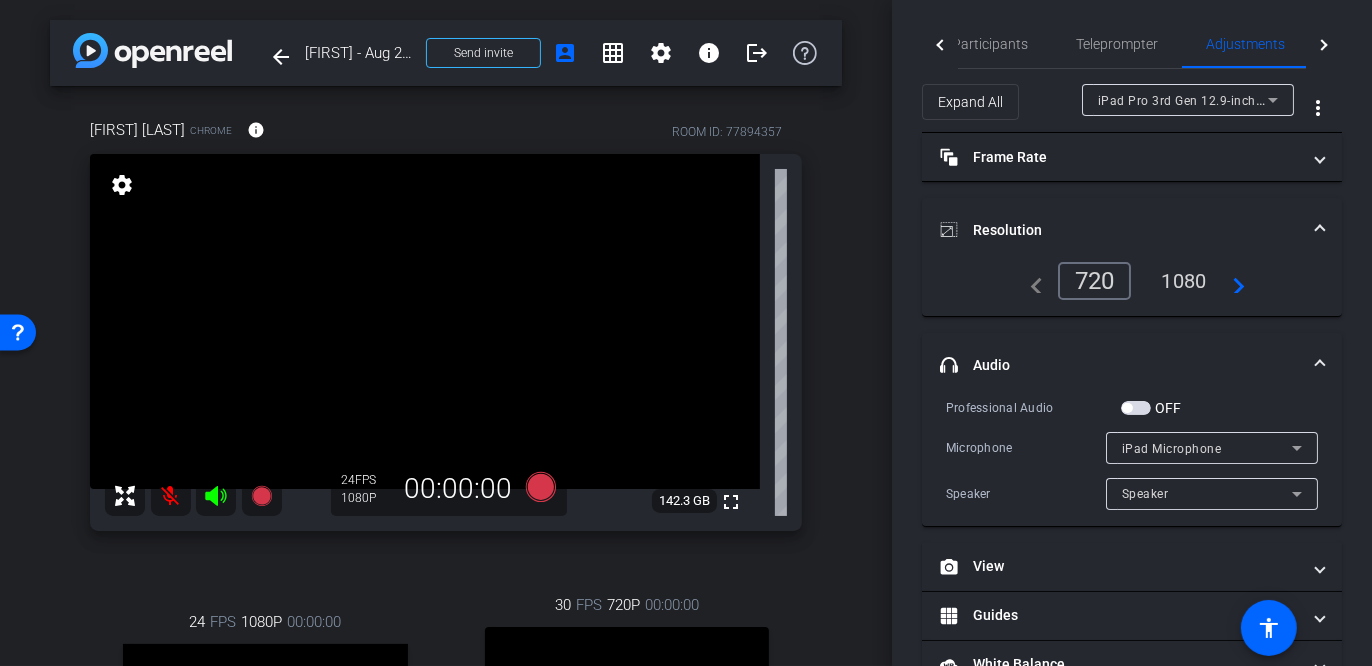 scroll, scrollTop: 0, scrollLeft: 0, axis: both 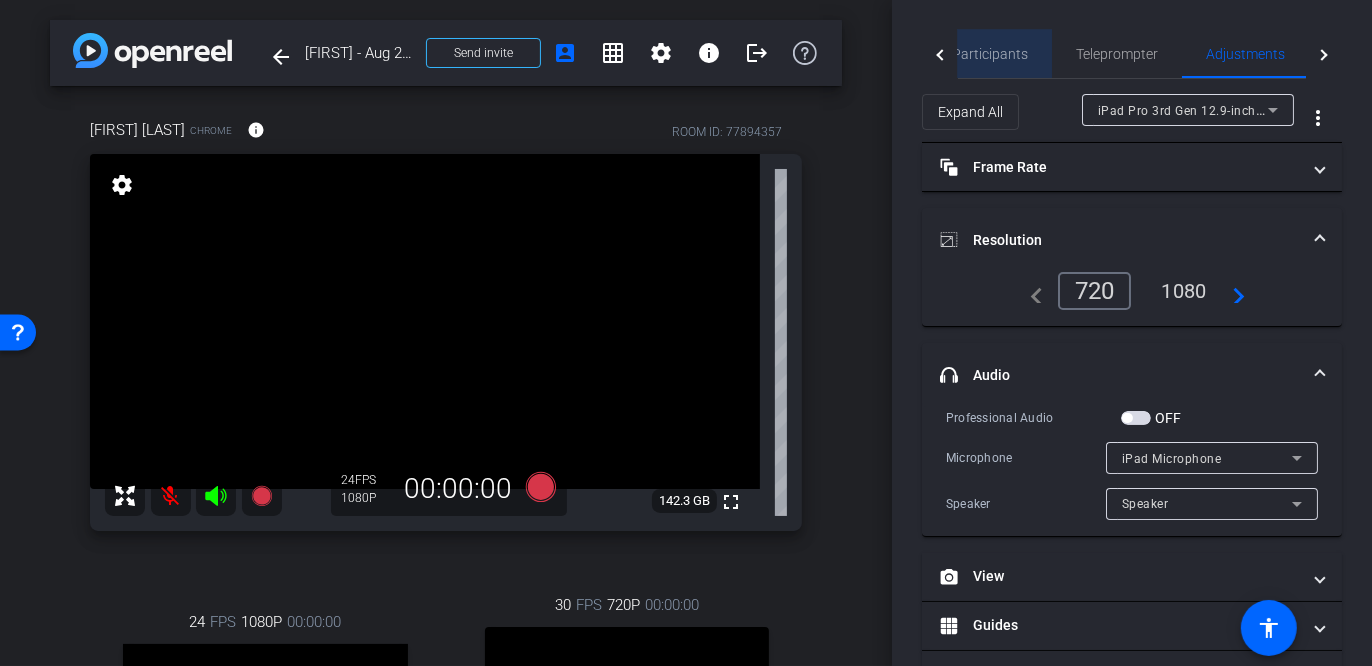 click on "Participants" at bounding box center (990, 54) 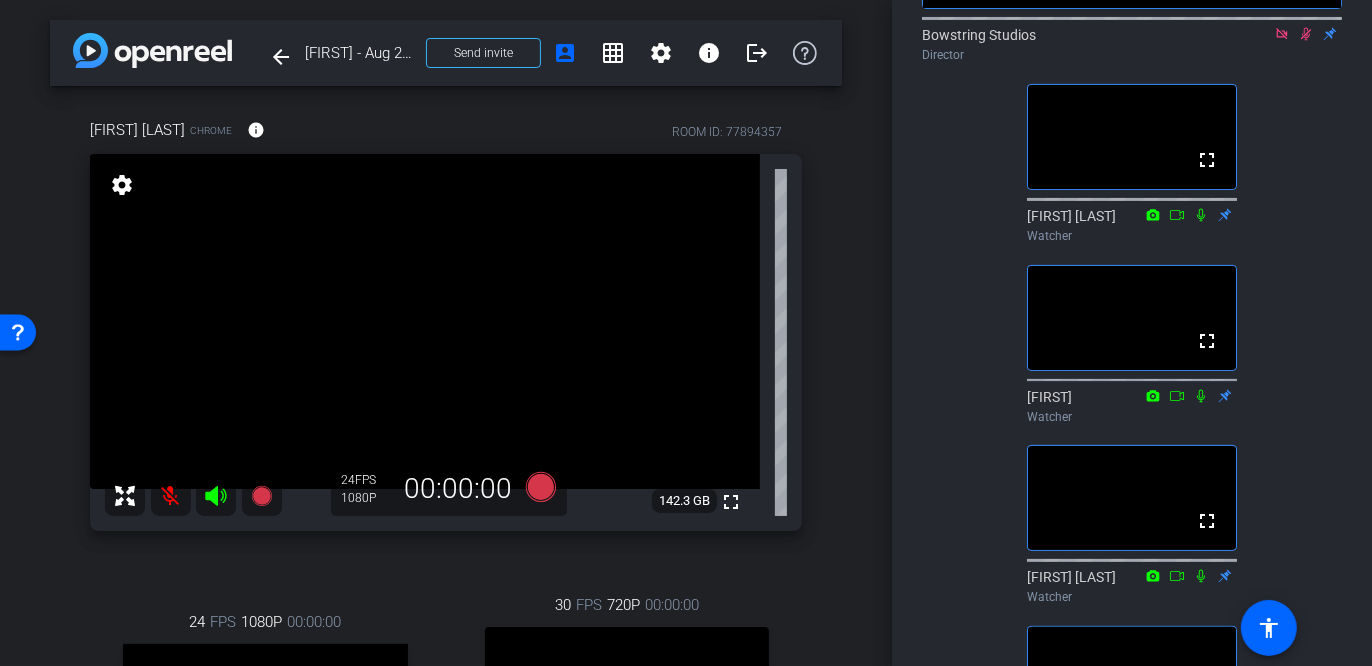 scroll, scrollTop: 0, scrollLeft: 0, axis: both 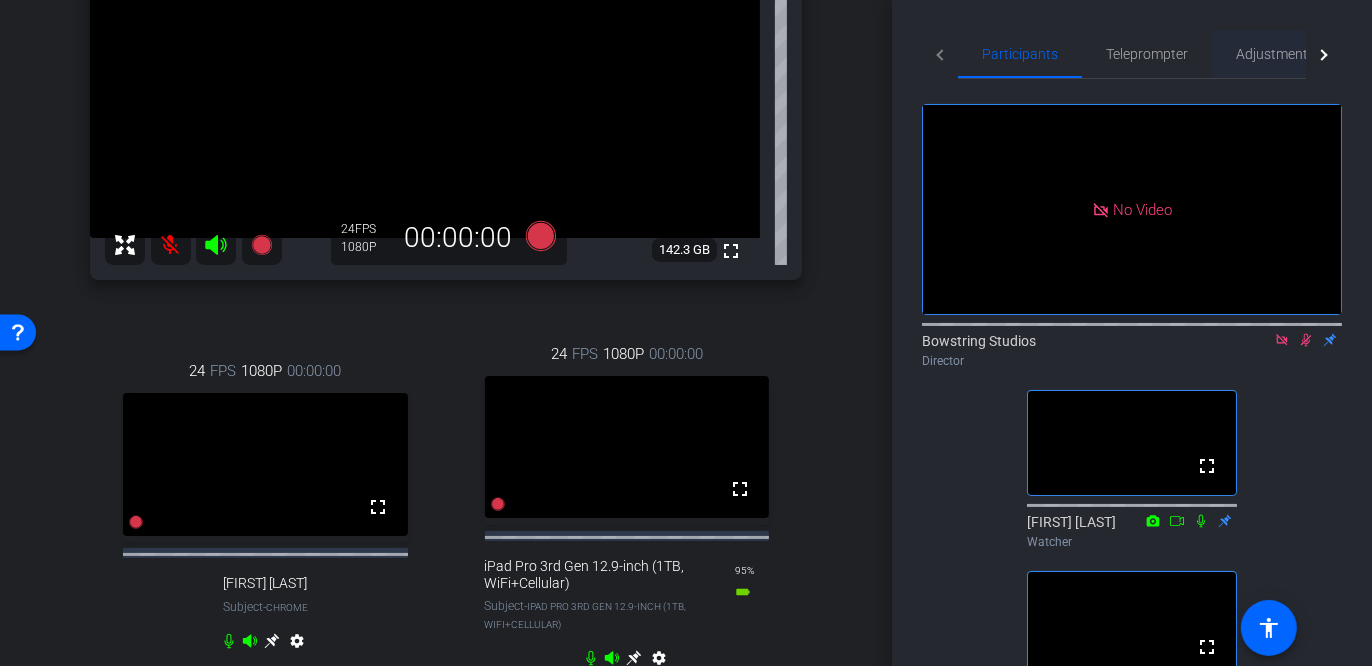 click on "Adjustments" at bounding box center (1275, 54) 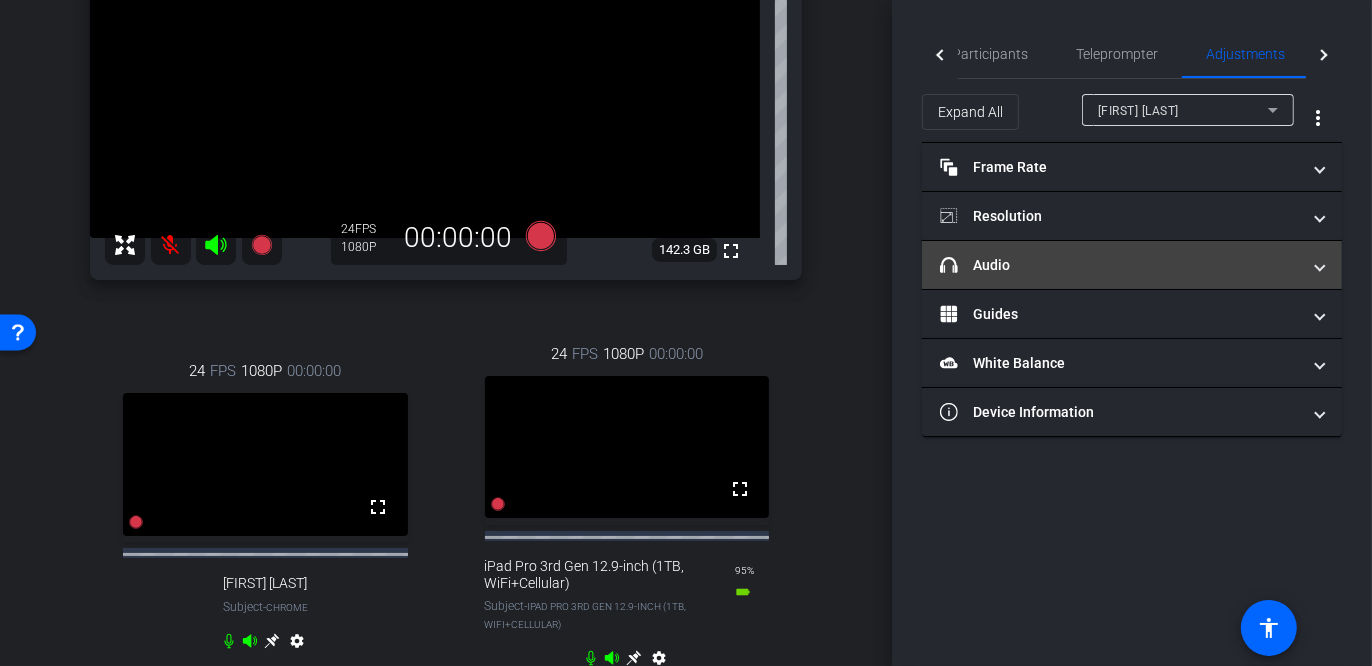 click on "headphone icon
Audio" at bounding box center [1120, 265] 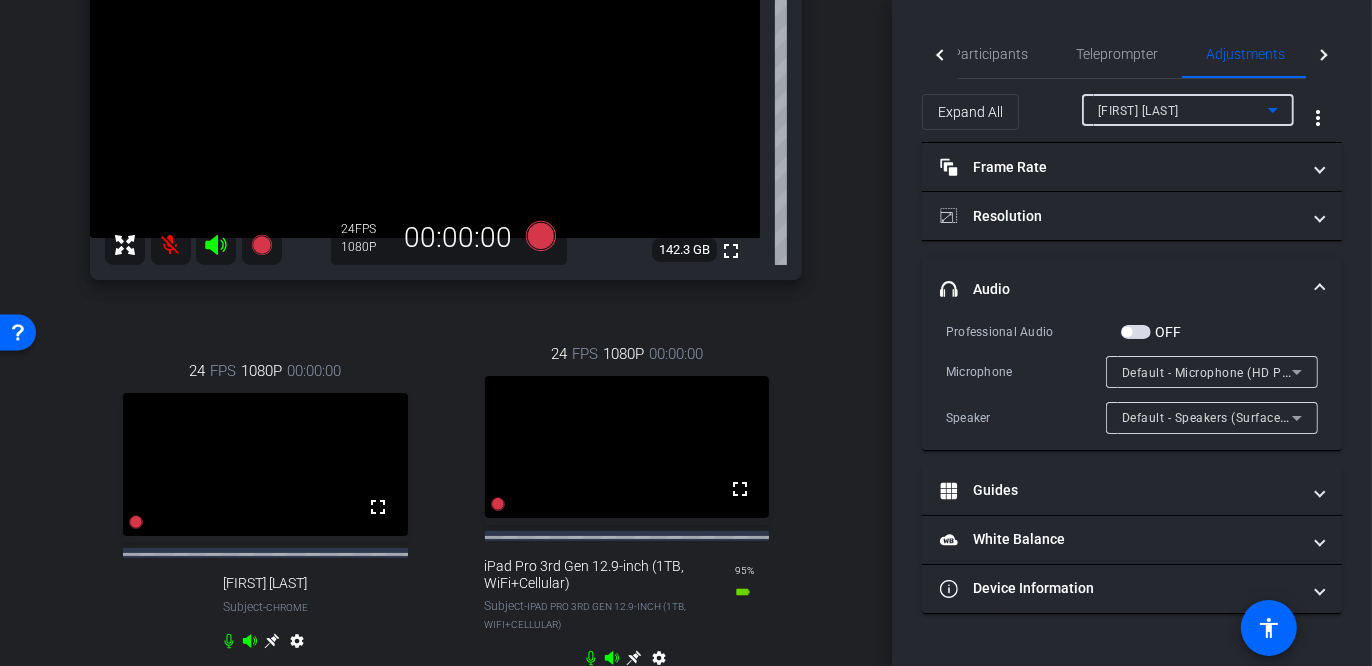 click on "[FIRST] [LAST]" at bounding box center (1138, 111) 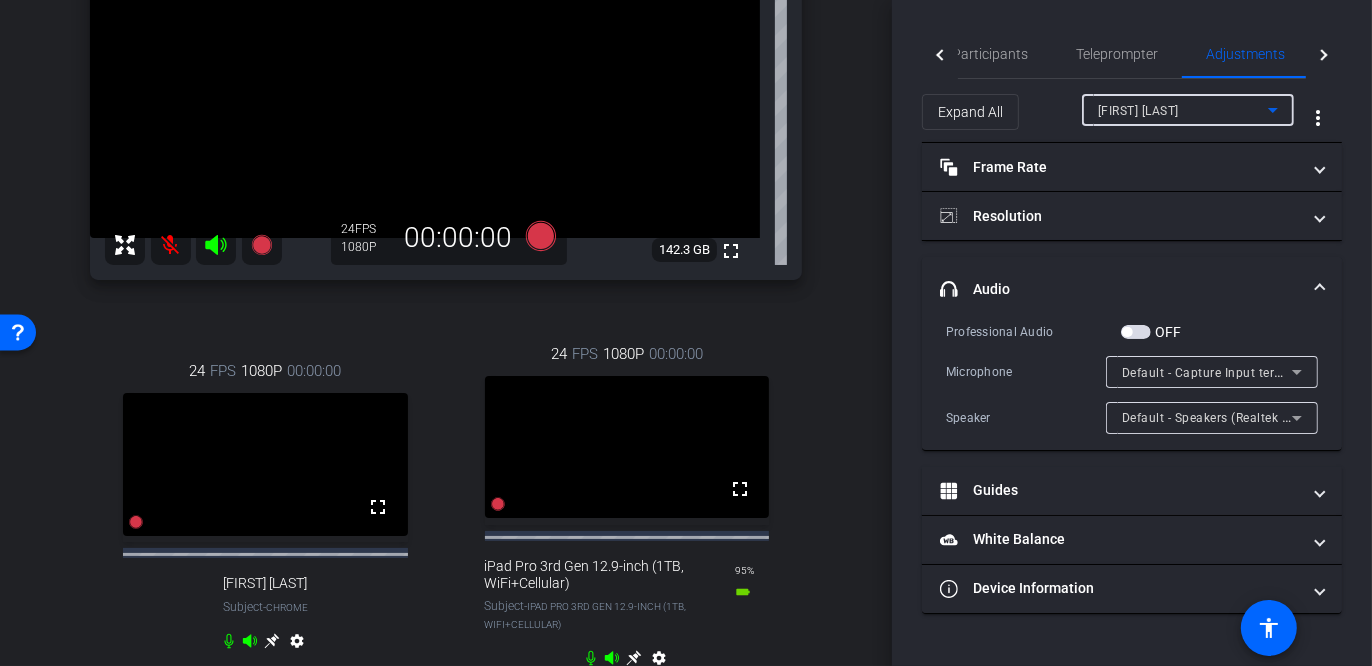 click on "Default - Capture Input terminal (2- NexiGo N970P 4K Camera Audio)" at bounding box center (1325, 372) 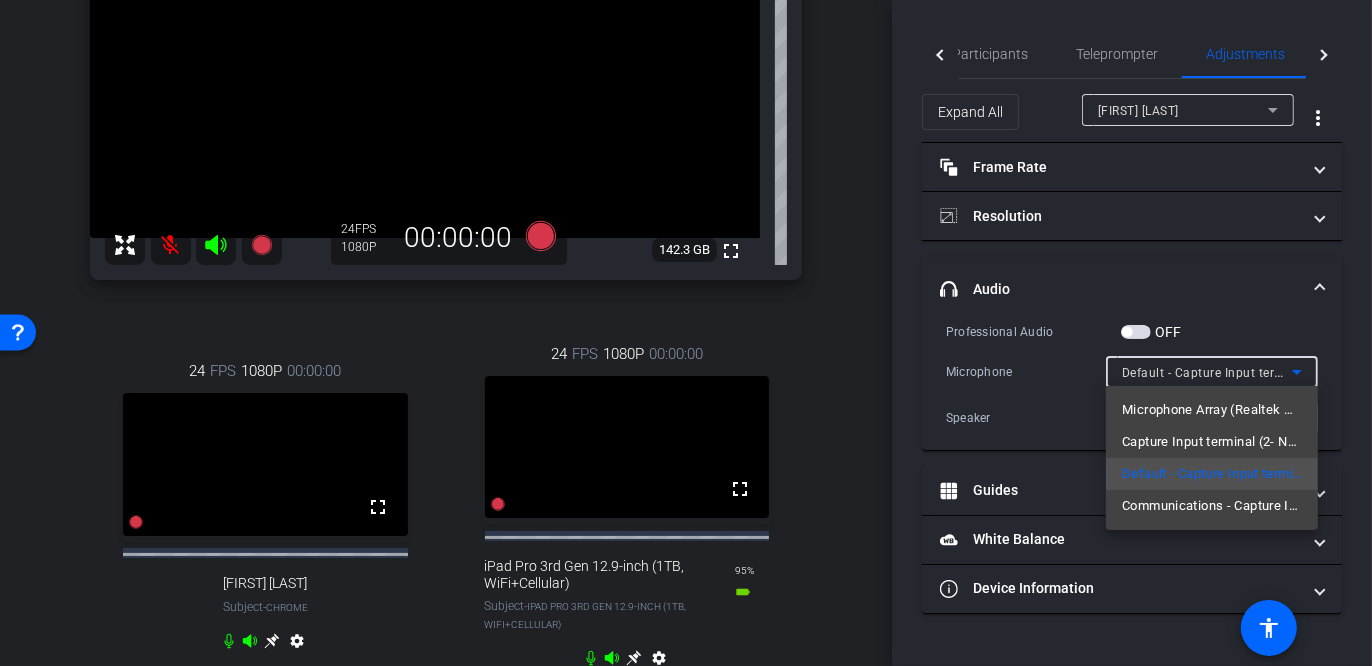 click at bounding box center [686, 333] 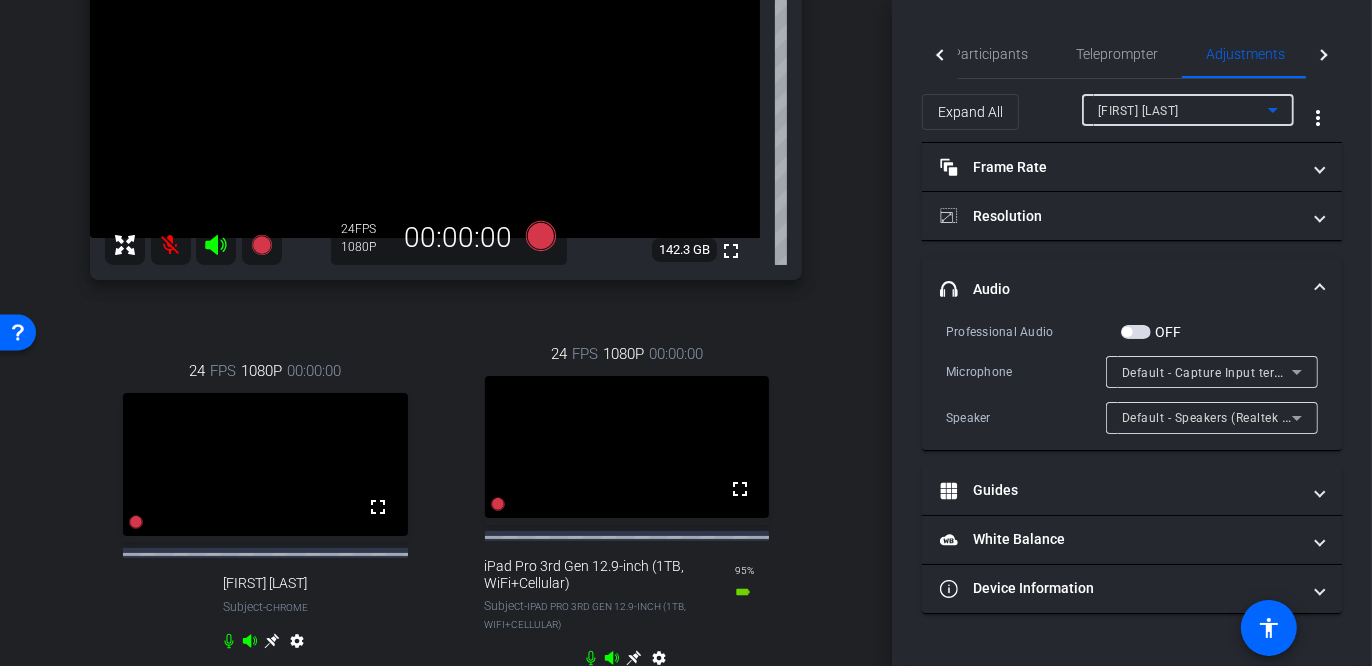 click on "[FIRST] [LAST]" at bounding box center [1138, 111] 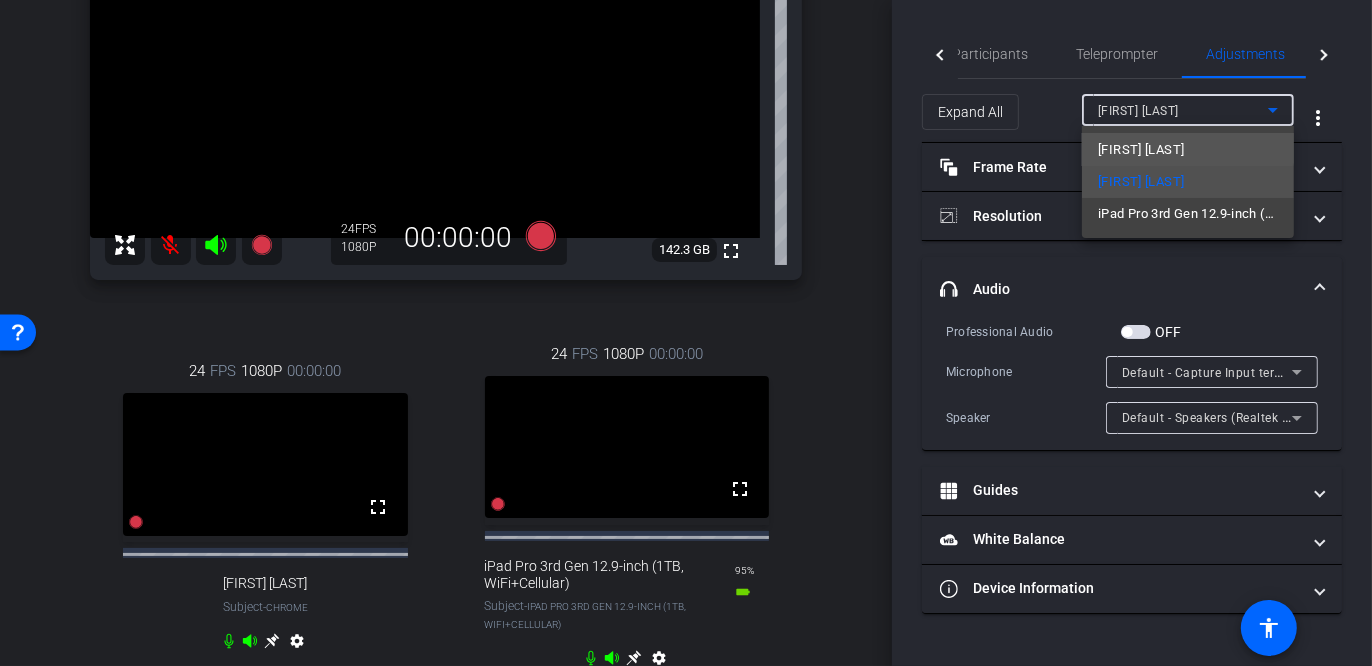 click on "[FIRST] [LAST]" at bounding box center [1141, 150] 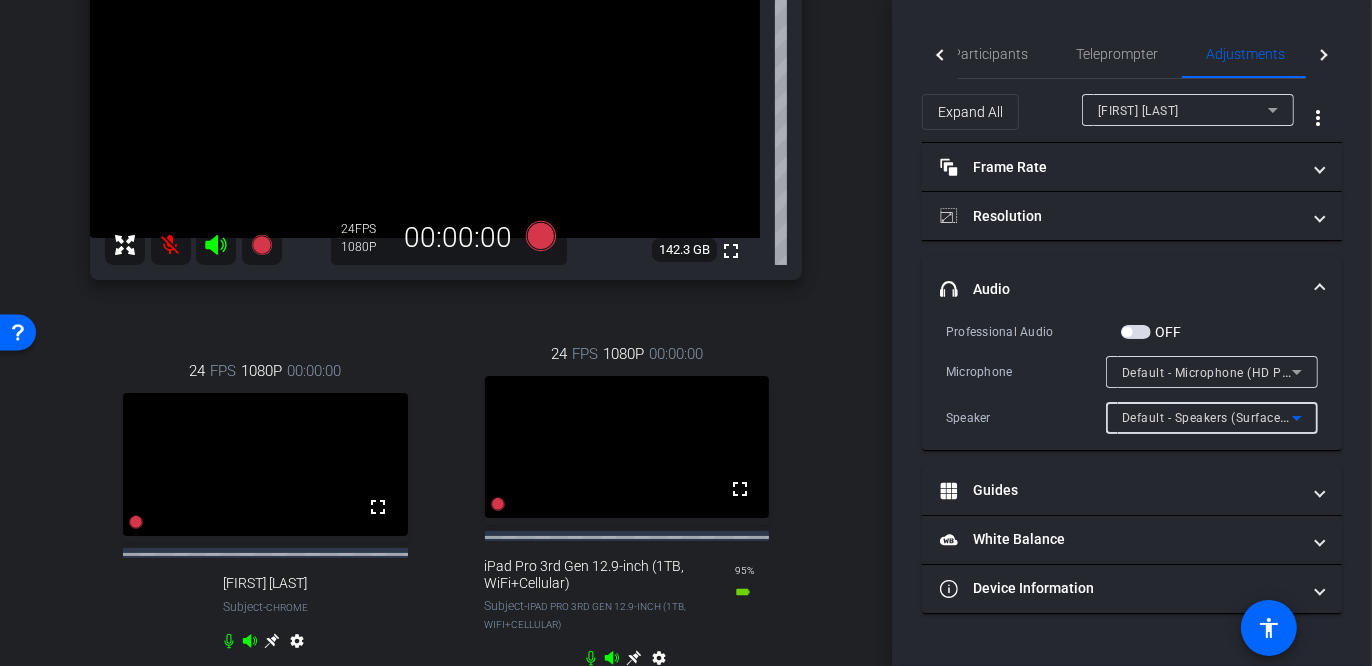 click on "Default - Speakers (Surface High Definition Audio)" at bounding box center [1268, 417] 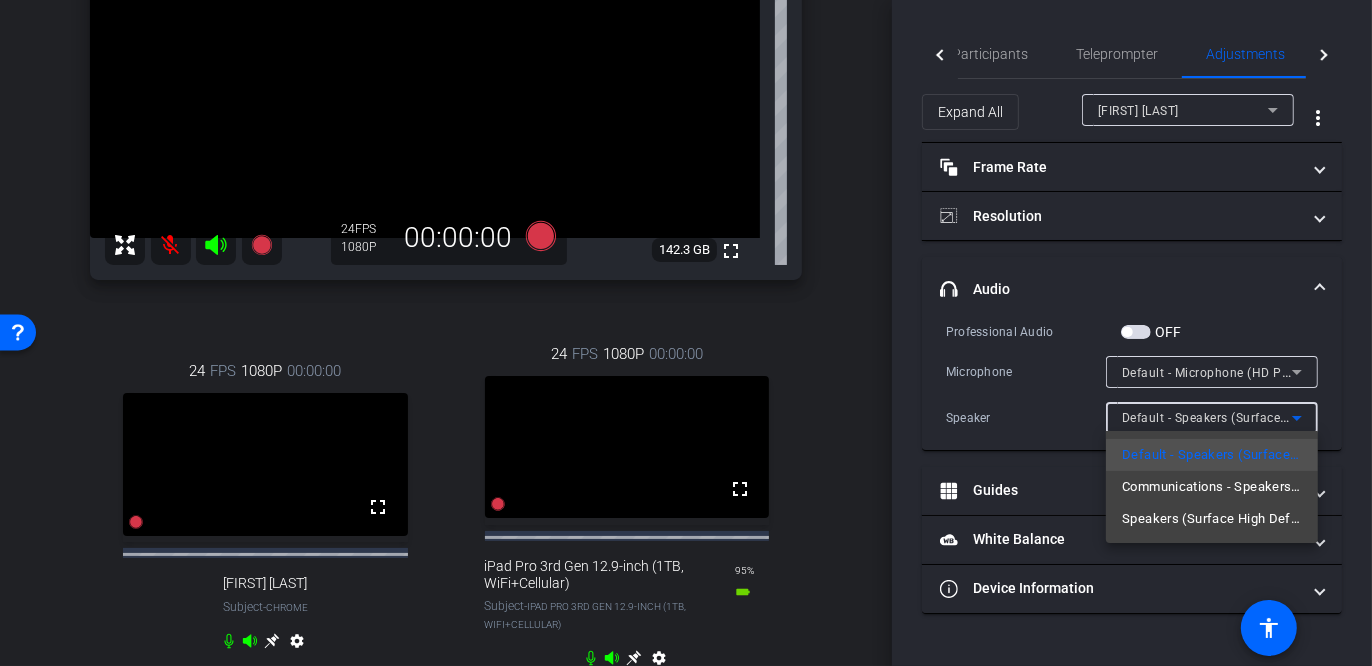 click at bounding box center (686, 333) 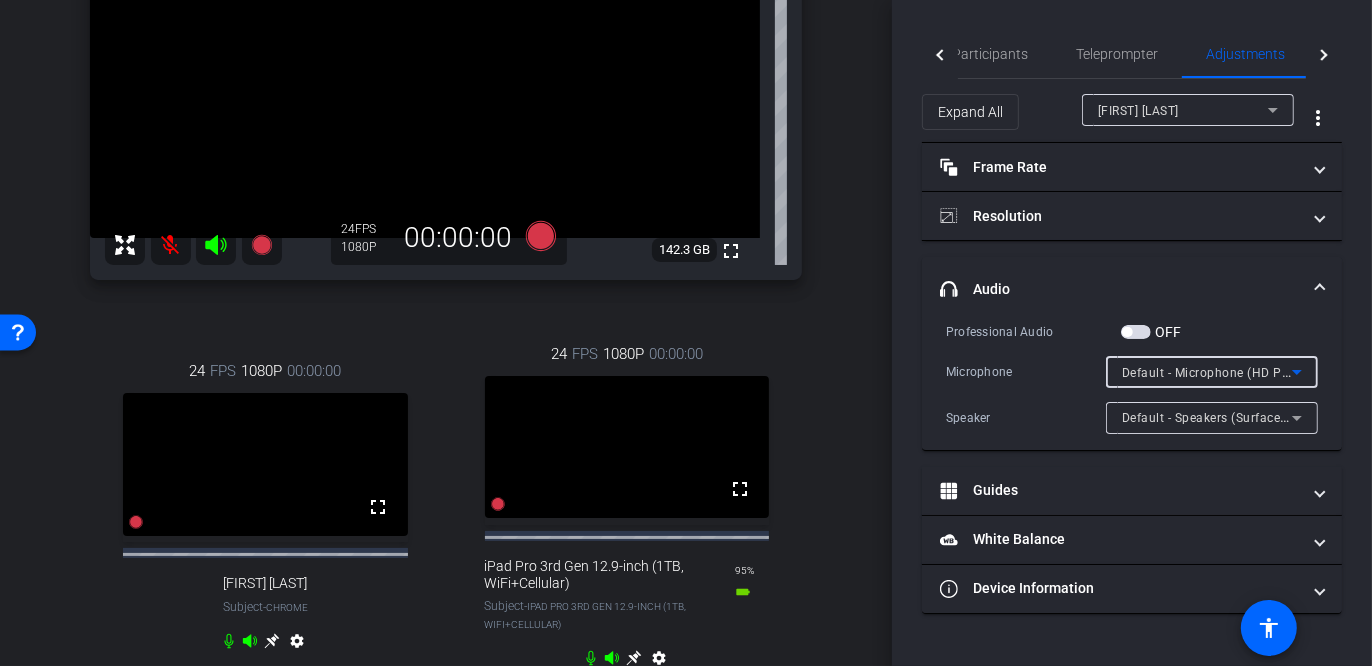 click on "Default - Microphone (HD Pro Webcam C920)" at bounding box center [1255, 372] 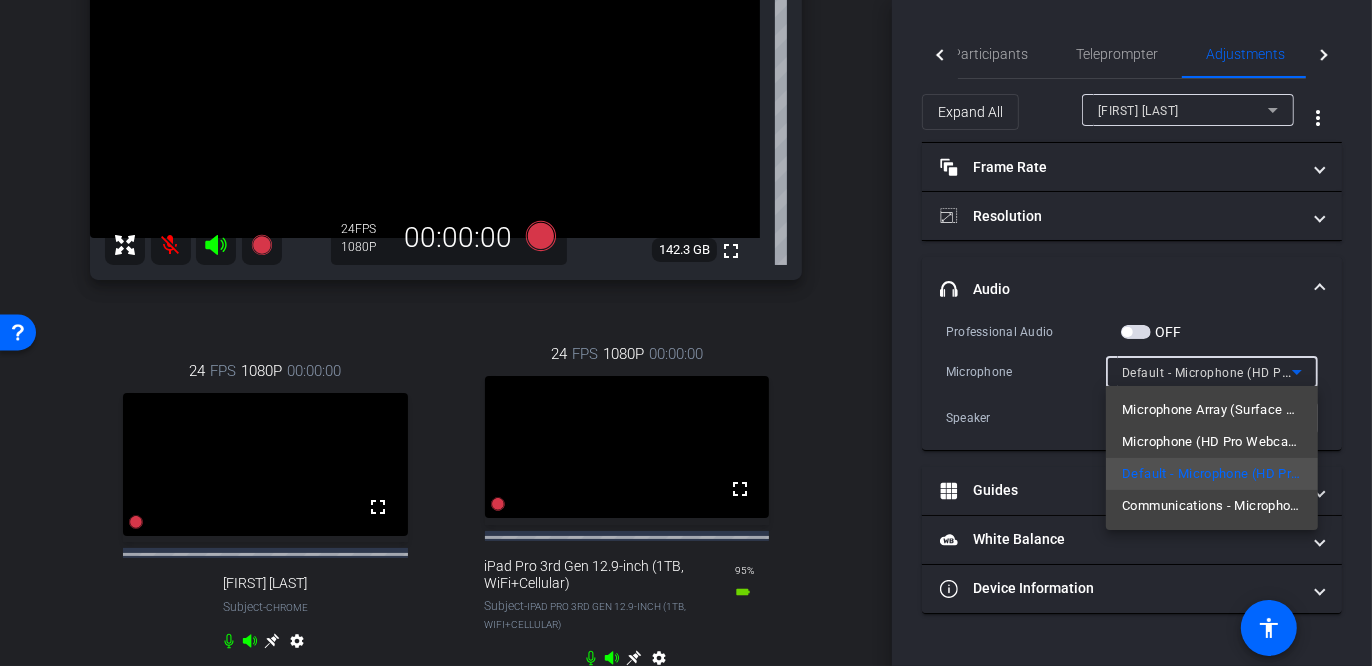 click at bounding box center [686, 333] 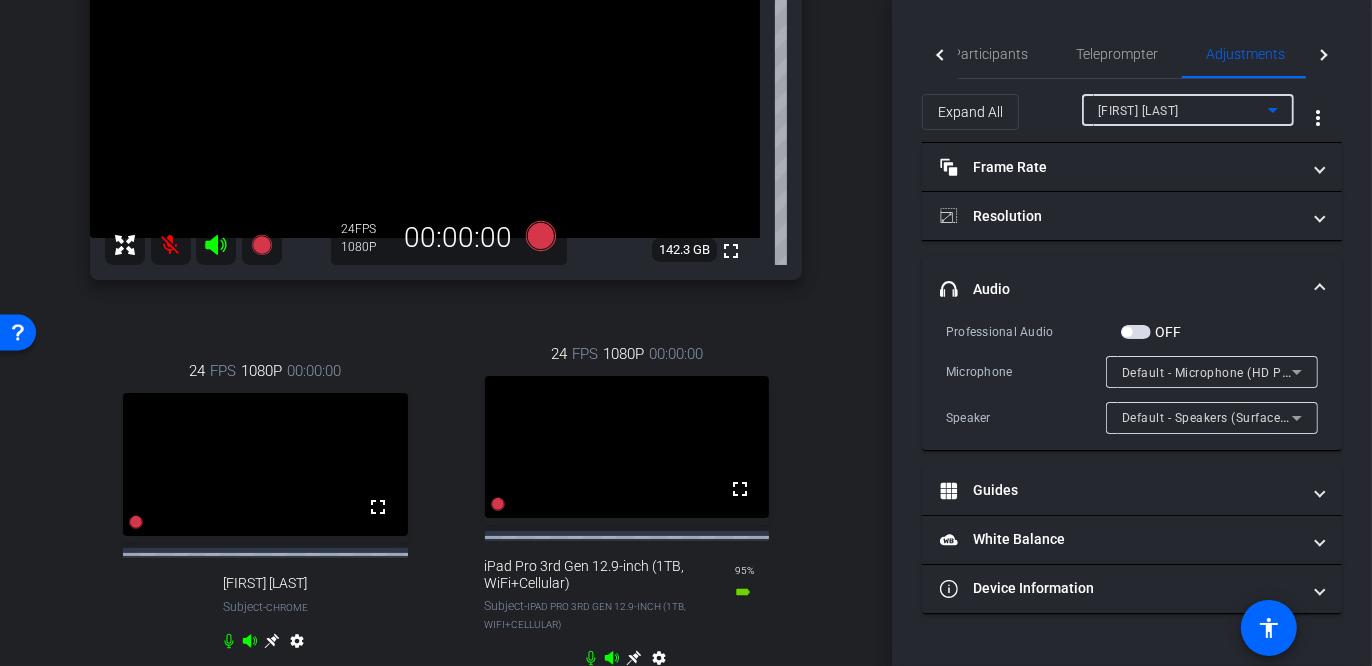 click on "[FIRST] [LAST]" at bounding box center [1138, 111] 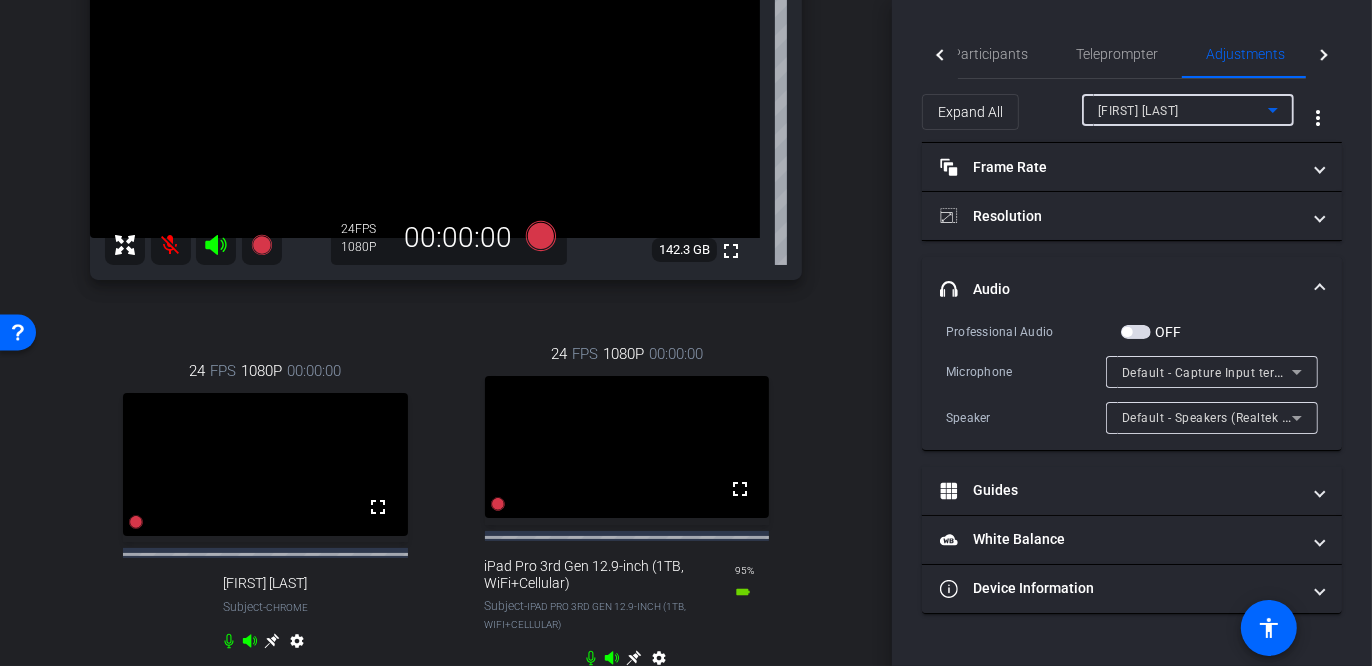 click on "Default - Capture Input terminal (2- NexiGo N970P 4K Camera Audio)" at bounding box center (1325, 372) 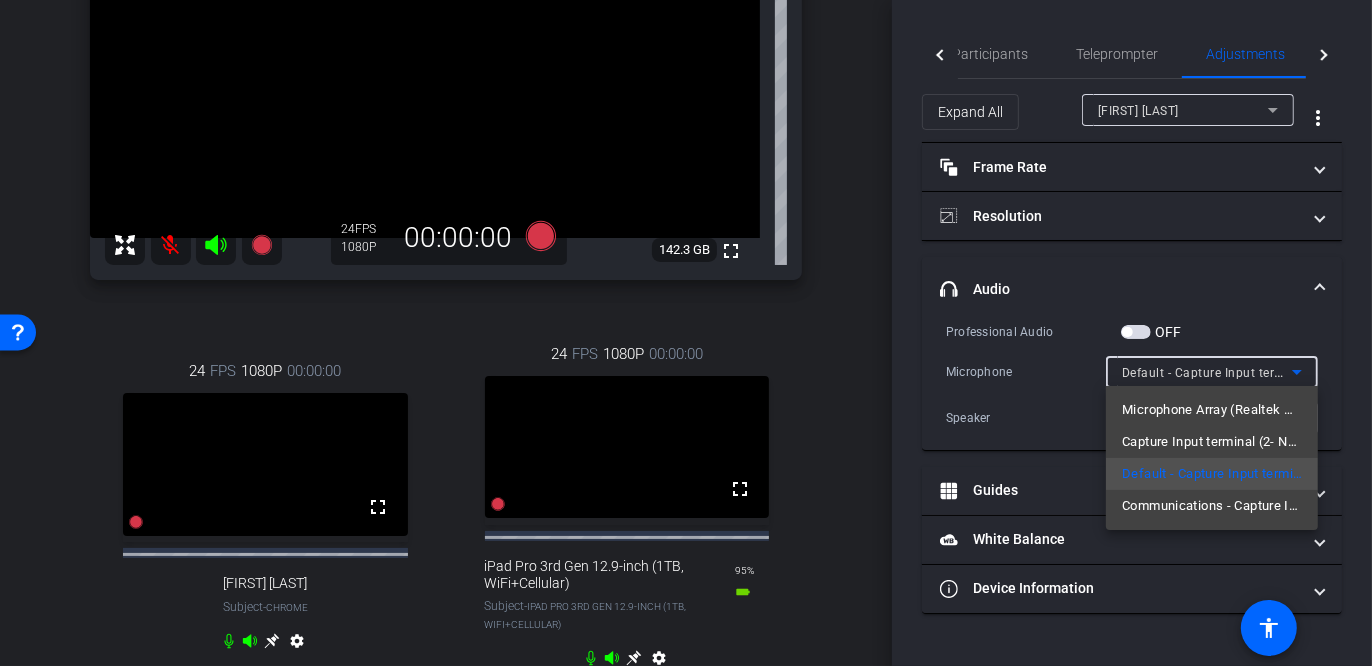 click at bounding box center [686, 333] 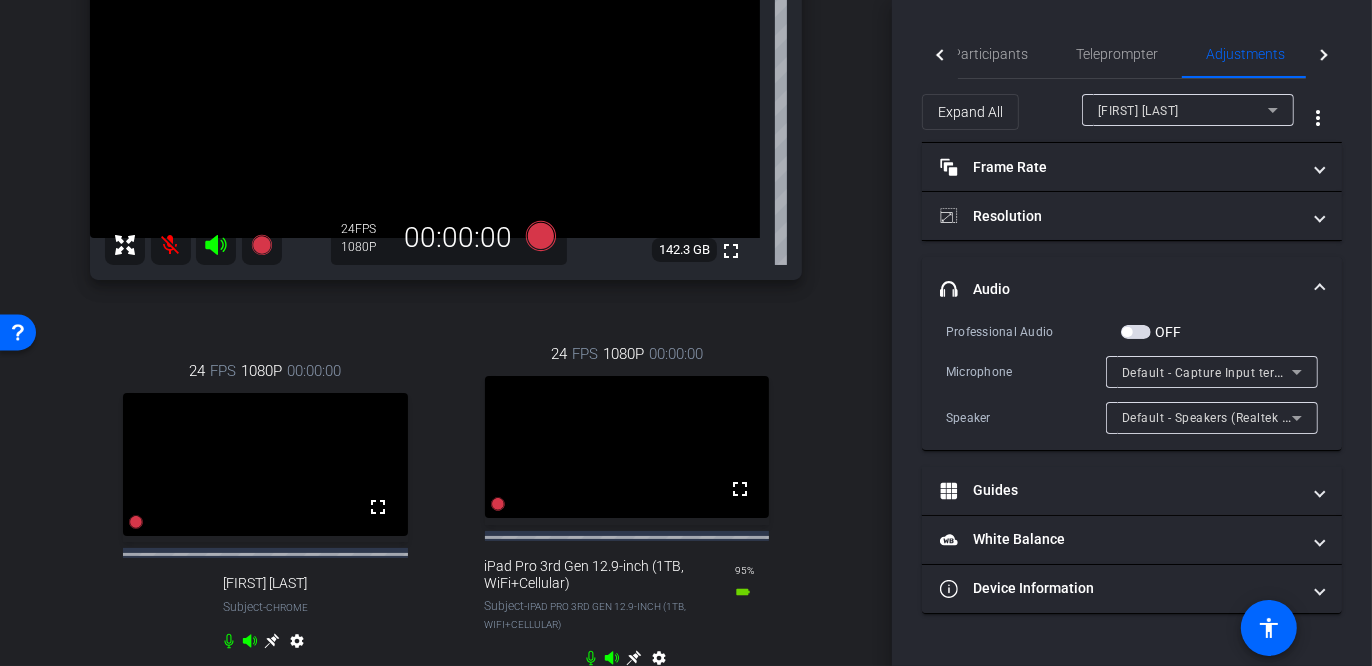 click on "Default - Speakers (Realtek High Definition Audio(SST))" at bounding box center (1283, 417) 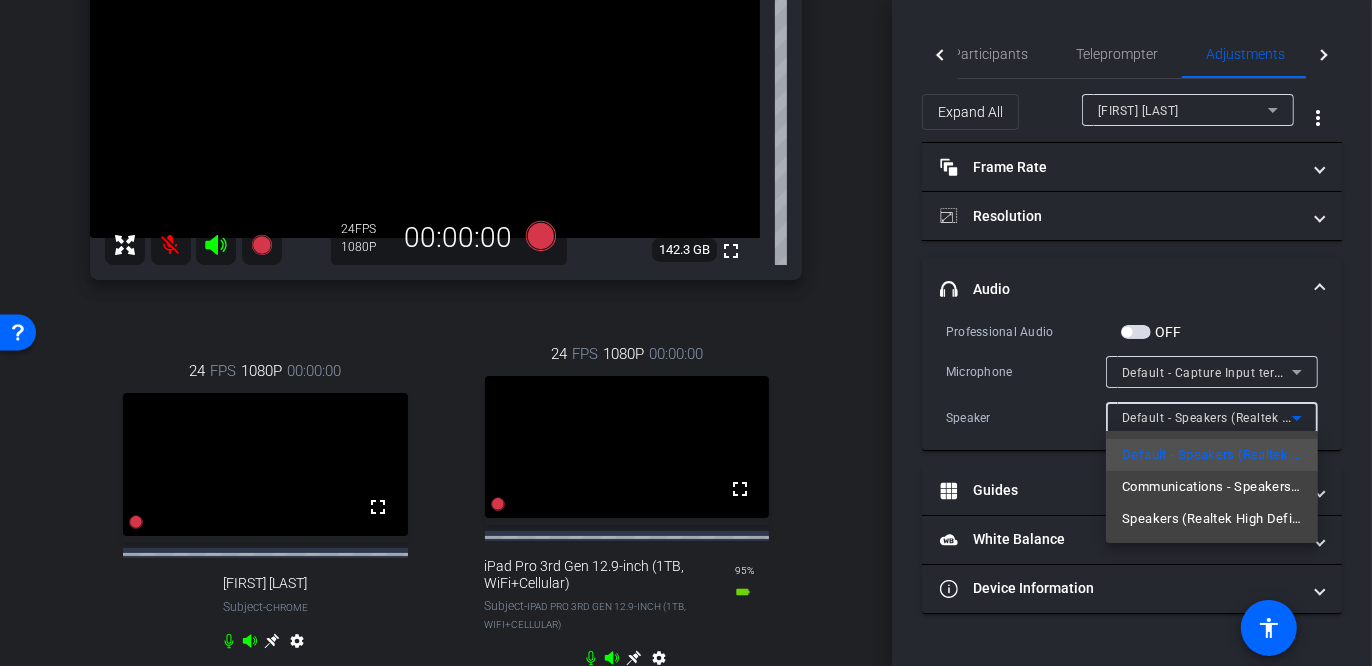 click at bounding box center [686, 333] 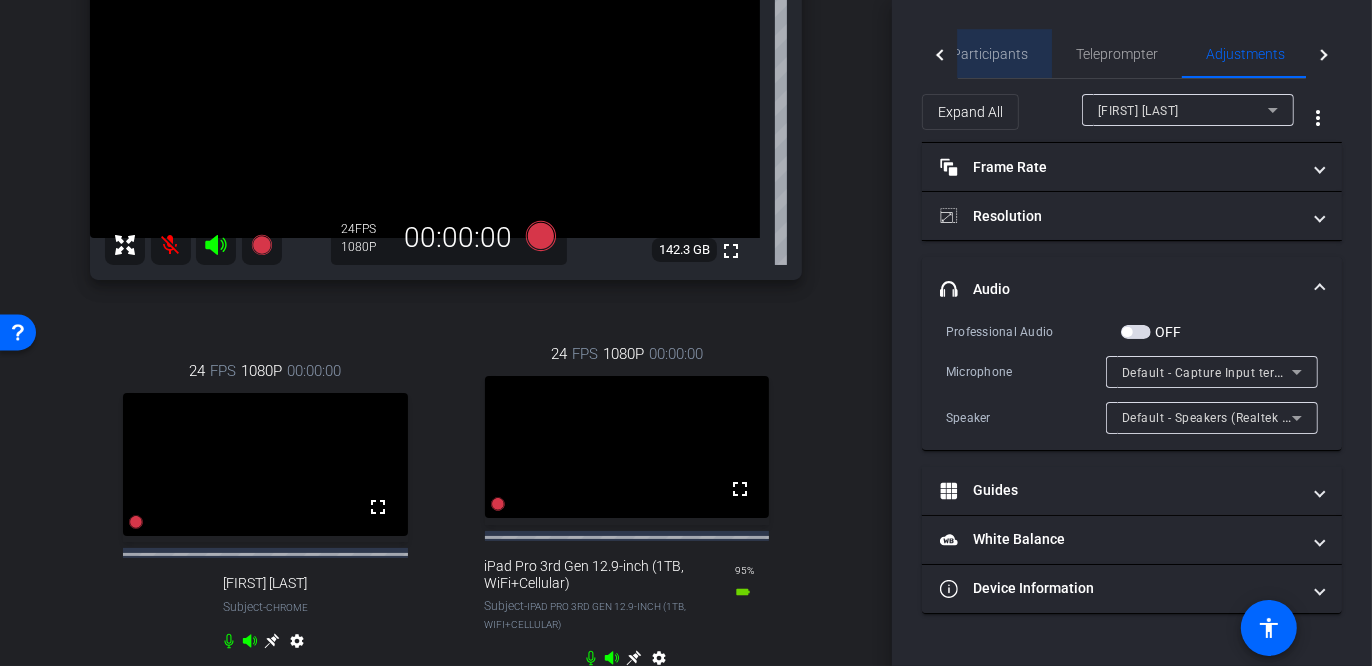 click on "Participants" at bounding box center (990, 54) 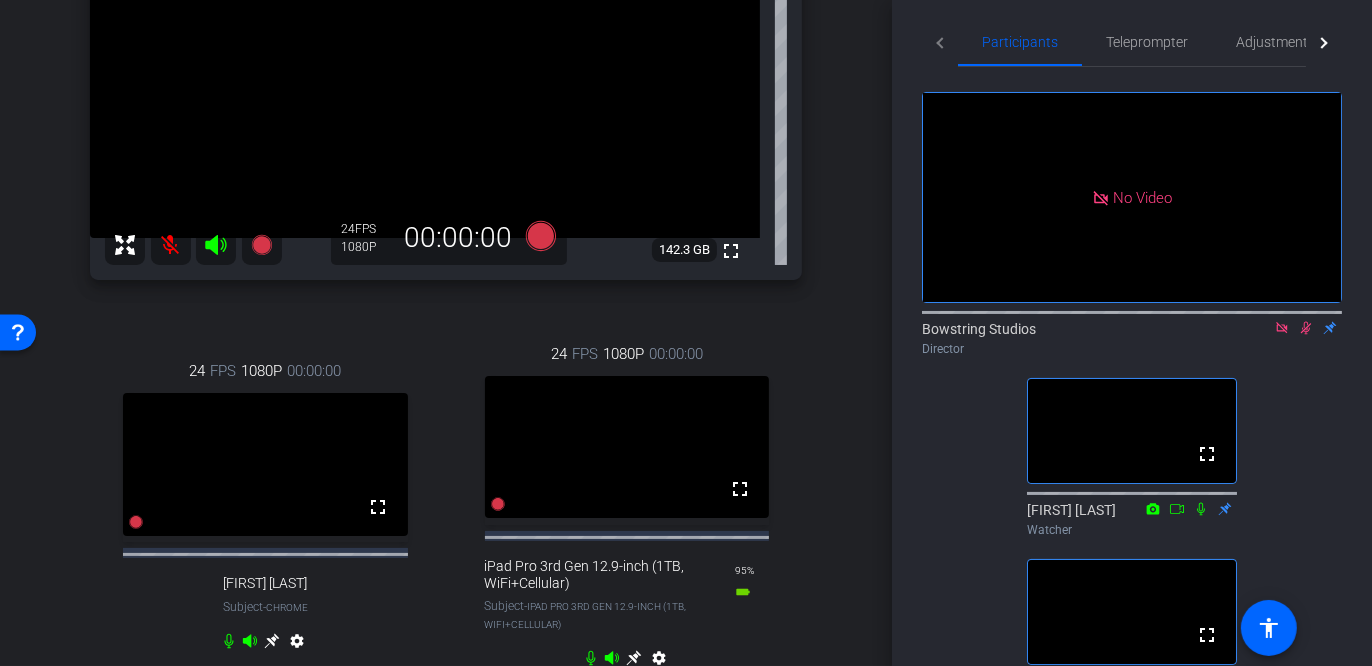 scroll, scrollTop: 0, scrollLeft: 0, axis: both 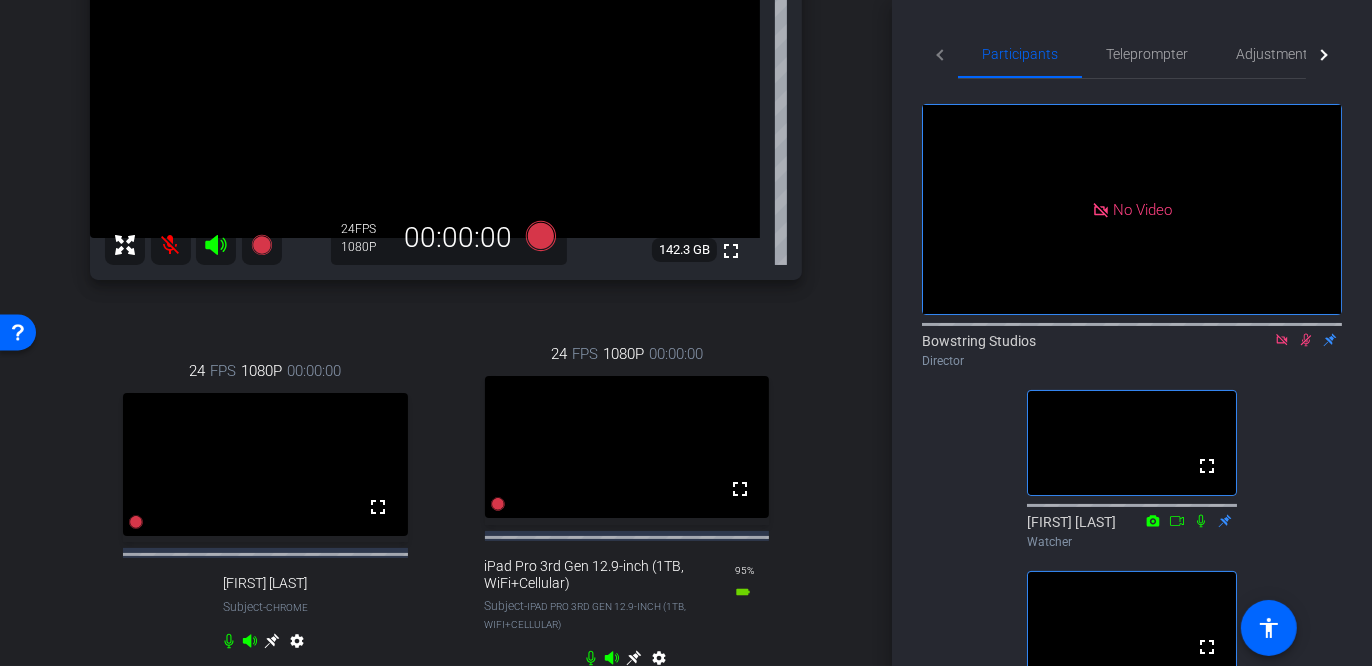 click on "No Video  Bowstring Studios
Director  fullscreen  Rhonda Mims
Watcher  fullscreen  BrianComms
Watcher  fullscreen  Donna Farrell
Watcher  fullscreen  Extra
Watcher" 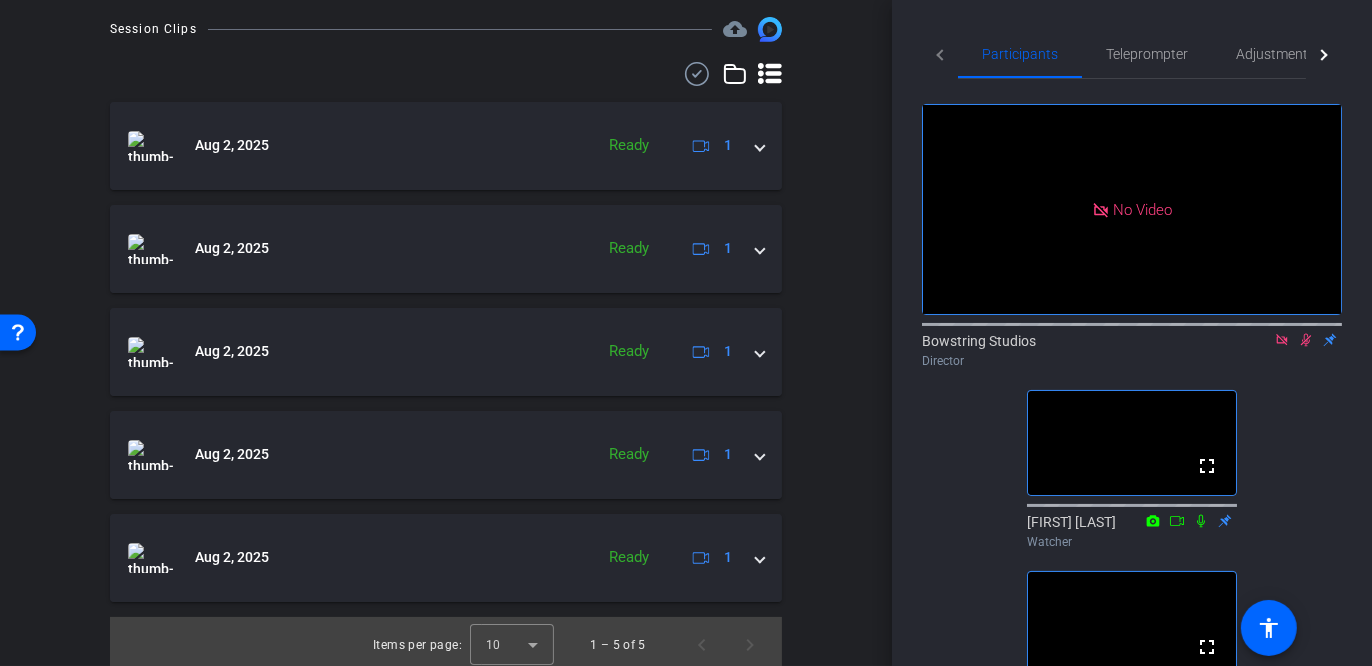 scroll, scrollTop: 987, scrollLeft: 0, axis: vertical 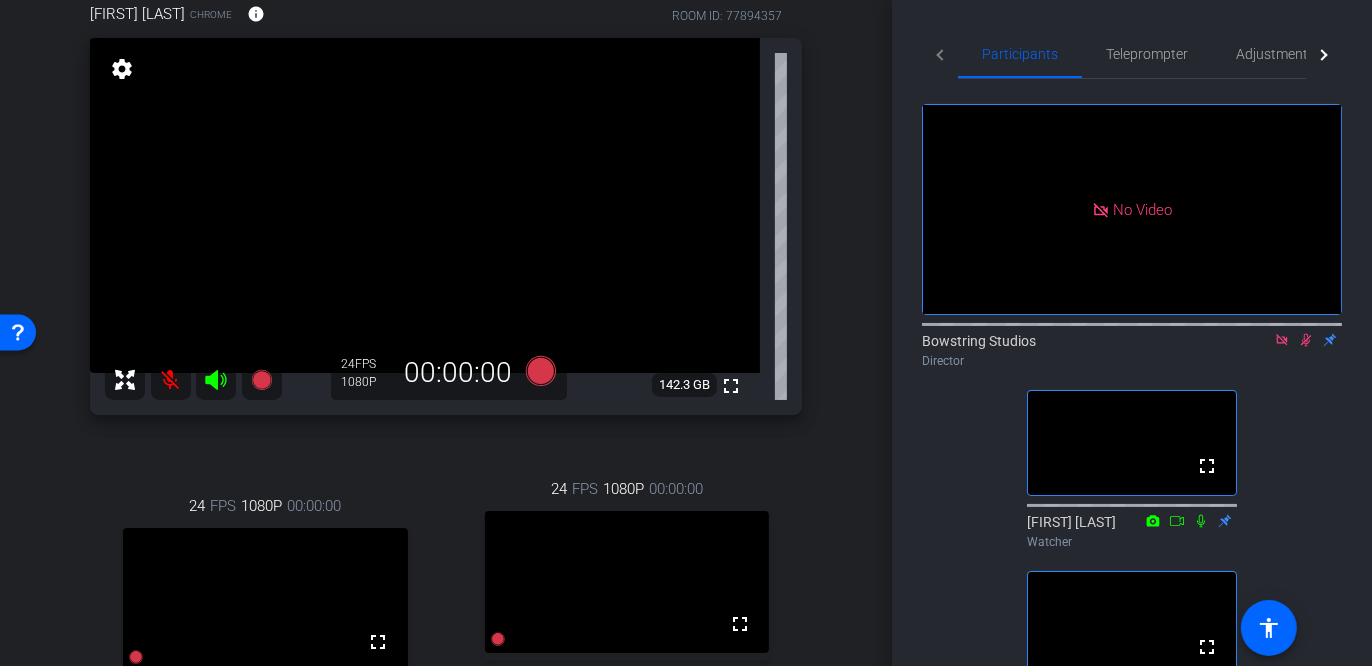 click at bounding box center (171, 380) 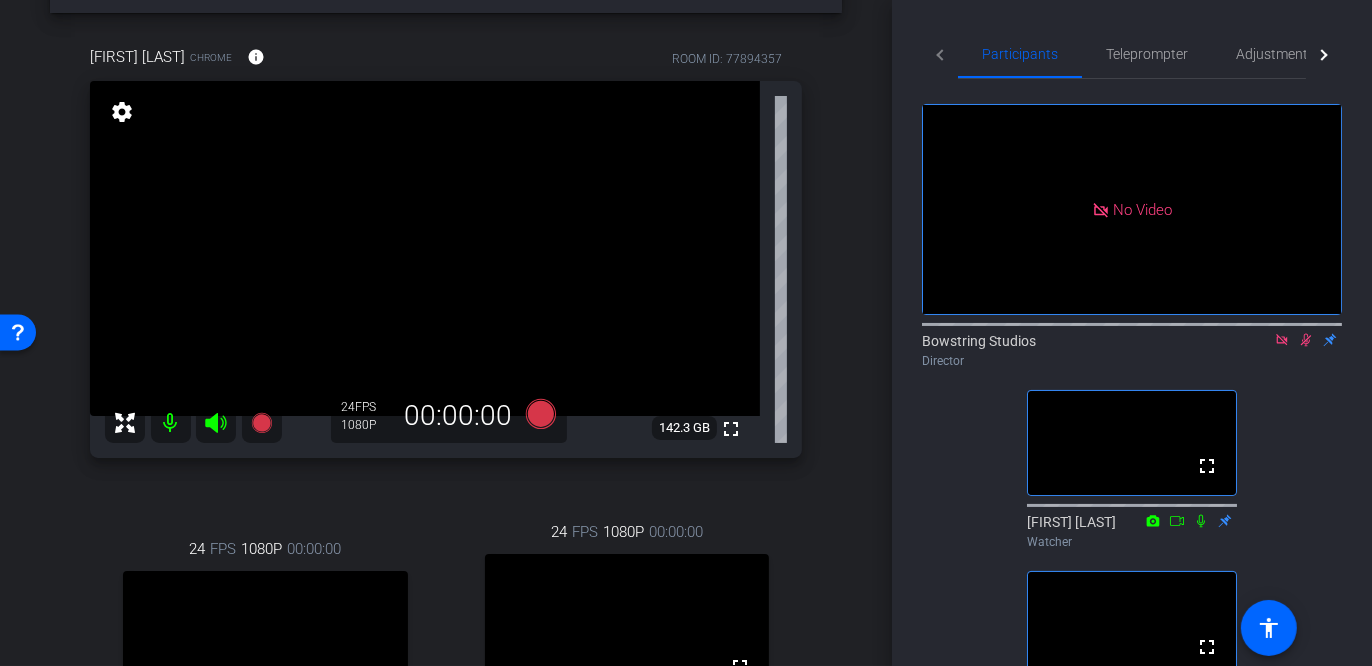 scroll, scrollTop: 74, scrollLeft: 0, axis: vertical 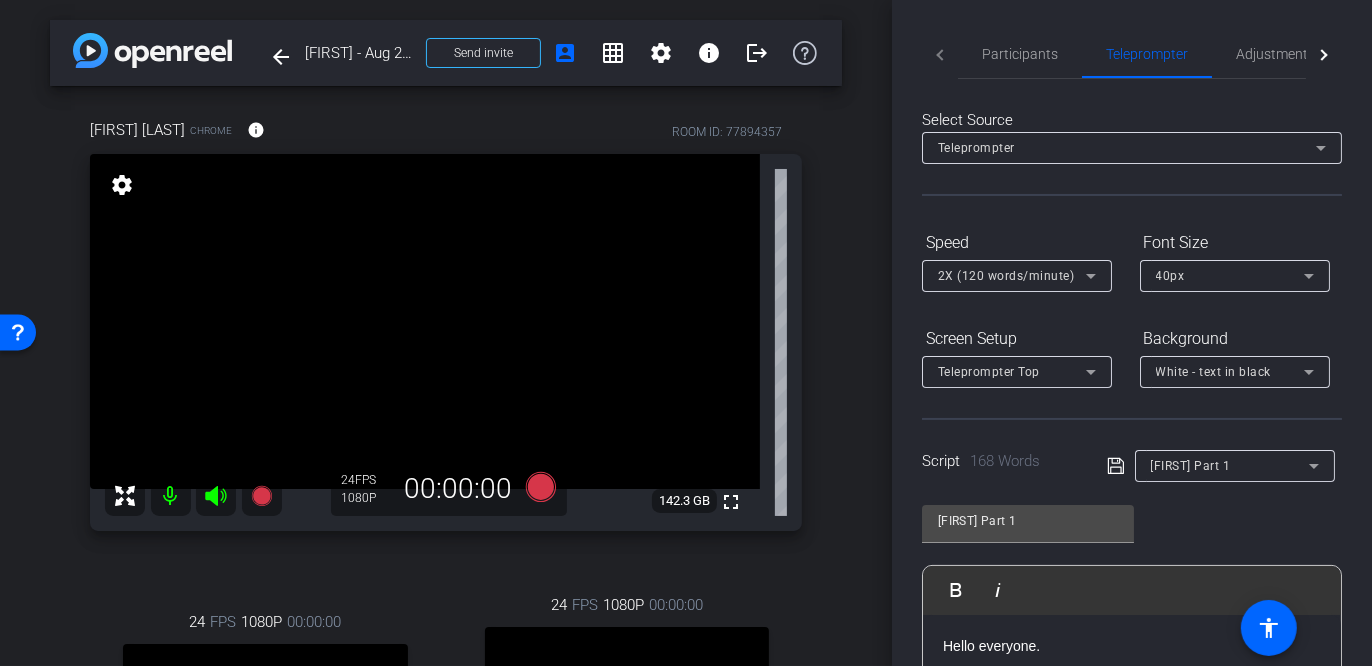 click at bounding box center (171, 496) 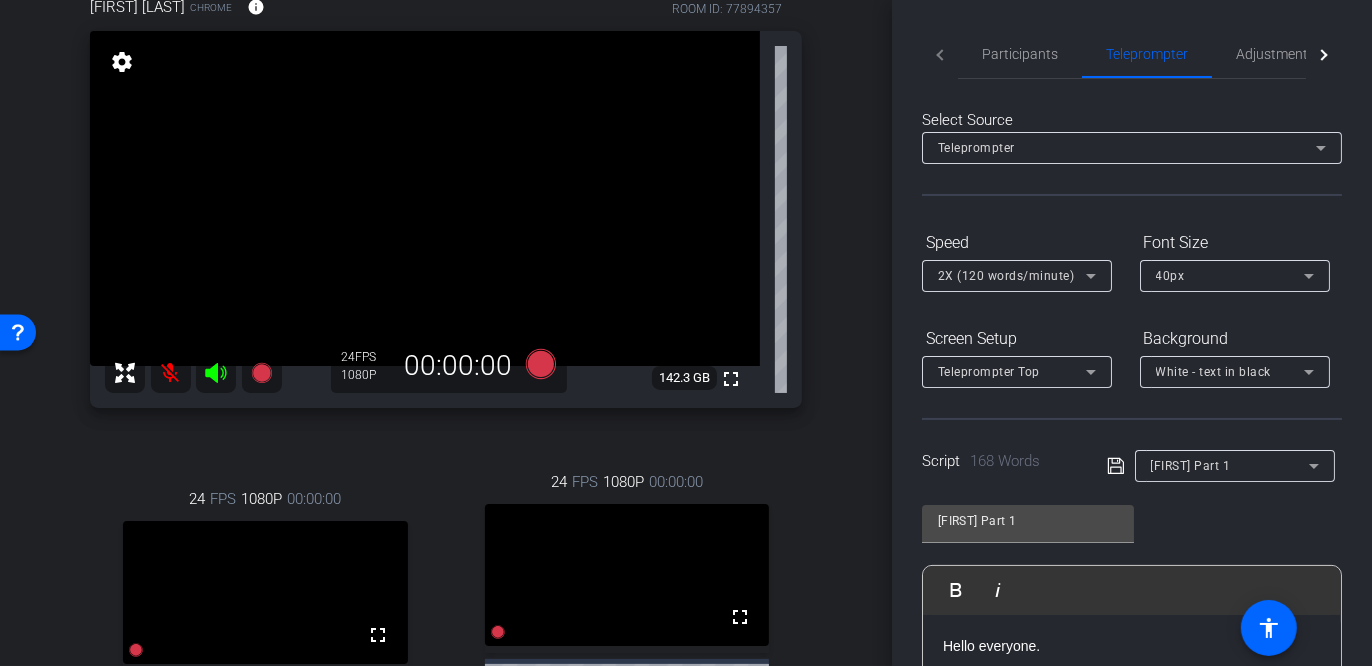 scroll, scrollTop: 103, scrollLeft: 0, axis: vertical 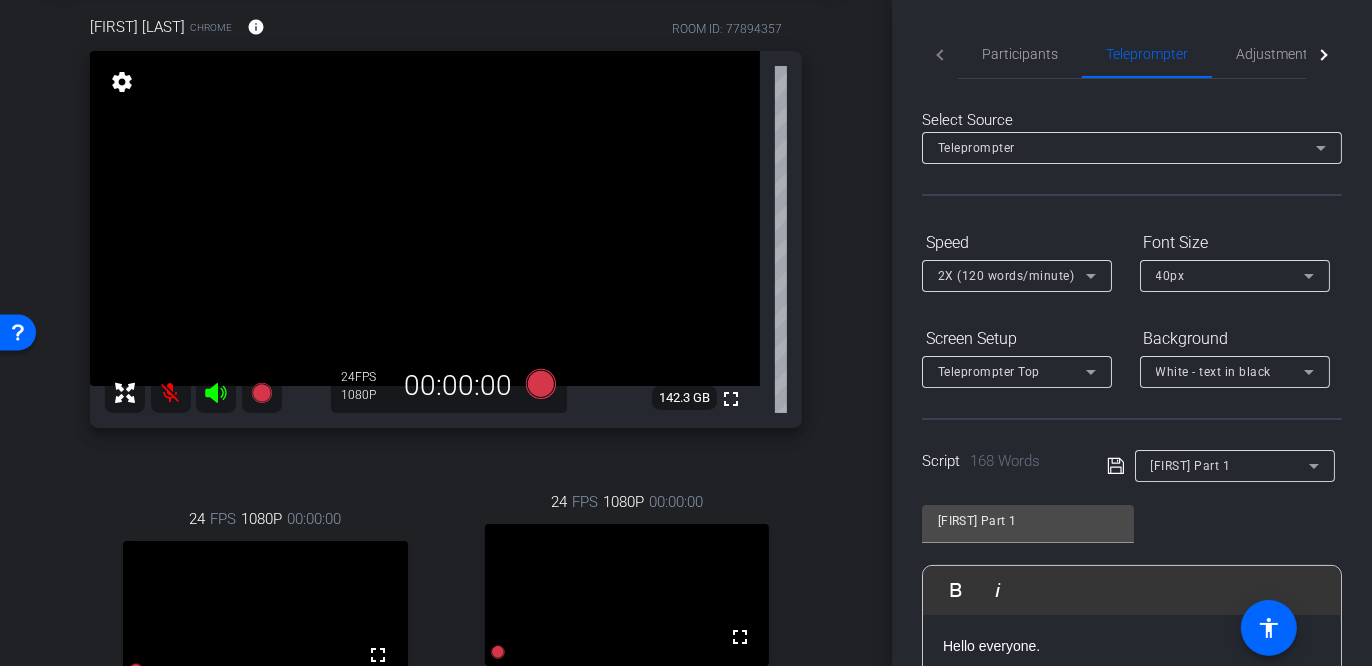 click on "Participants Teleprompter Adjustments Live" 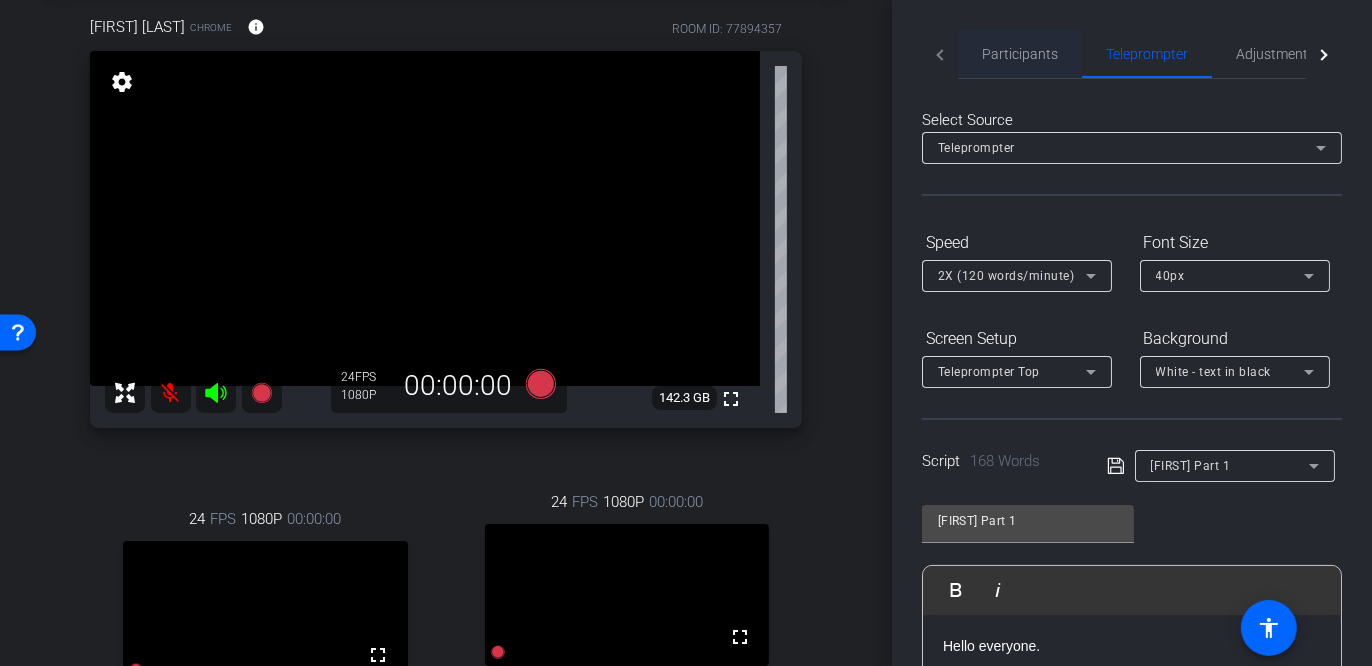 click on "Participants" at bounding box center [1020, 54] 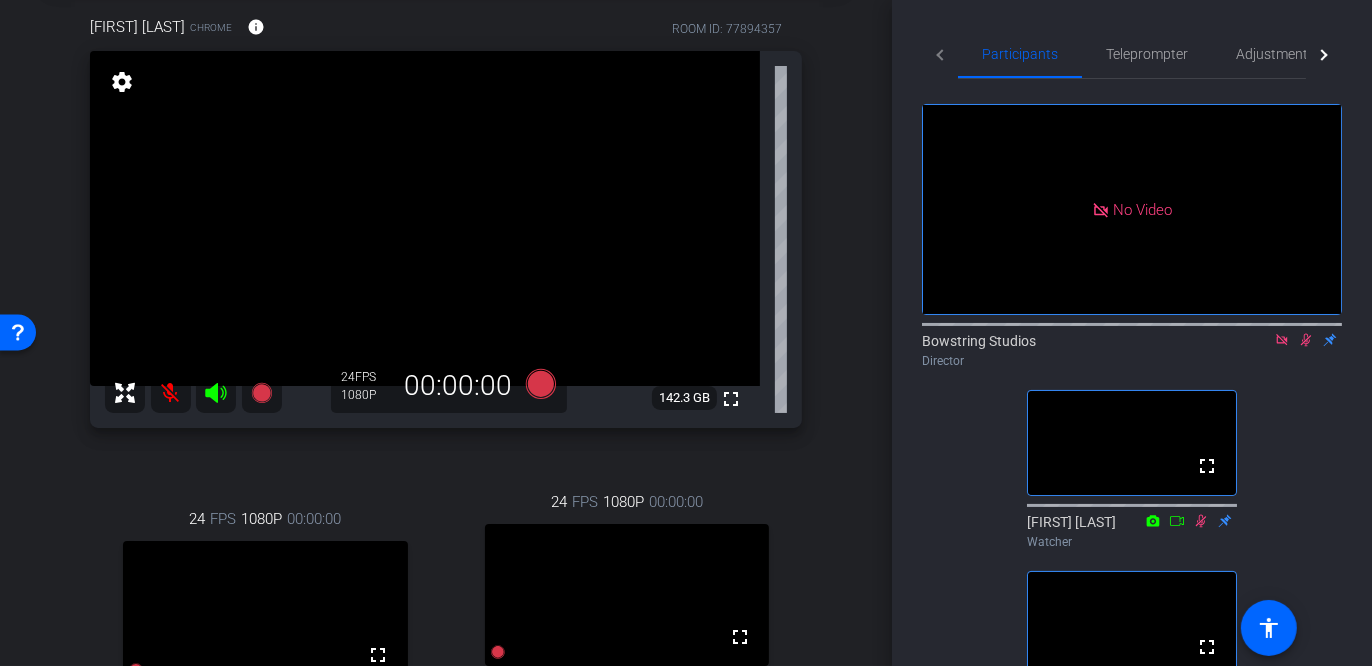 scroll, scrollTop: 0, scrollLeft: 0, axis: both 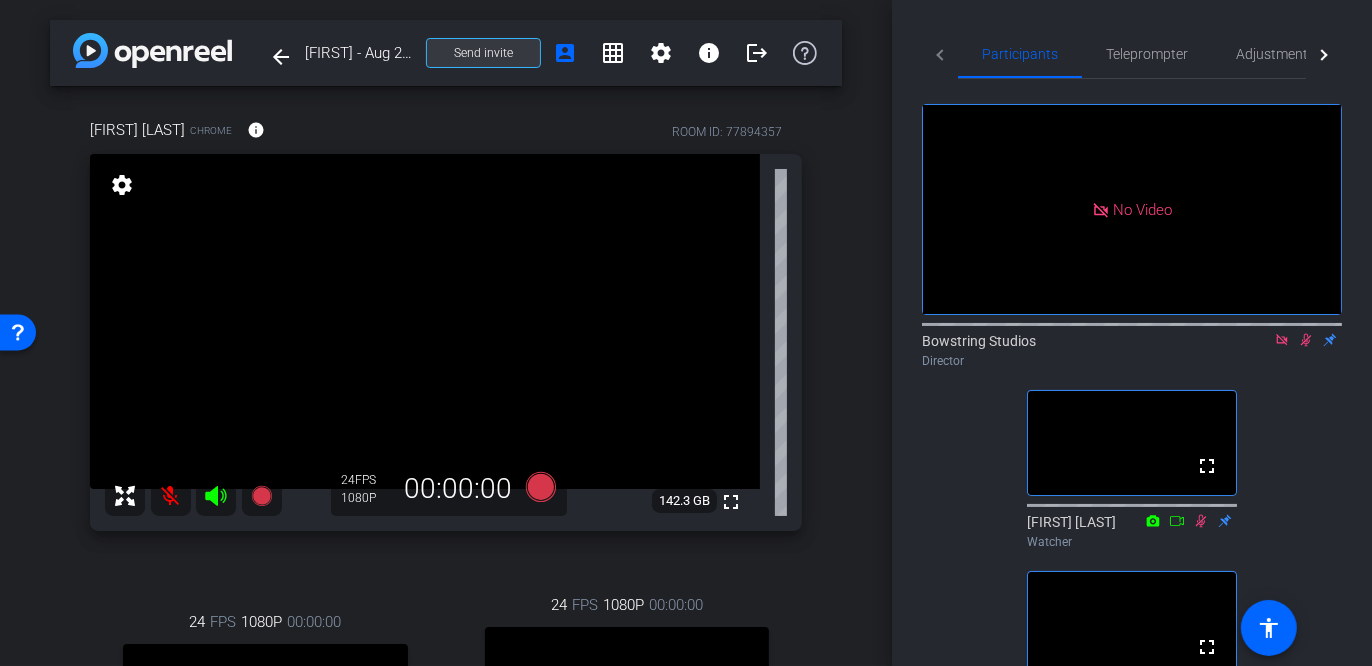 click on "Send invite" at bounding box center [483, 53] 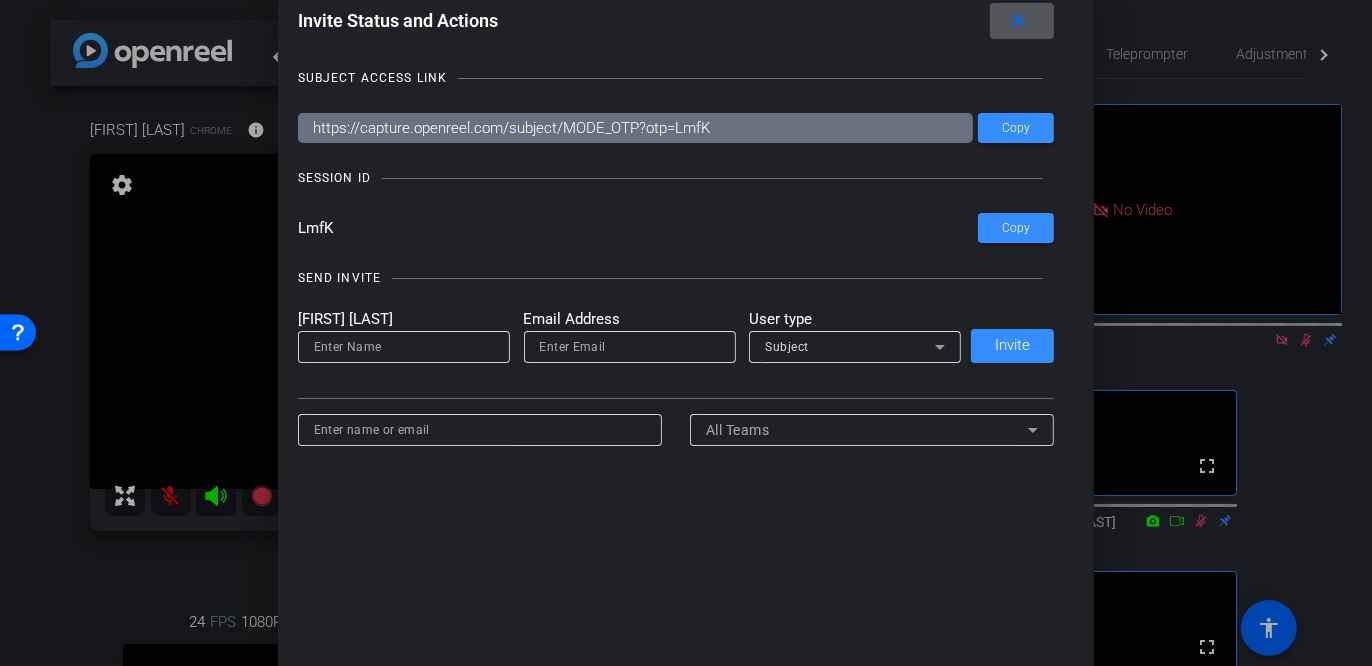 scroll, scrollTop: 91, scrollLeft: 0, axis: vertical 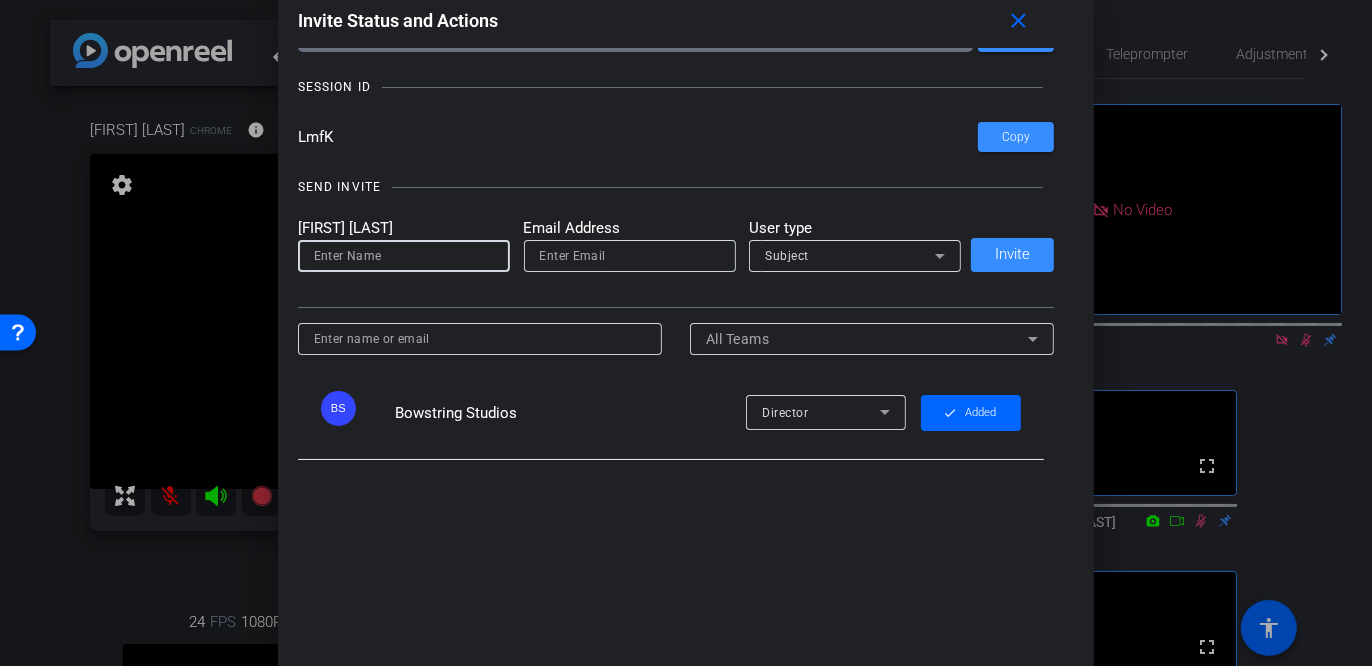 click at bounding box center [404, 256] 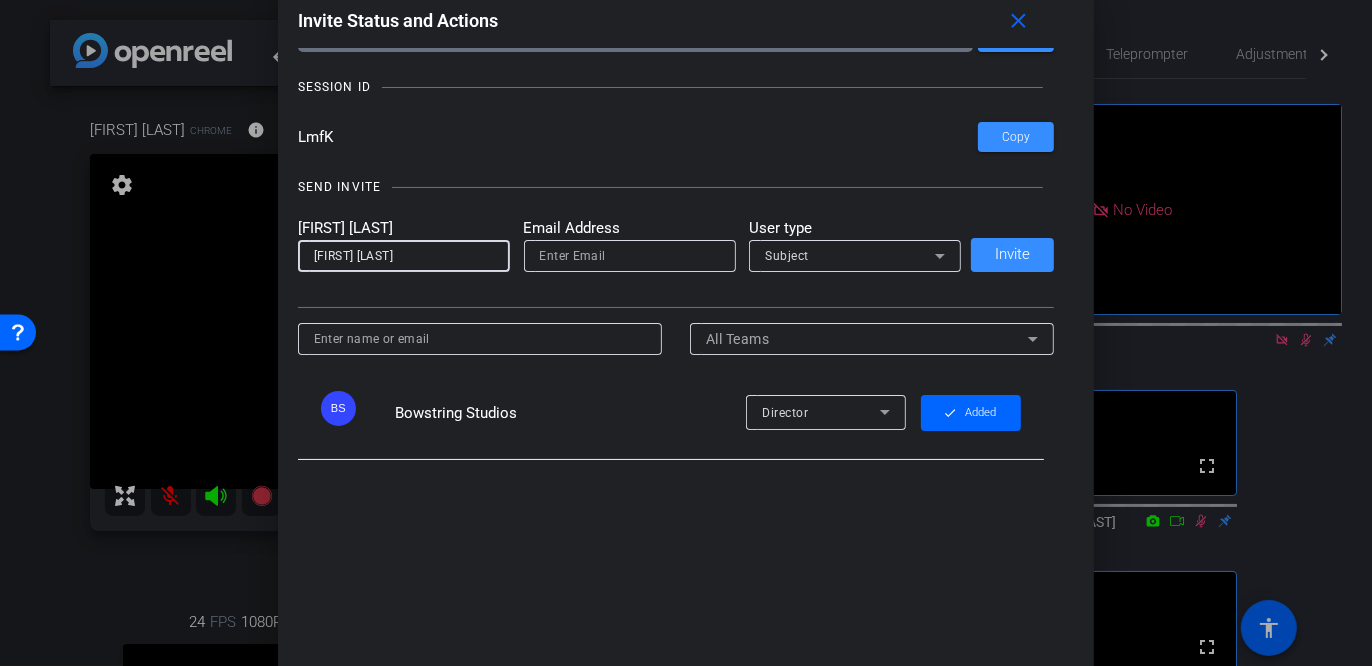 type on "chad diedrick" 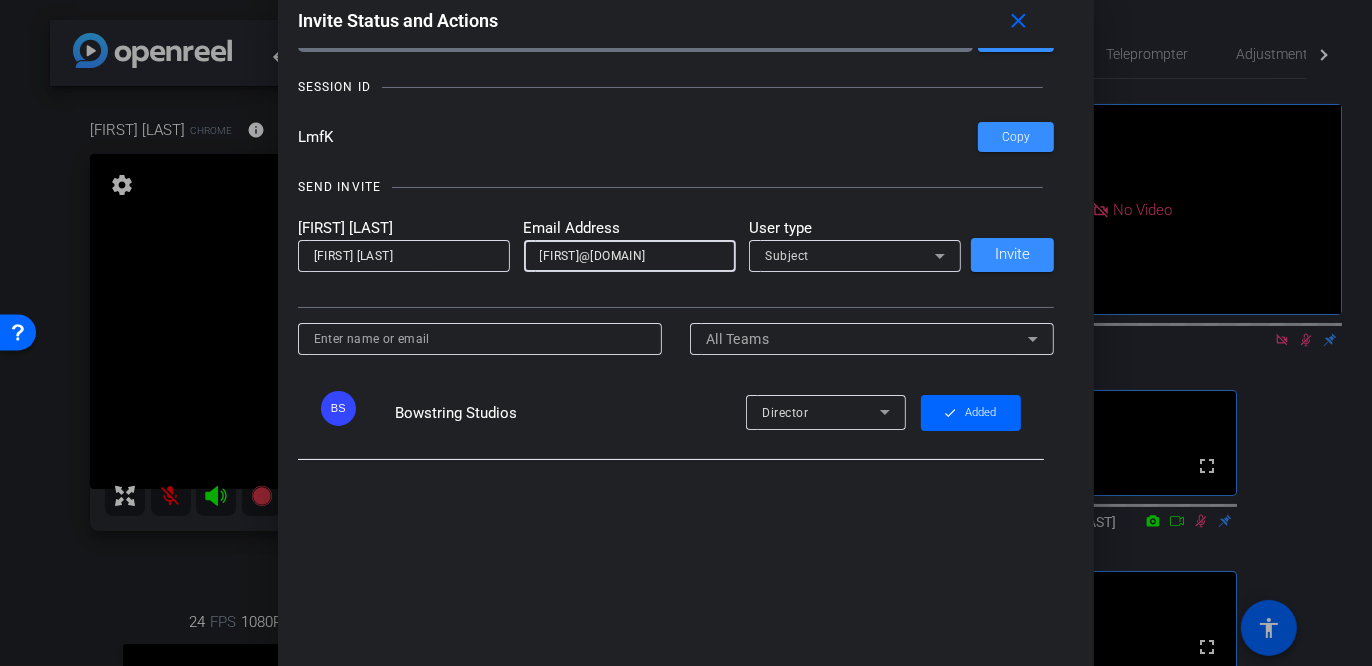 type on "chad@bowstring.tv" 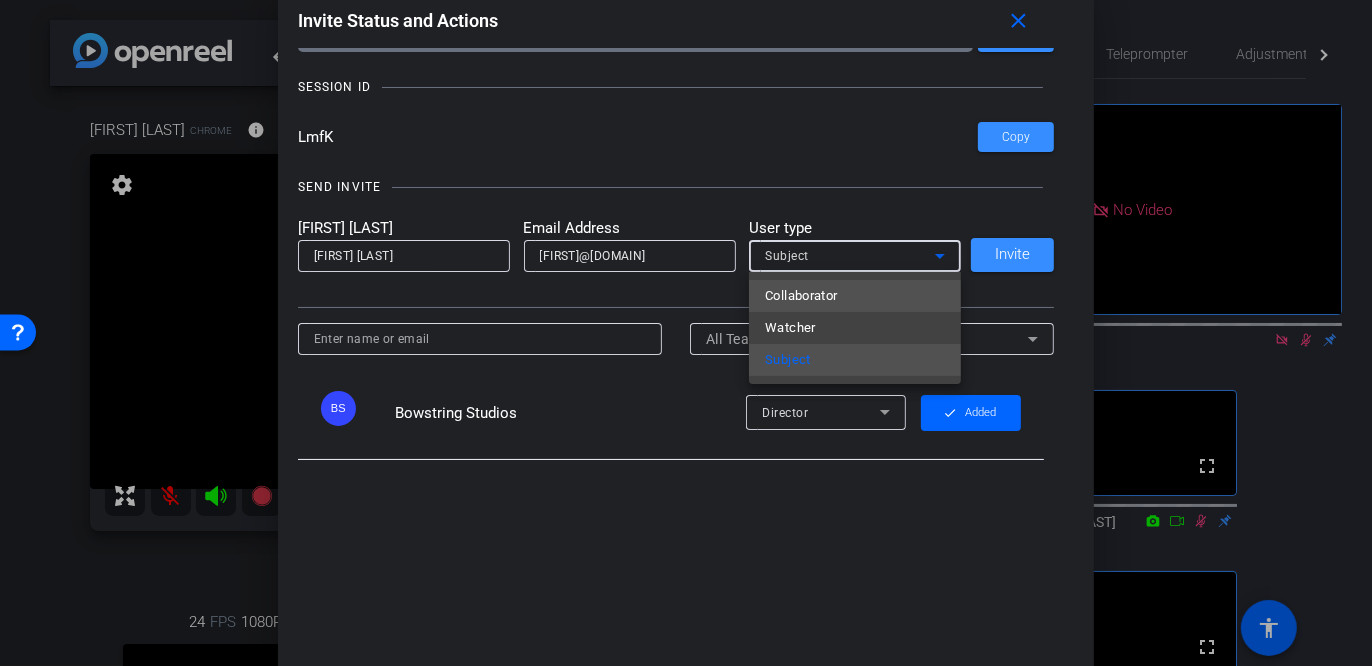 click on "Collaborator" at bounding box center (801, 296) 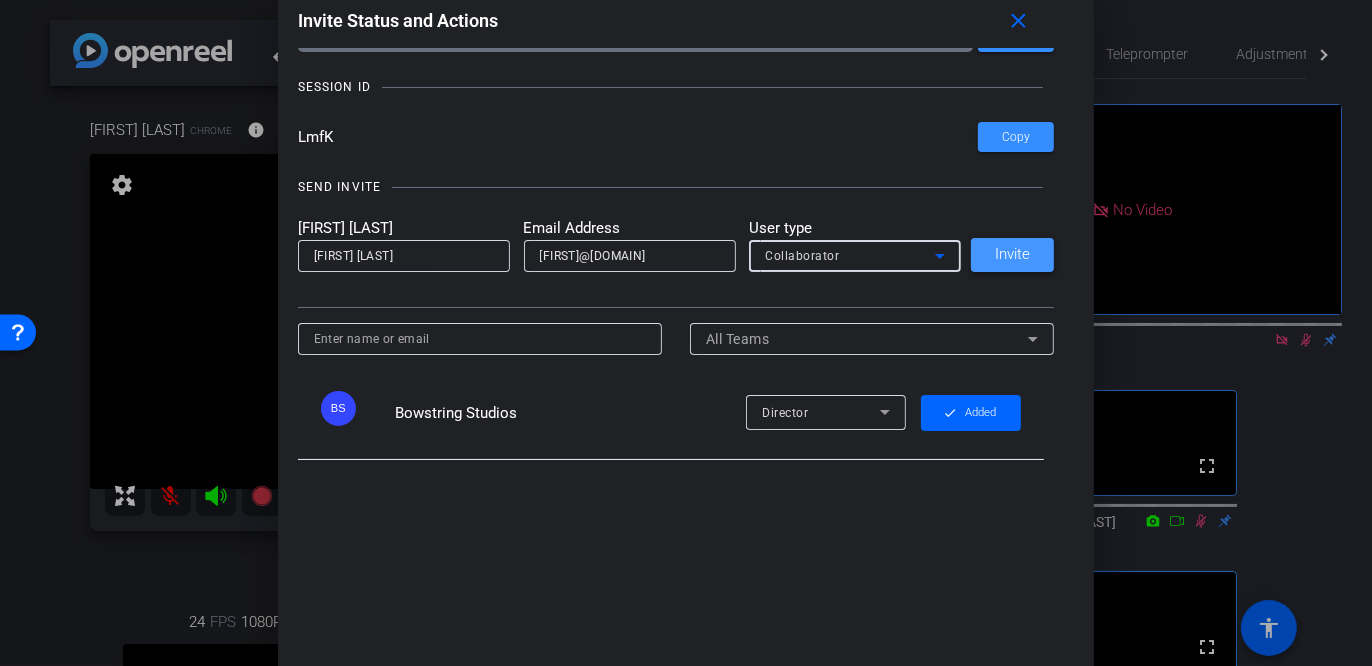 click on "Invite" at bounding box center (1012, 254) 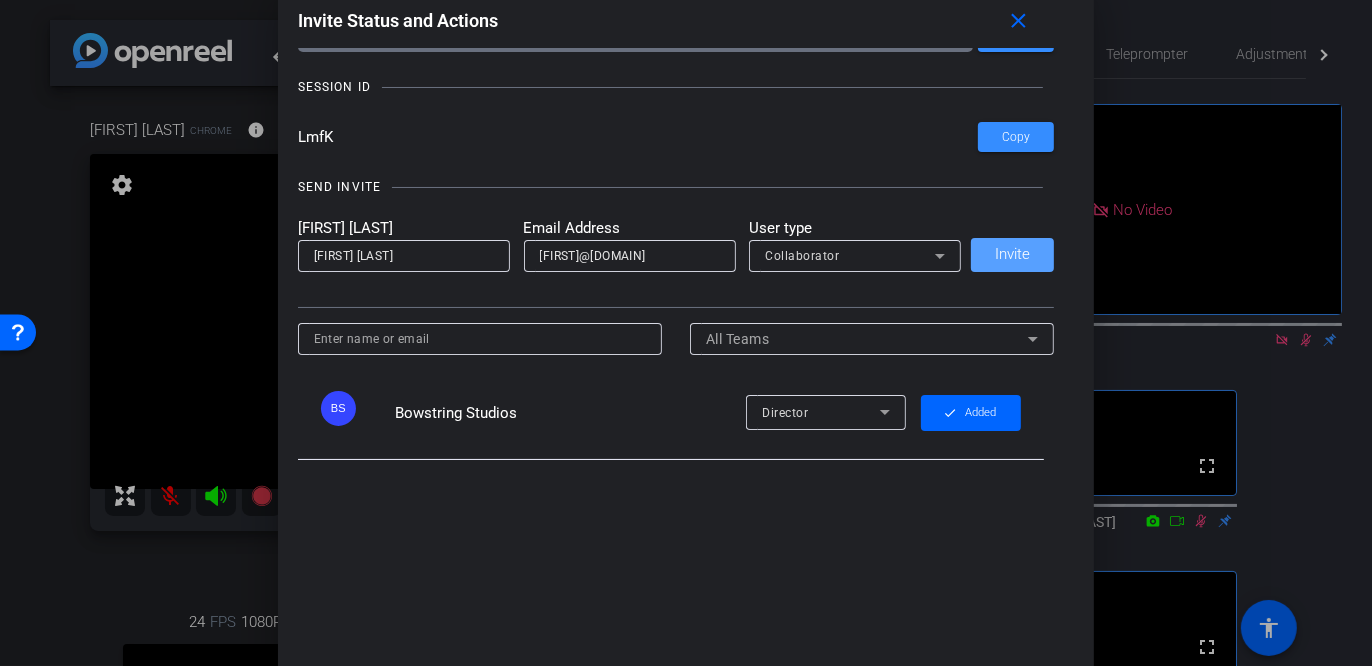 type 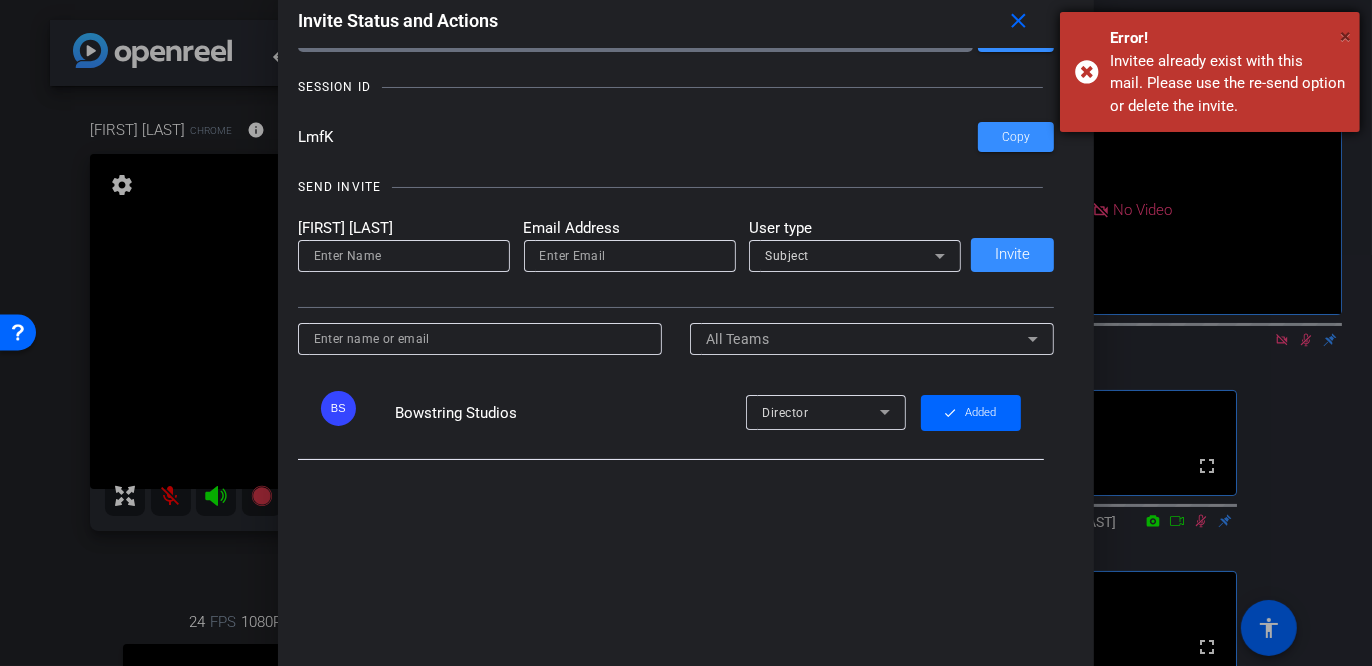 click on "×" at bounding box center [1345, 36] 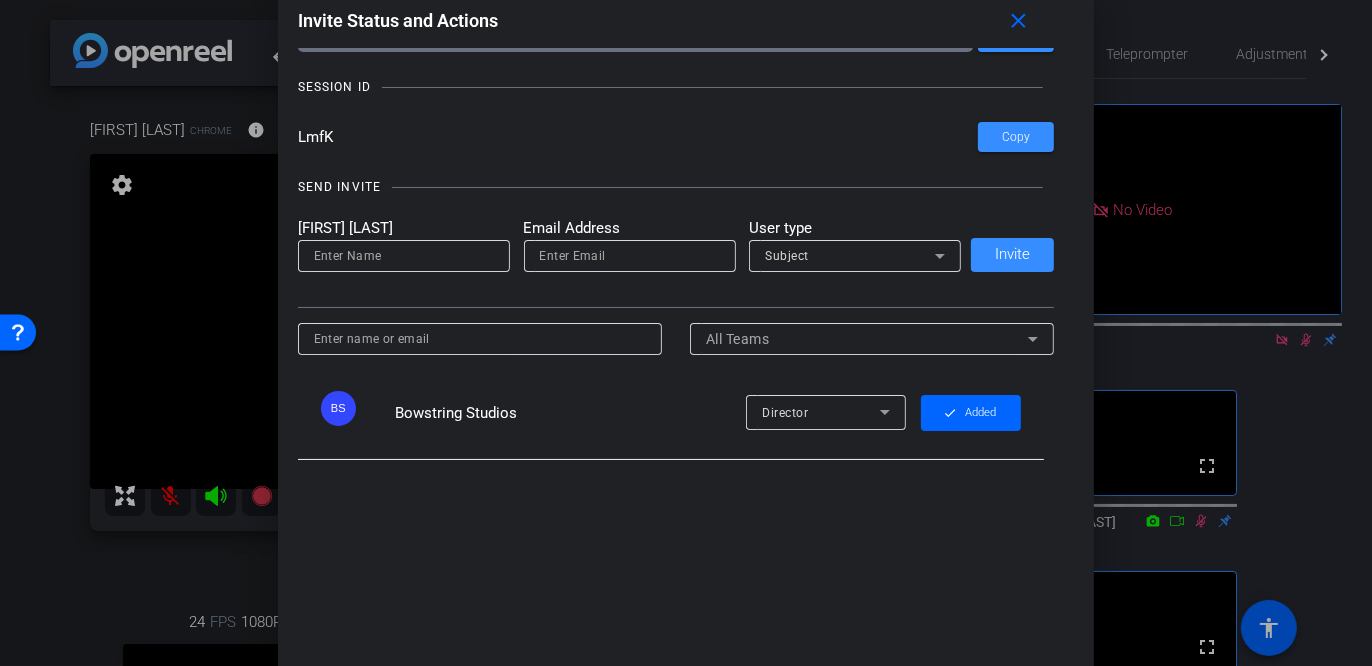 click at bounding box center [404, 256] 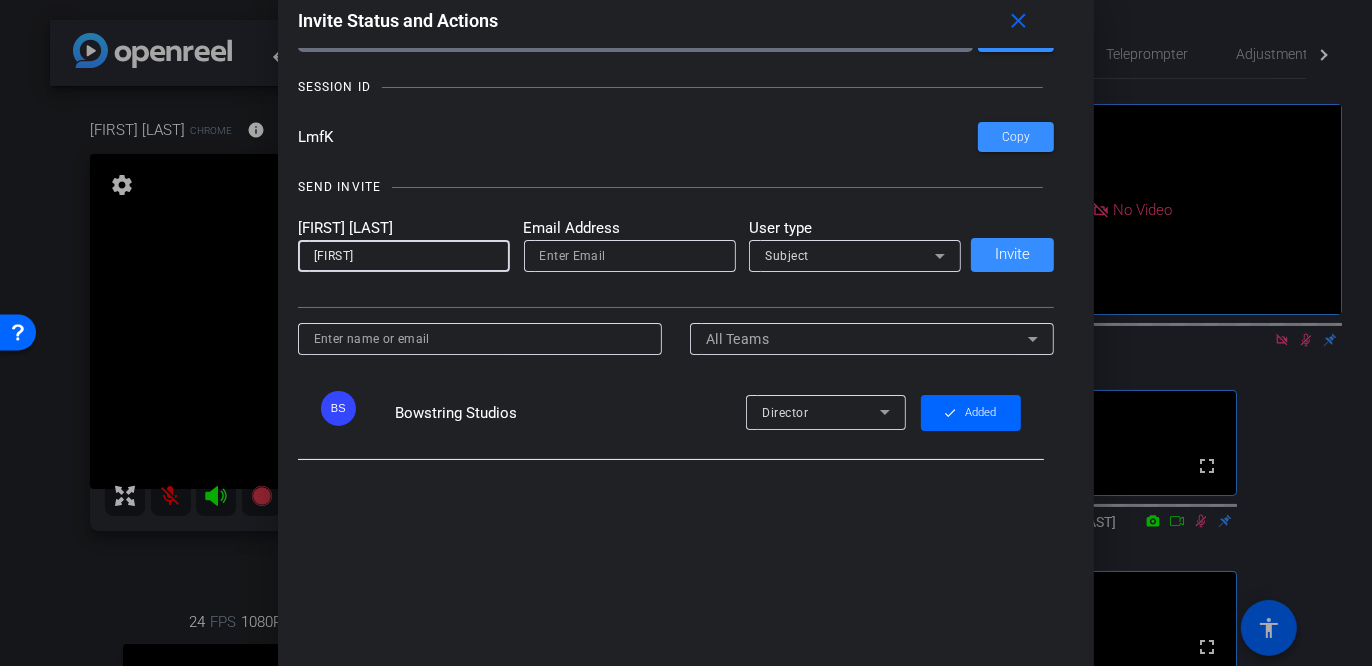 type on "Chad" 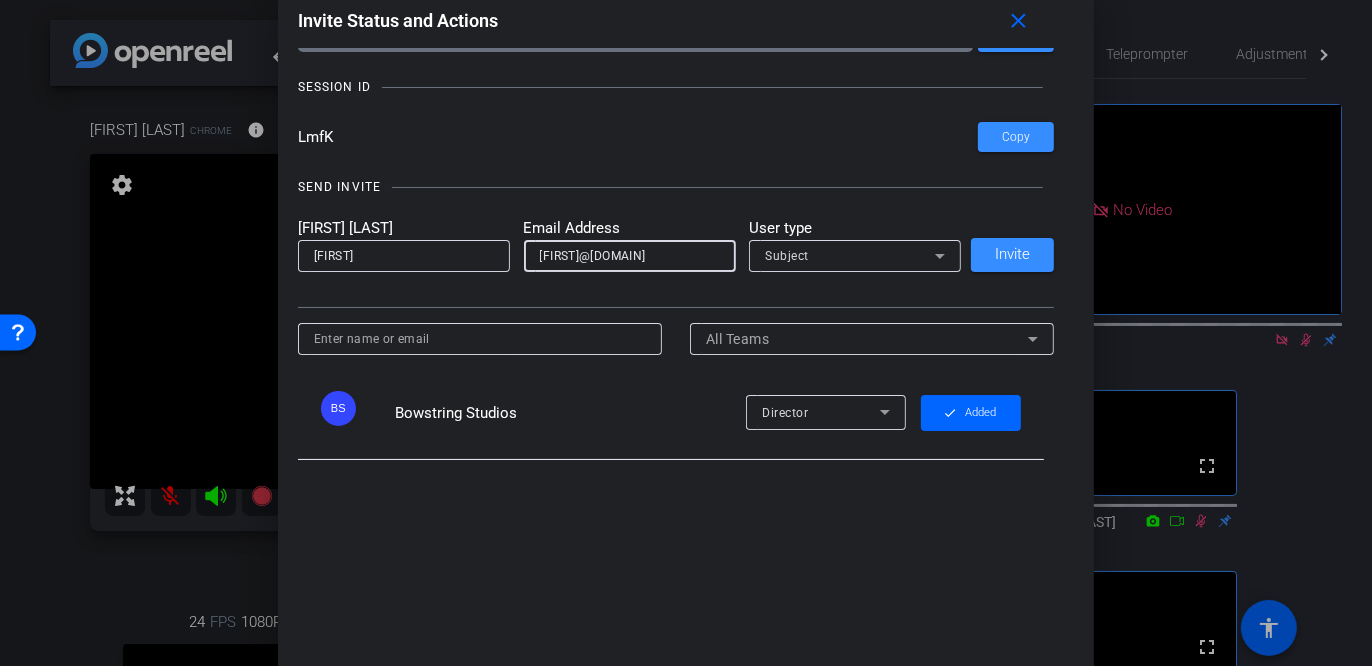 type on "ccdied+collab@gmail.com" 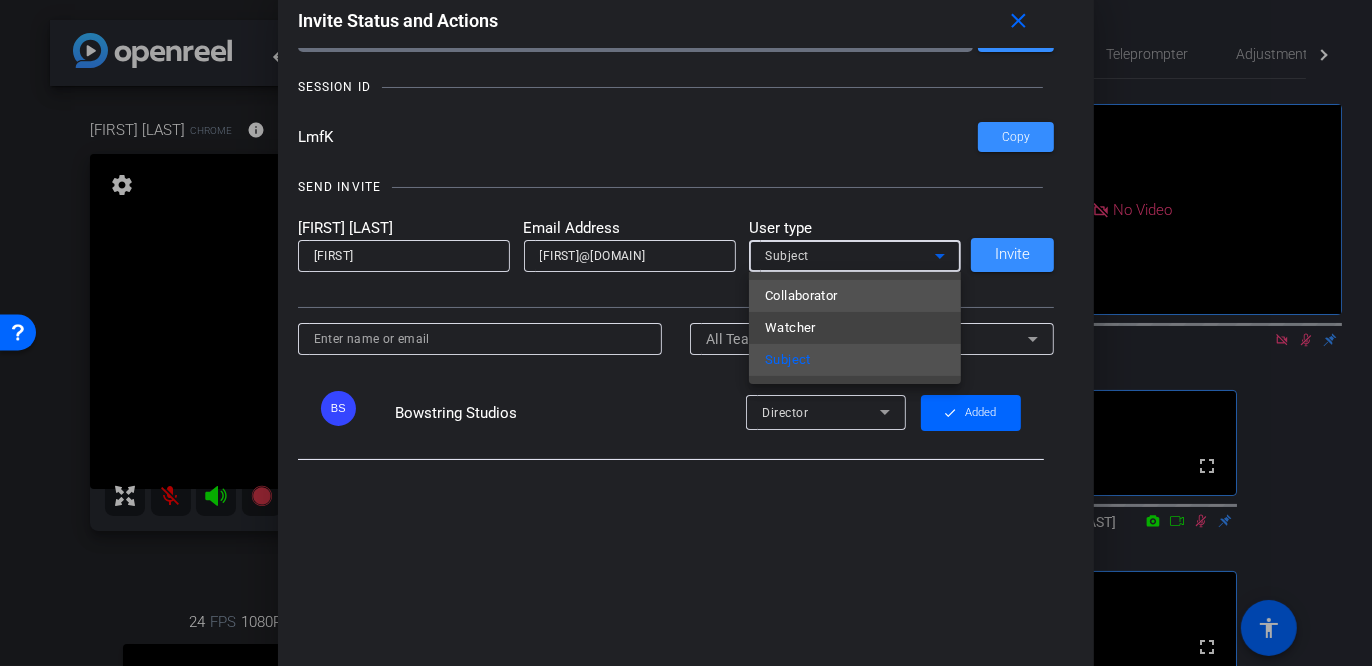 click on "Collaborator" at bounding box center (801, 296) 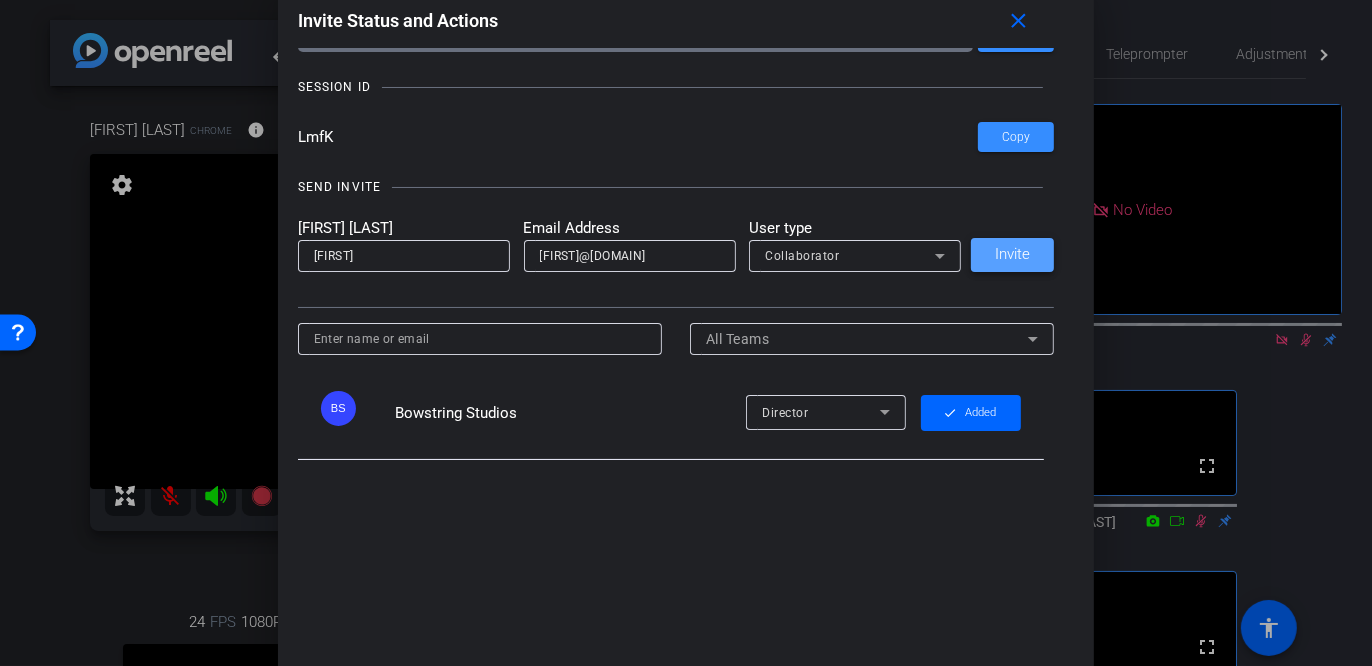 click on "Invite" at bounding box center (1012, 254) 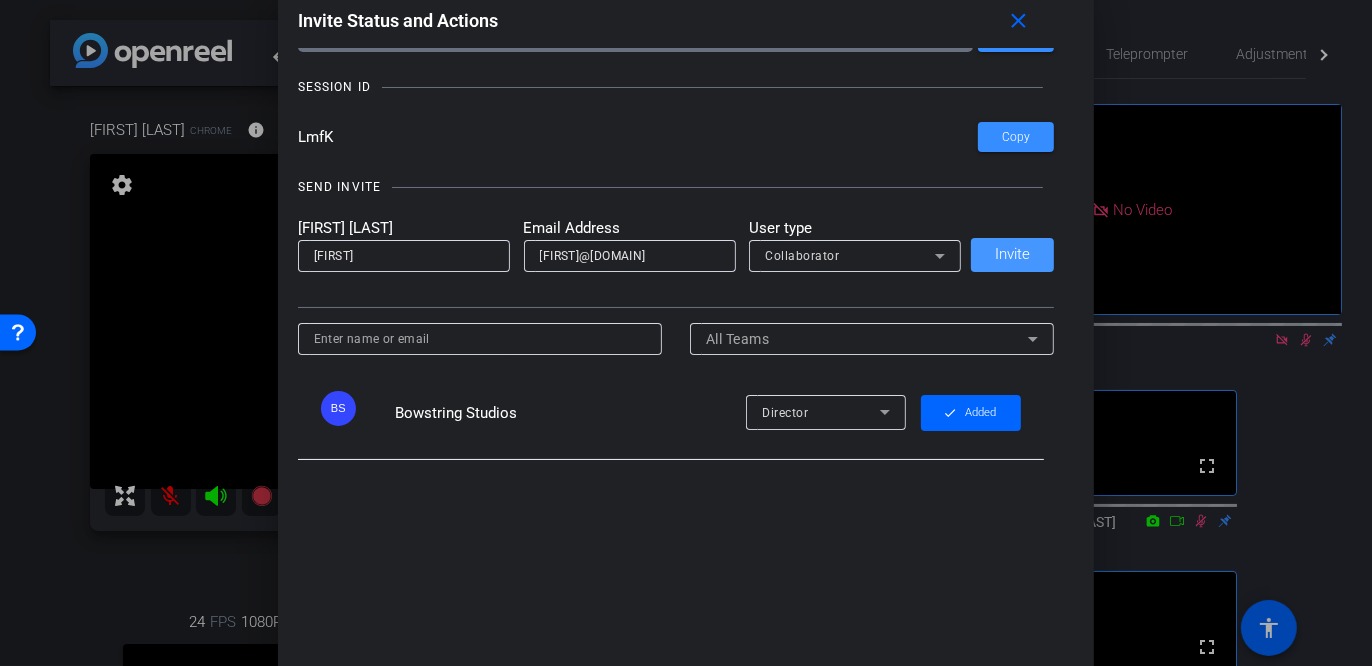 type 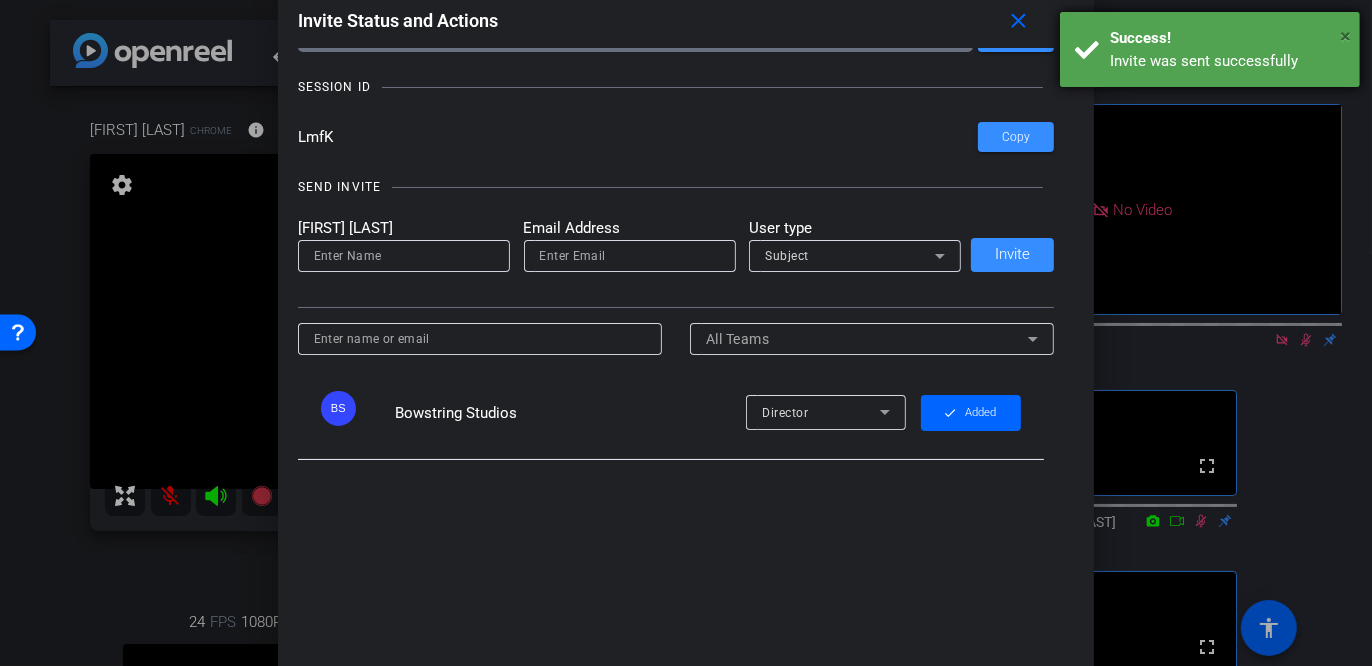 click on "×" at bounding box center (1345, 36) 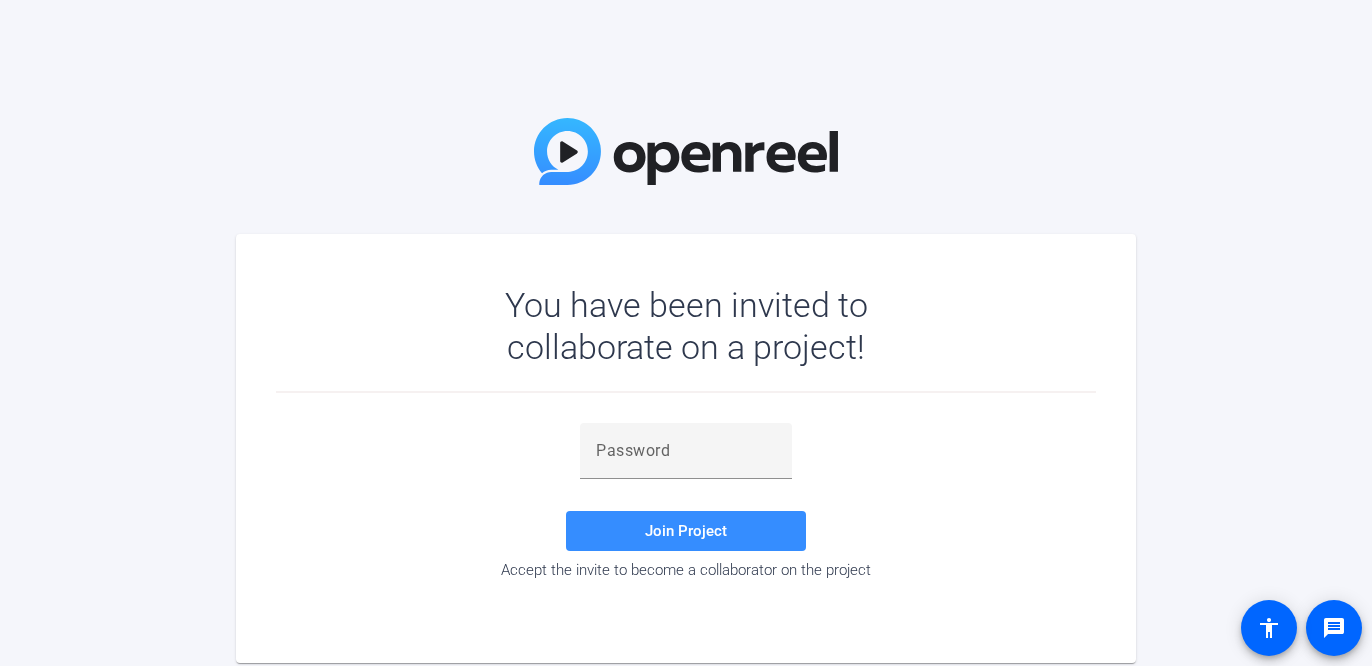 scroll, scrollTop: 0, scrollLeft: 0, axis: both 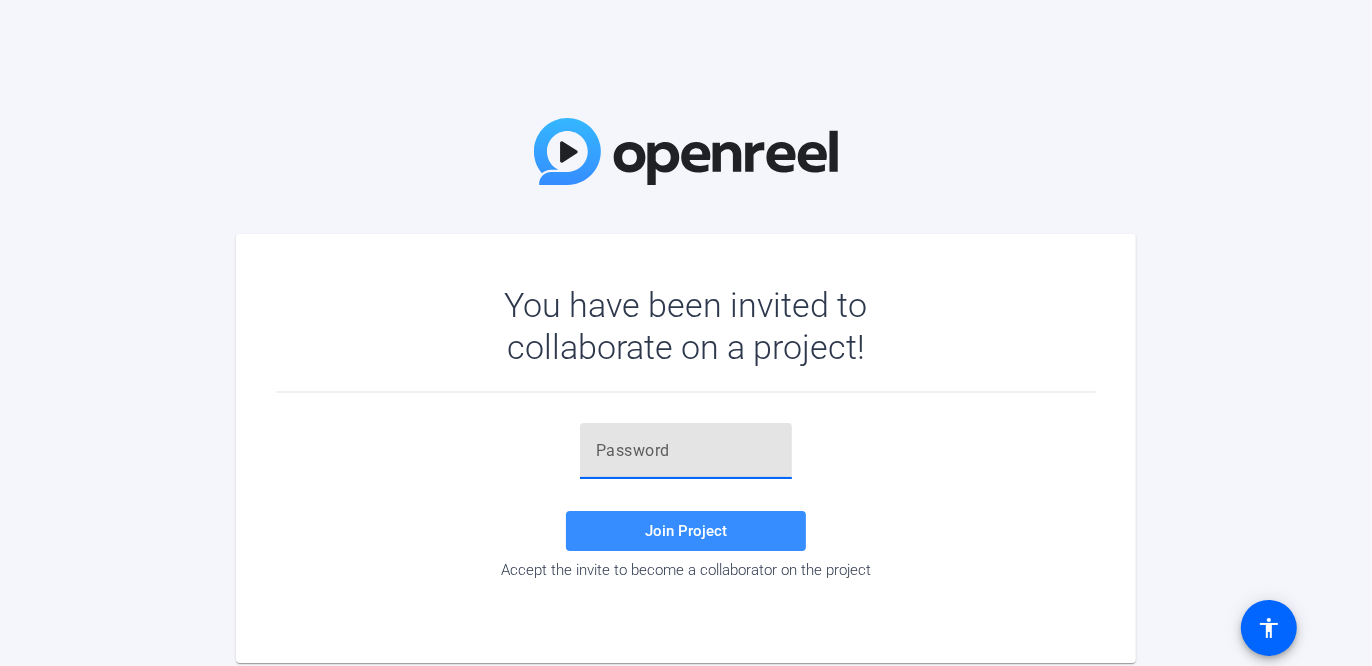 click at bounding box center [686, 451] 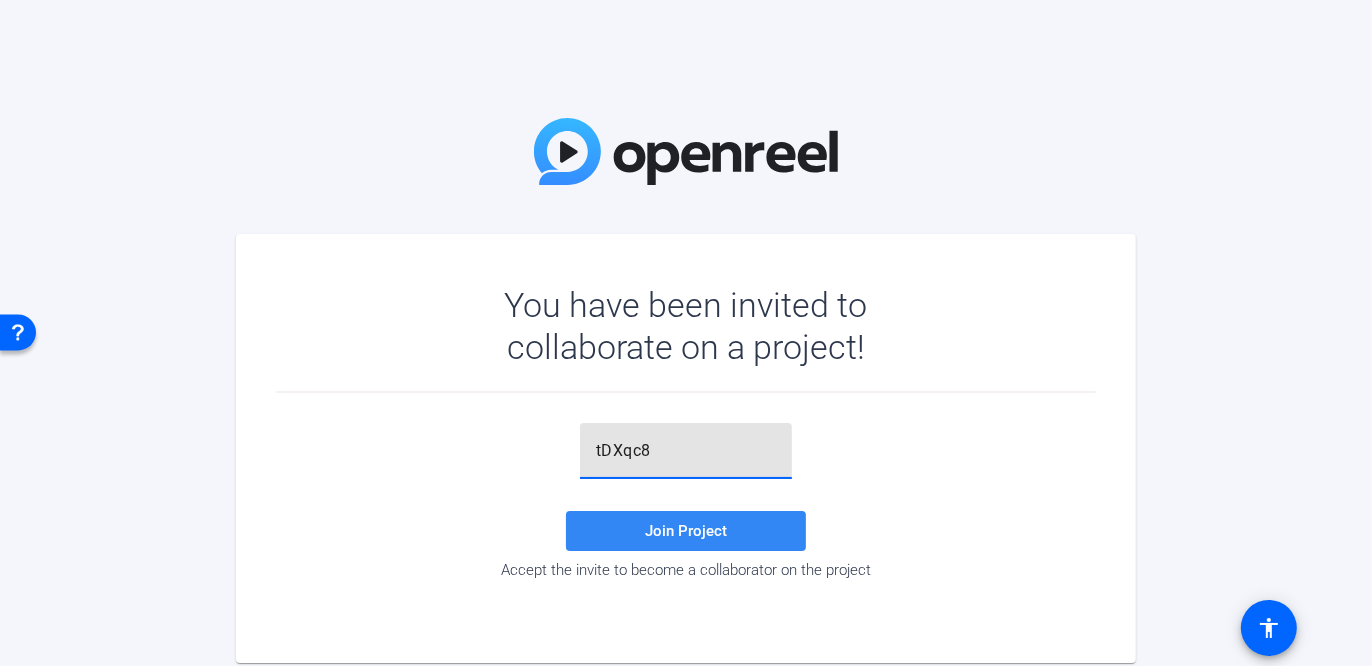 type on "tDXqc8" 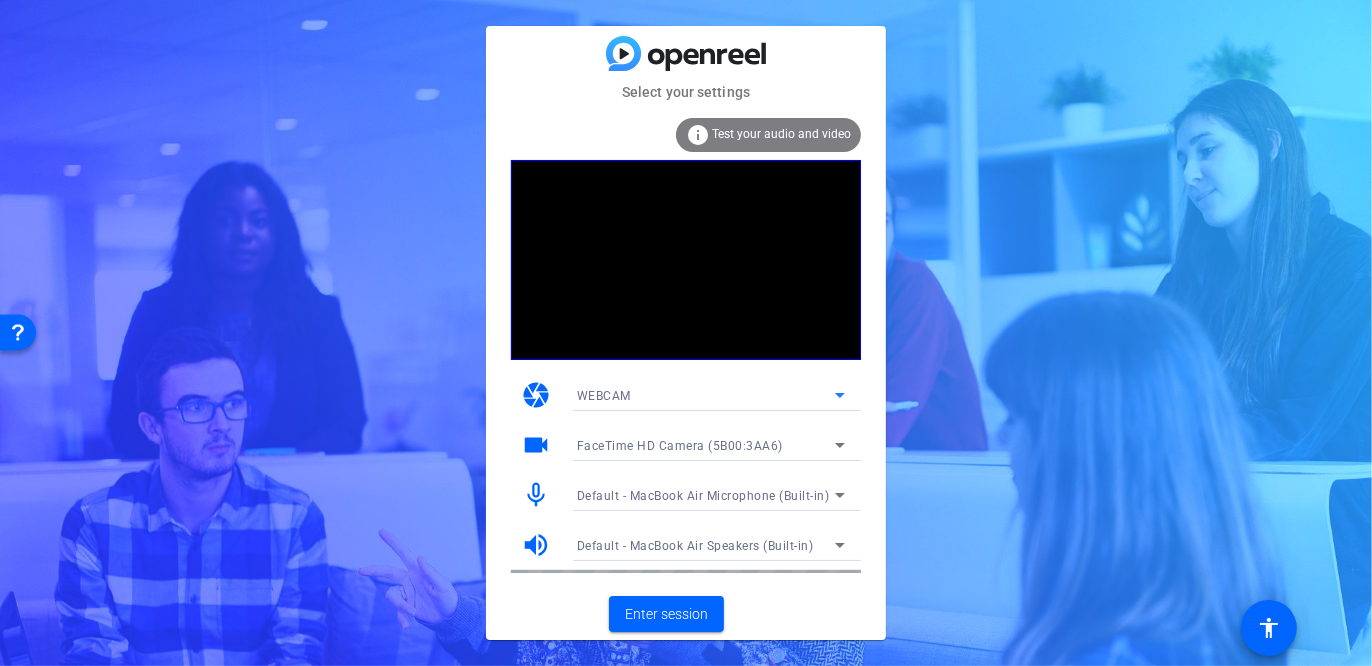 click 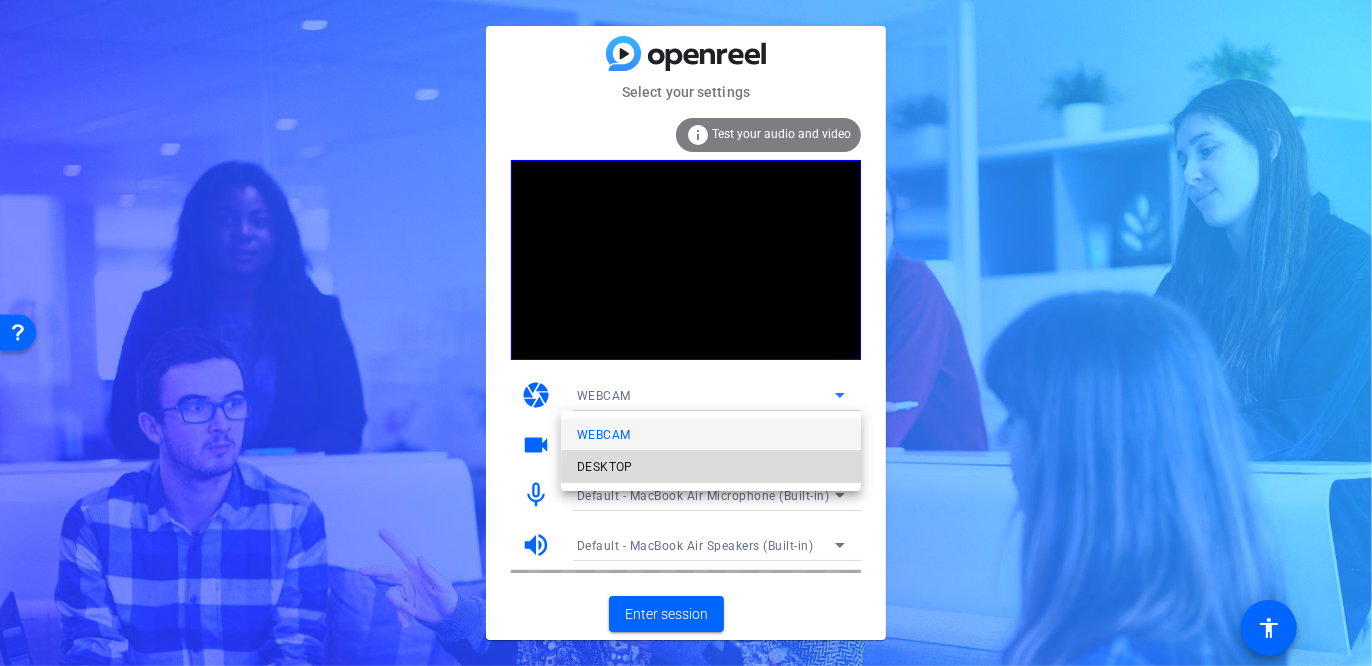 click on "DESKTOP" at bounding box center (711, 467) 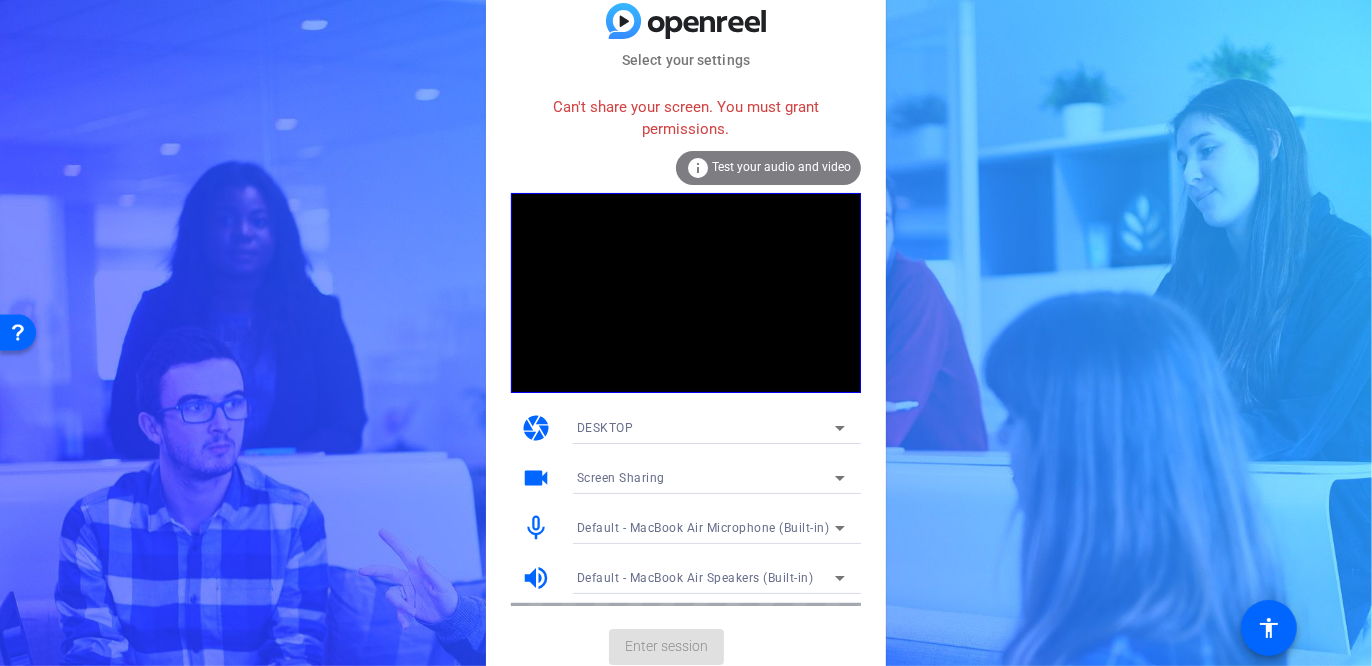 click 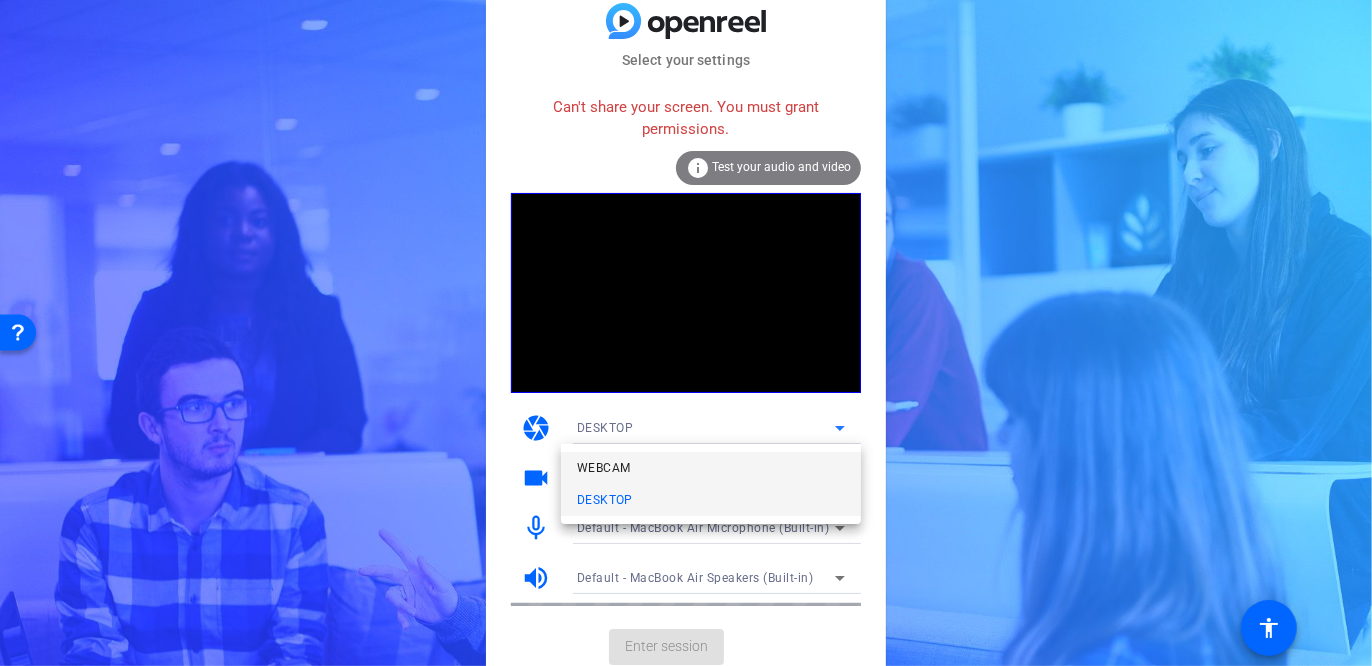 click on "WEBCAM" at bounding box center [711, 468] 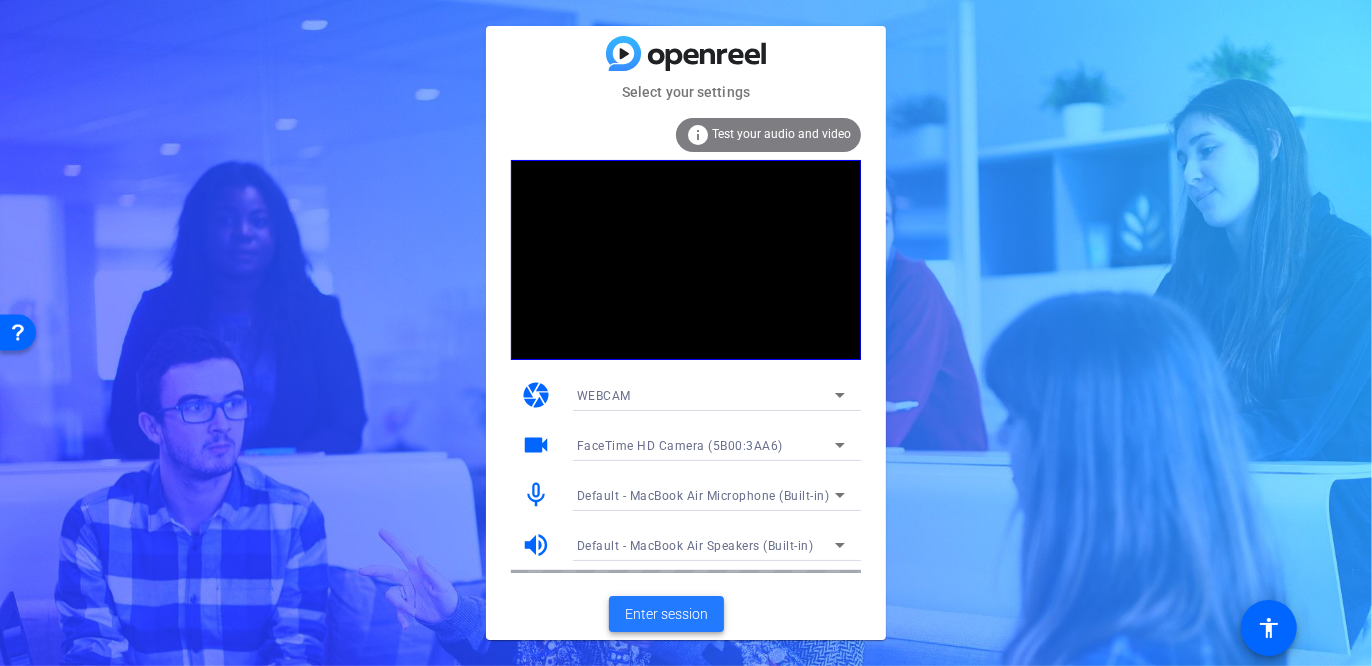 click on "Enter session" 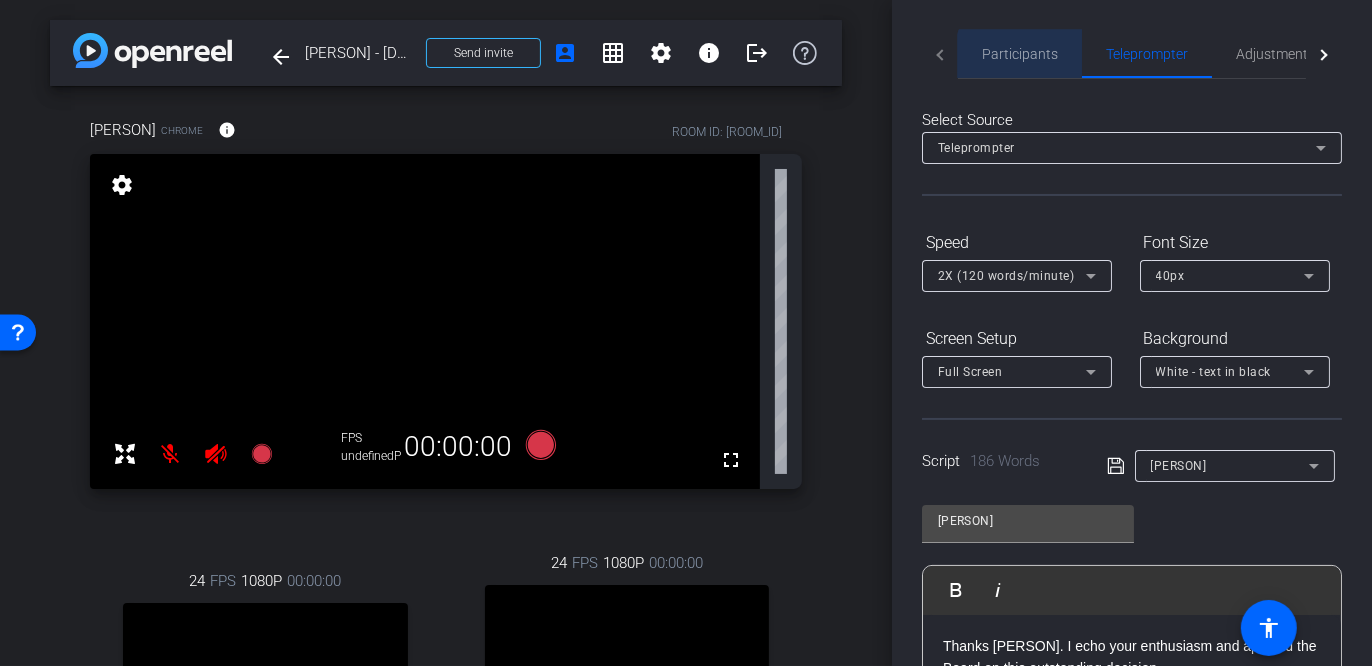 click on "Participants" at bounding box center [1020, 54] 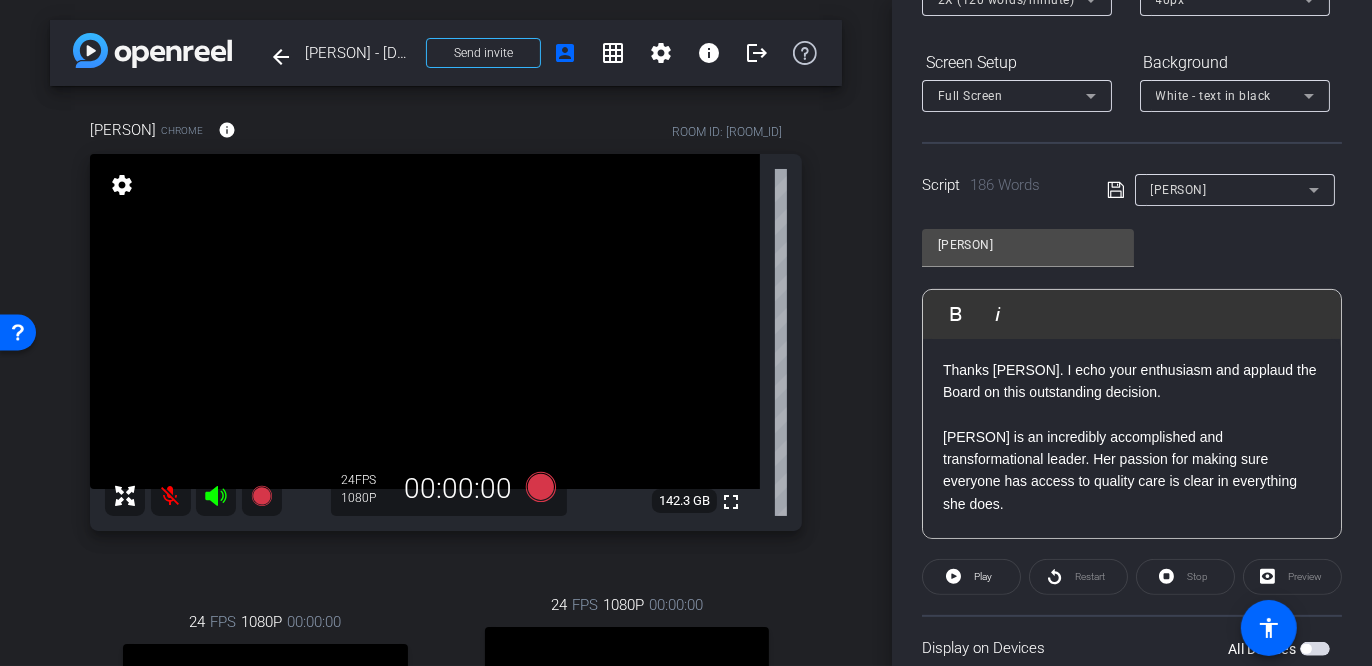 scroll, scrollTop: 0, scrollLeft: 0, axis: both 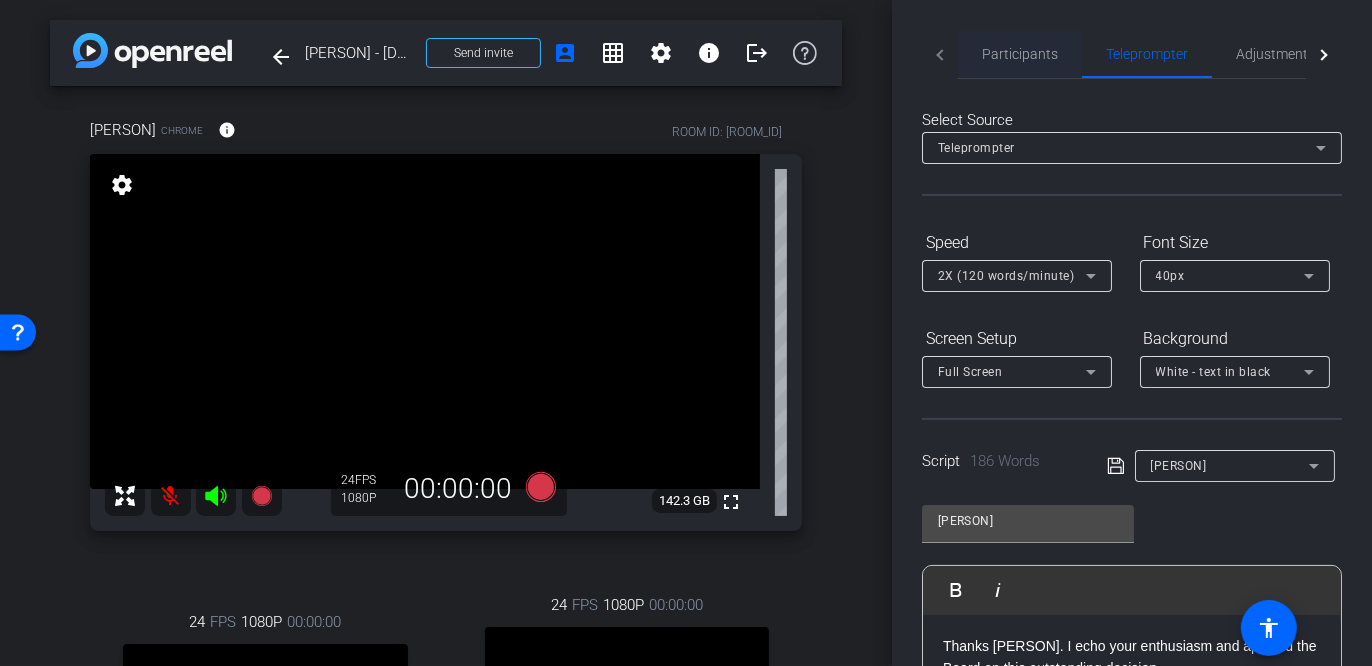 click on "Participants" at bounding box center (1020, 54) 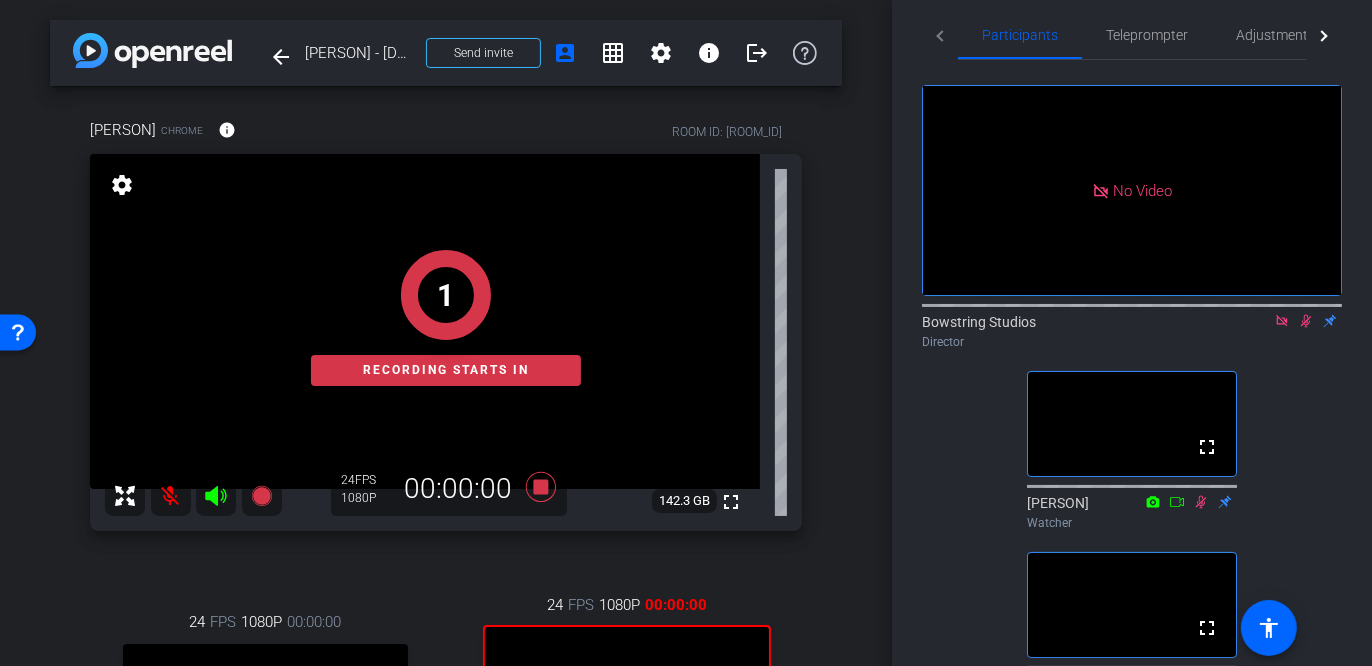 scroll, scrollTop: 0, scrollLeft: 0, axis: both 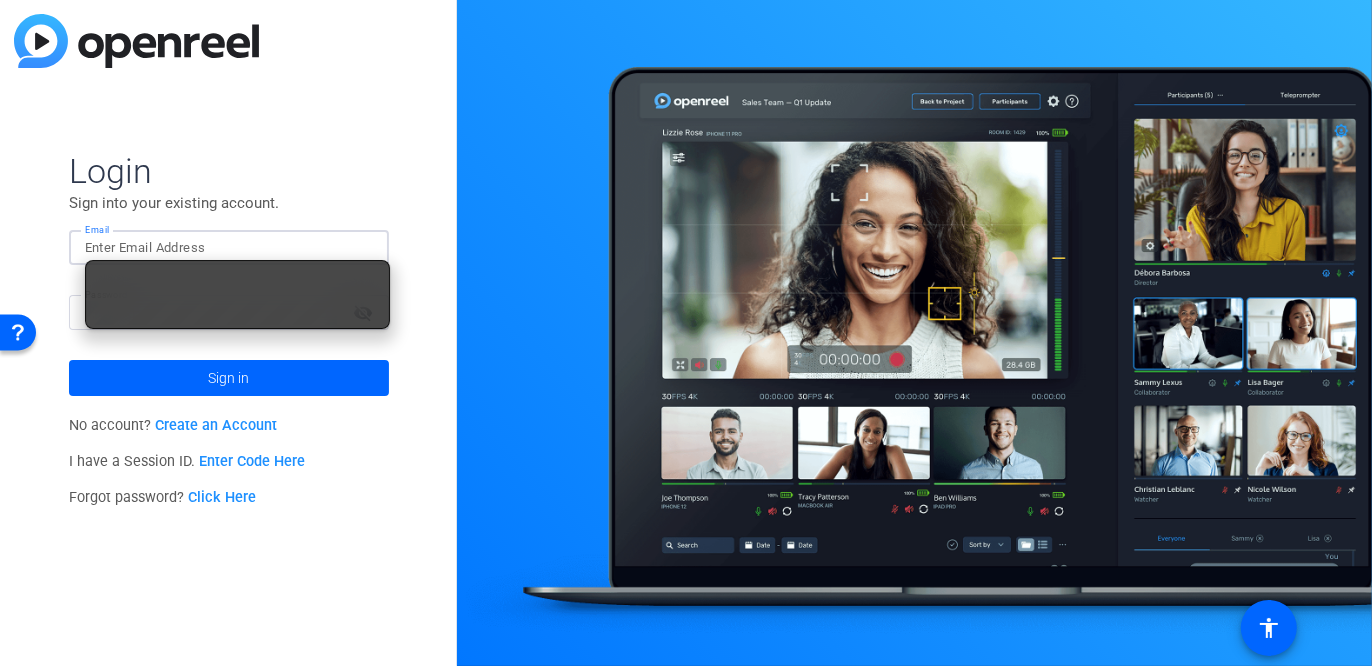 type on "[EMAIL]" 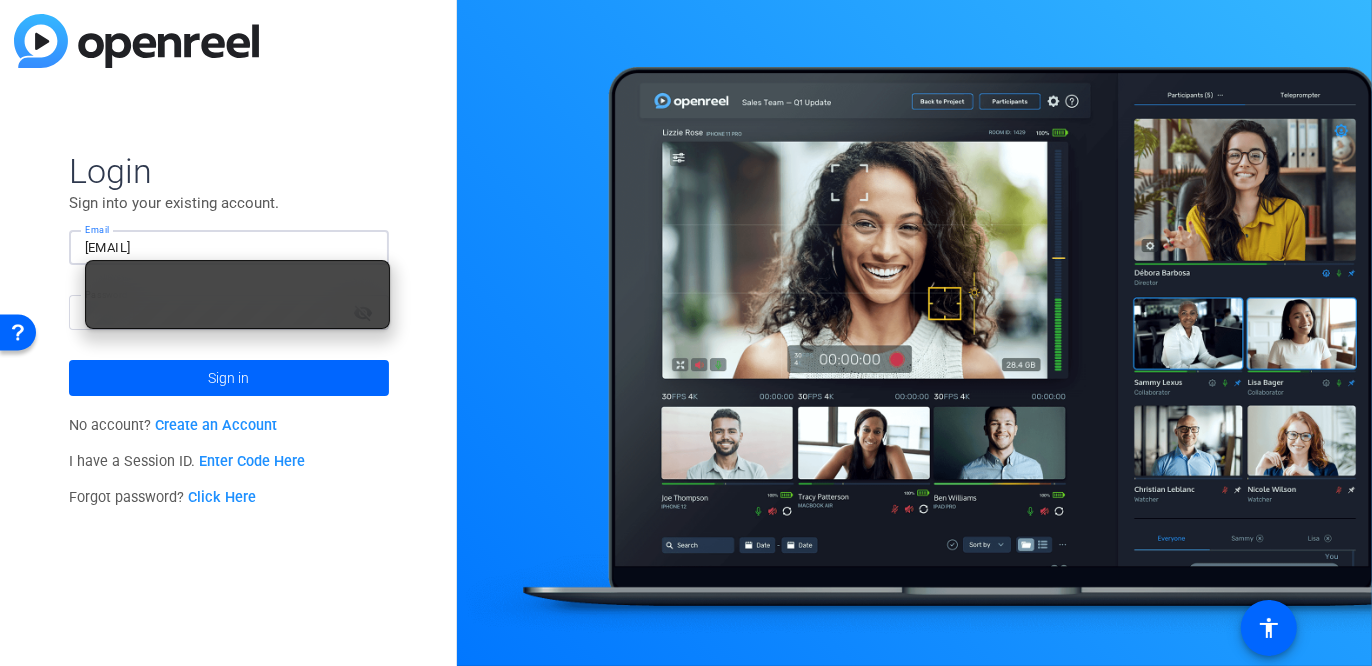 click on "Login Sign into your existing account. Email [EMAIL] Password visibility_off Sign in No account?  Create an Account I have a Session ID.  Enter Code Here Forgot password?  Click Here" 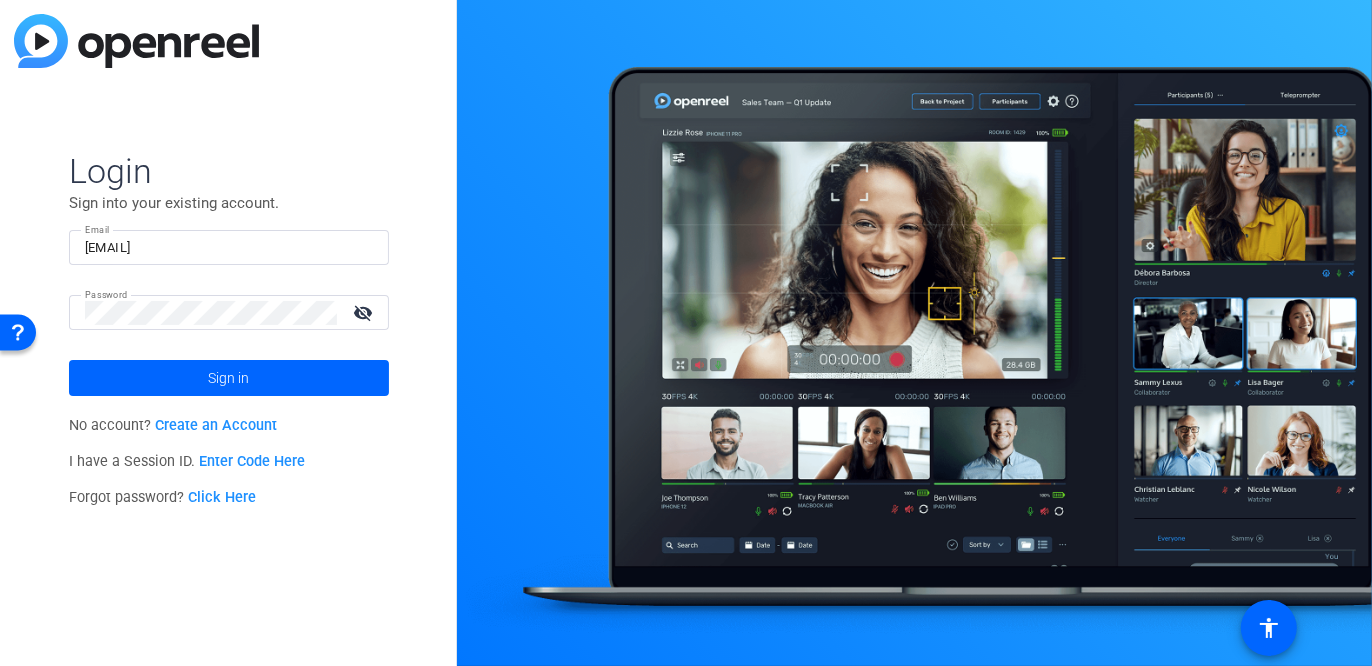 click on "visibility_off" 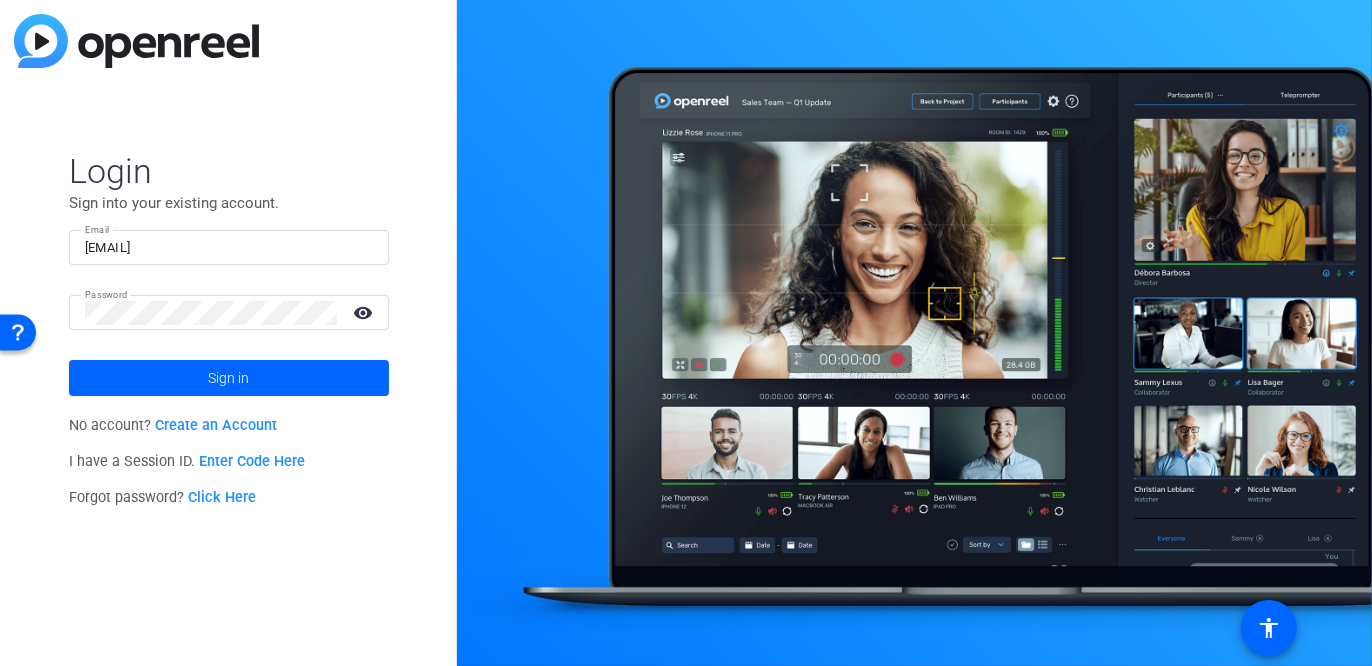click on "Login Sign into your existing account. Email sean@bowstring.tv Password visibility Sign in No account?  Create an Account I have a Session ID.  Enter Code Here Forgot password?  Click Here" 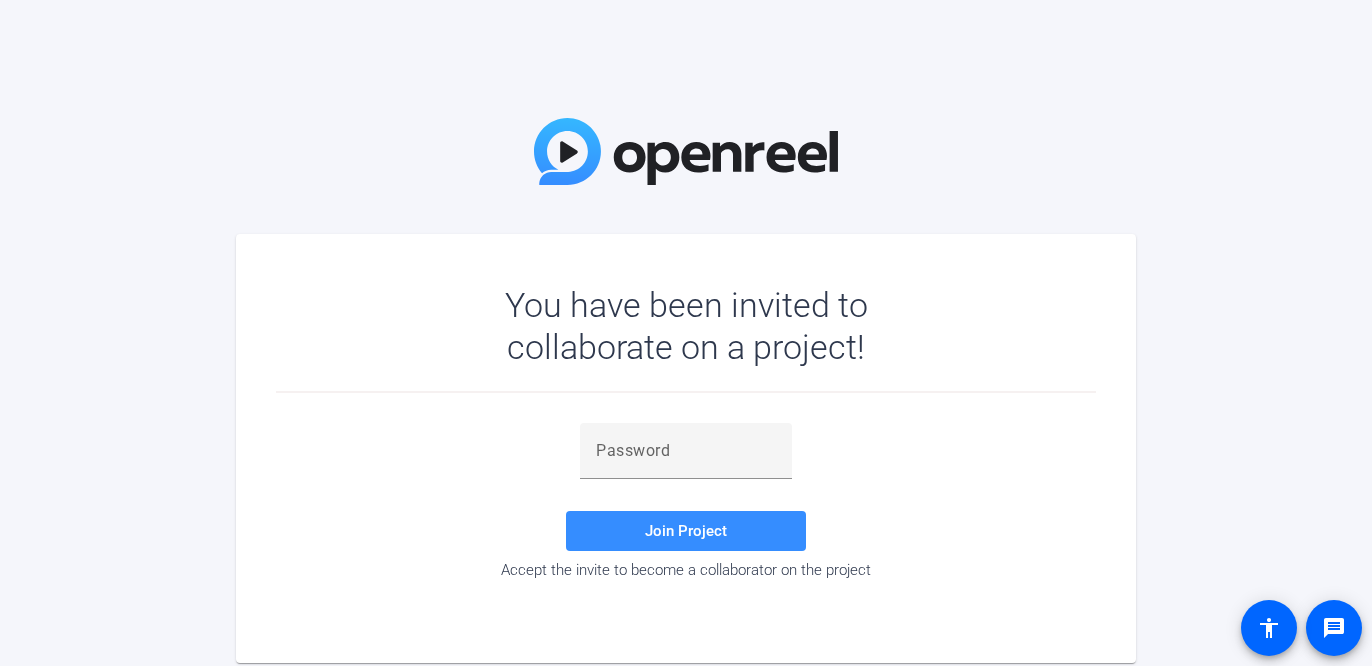 scroll, scrollTop: 0, scrollLeft: 0, axis: both 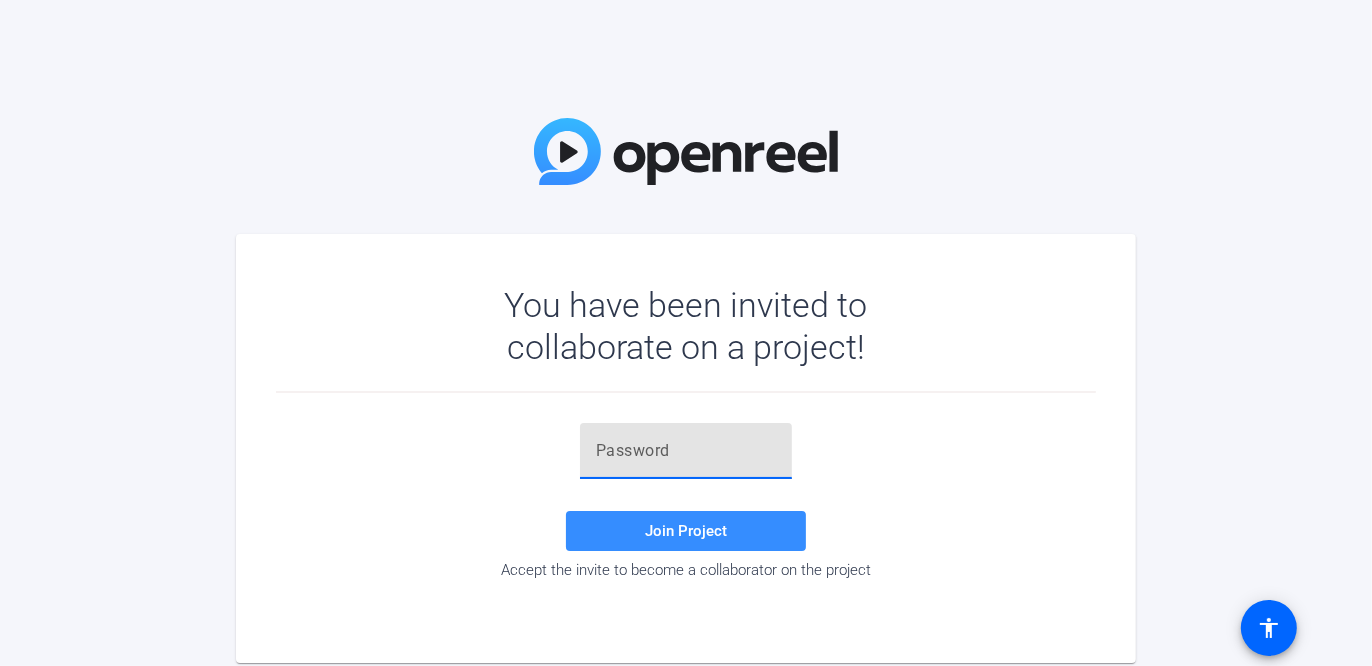 click at bounding box center (686, 451) 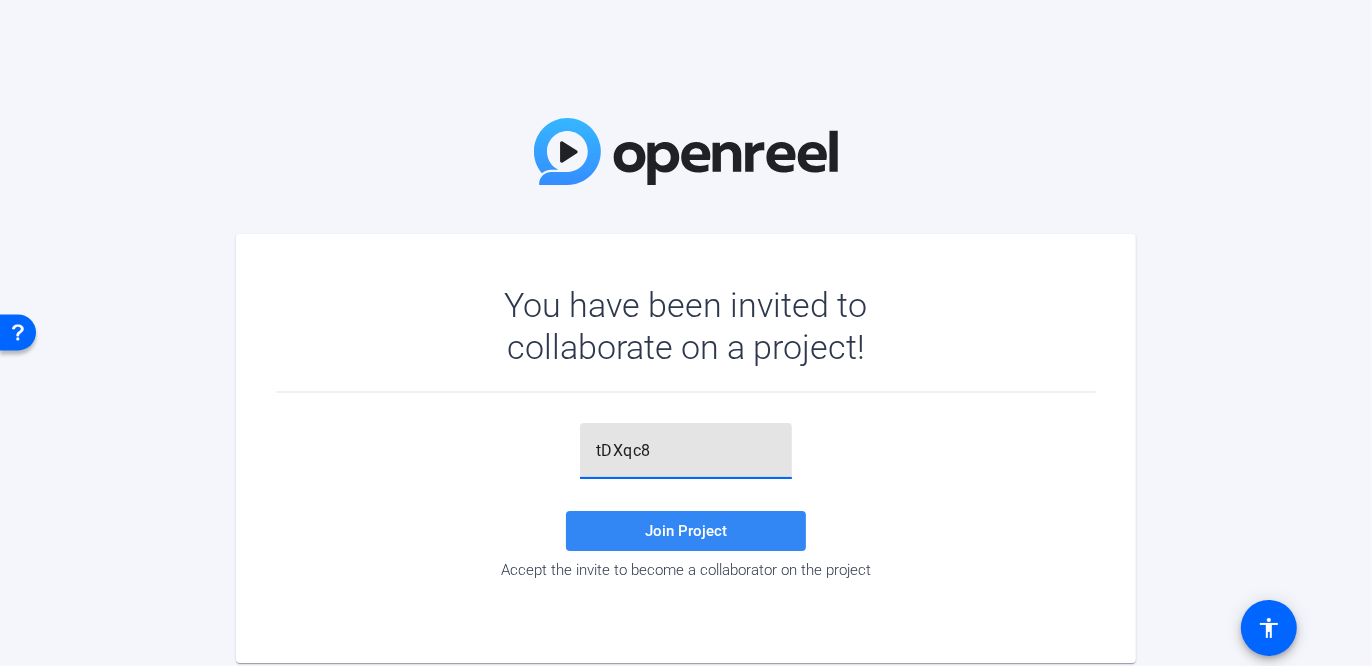 type on "tDXqc8" 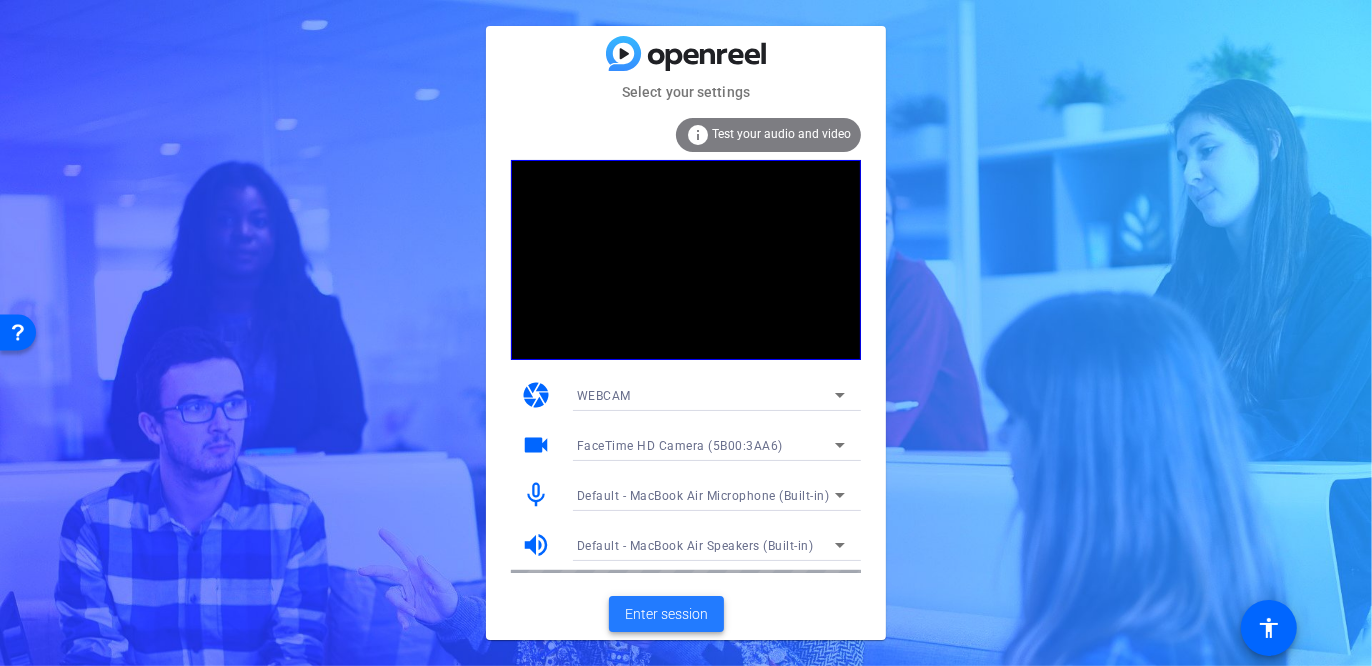 click on "Enter session" 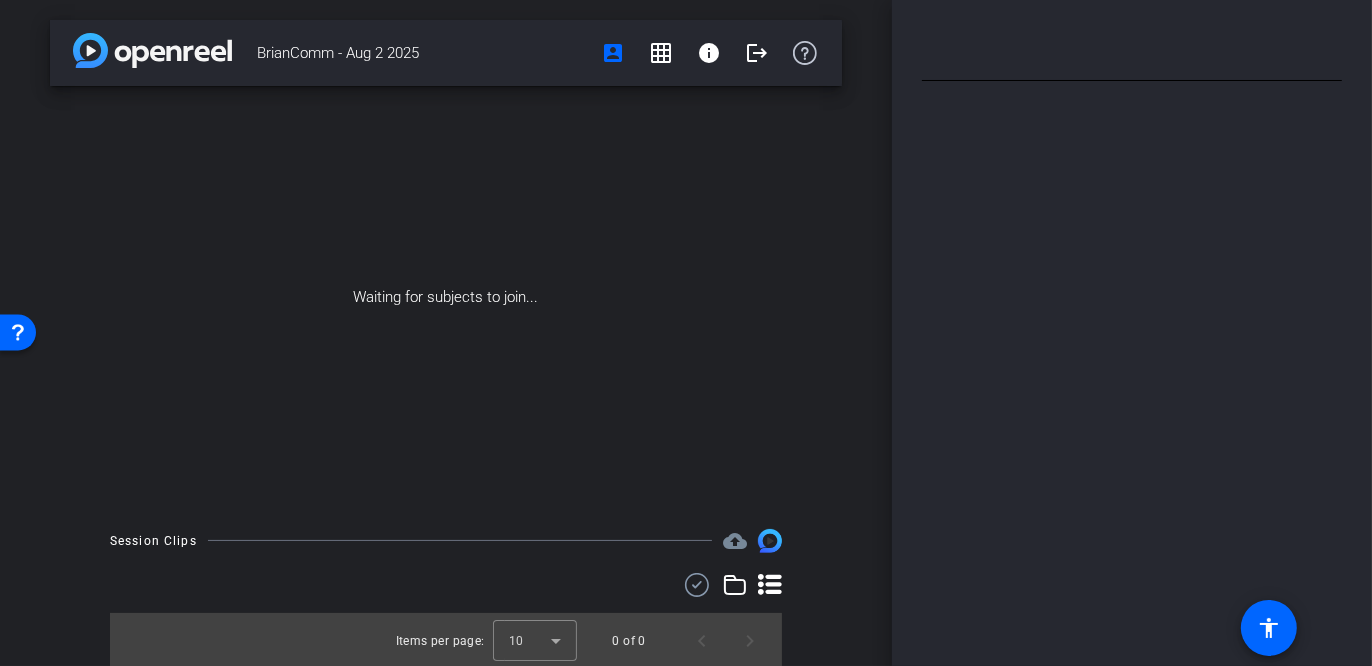 type on "[FIRST]" 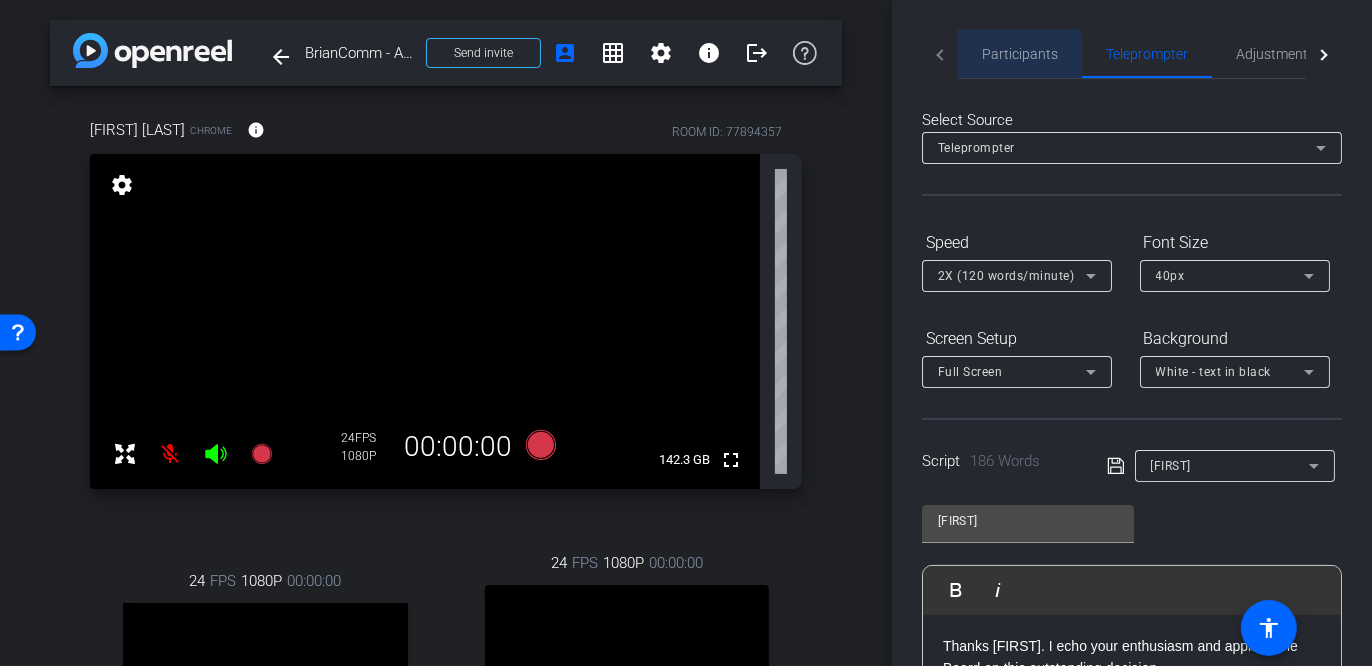 click on "Participants" at bounding box center [1020, 54] 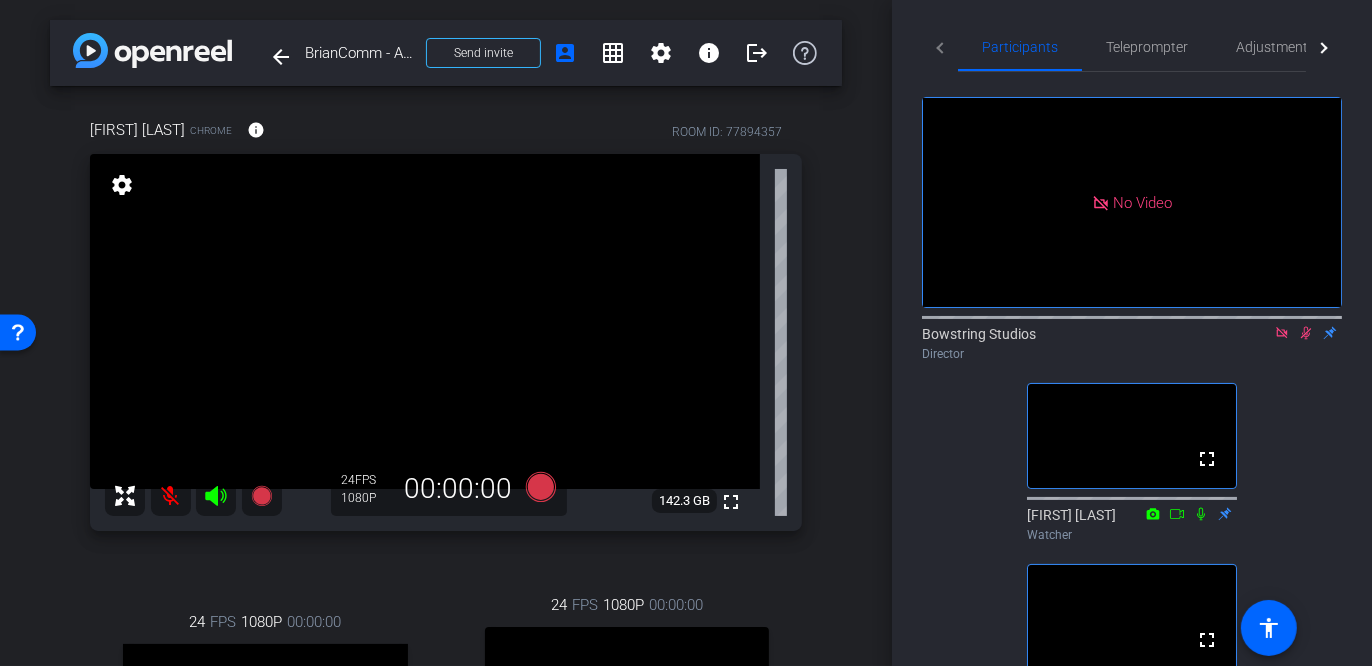 scroll, scrollTop: 0, scrollLeft: 0, axis: both 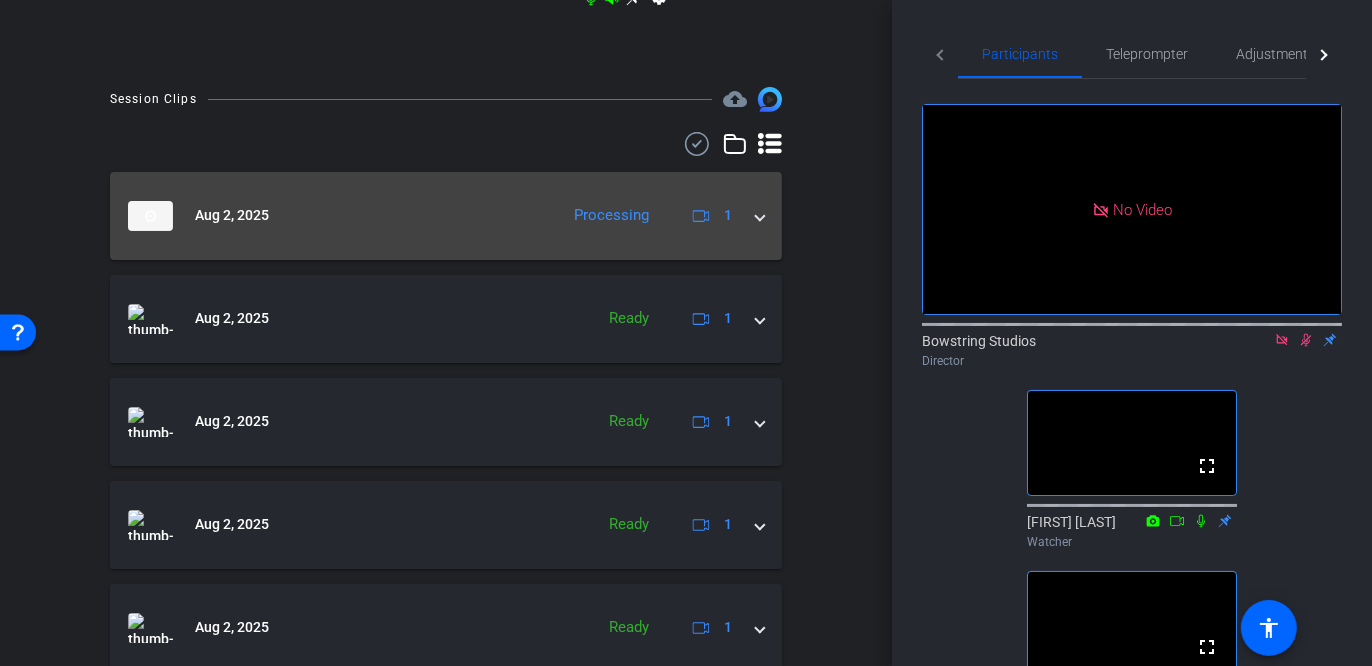 click at bounding box center (760, 215) 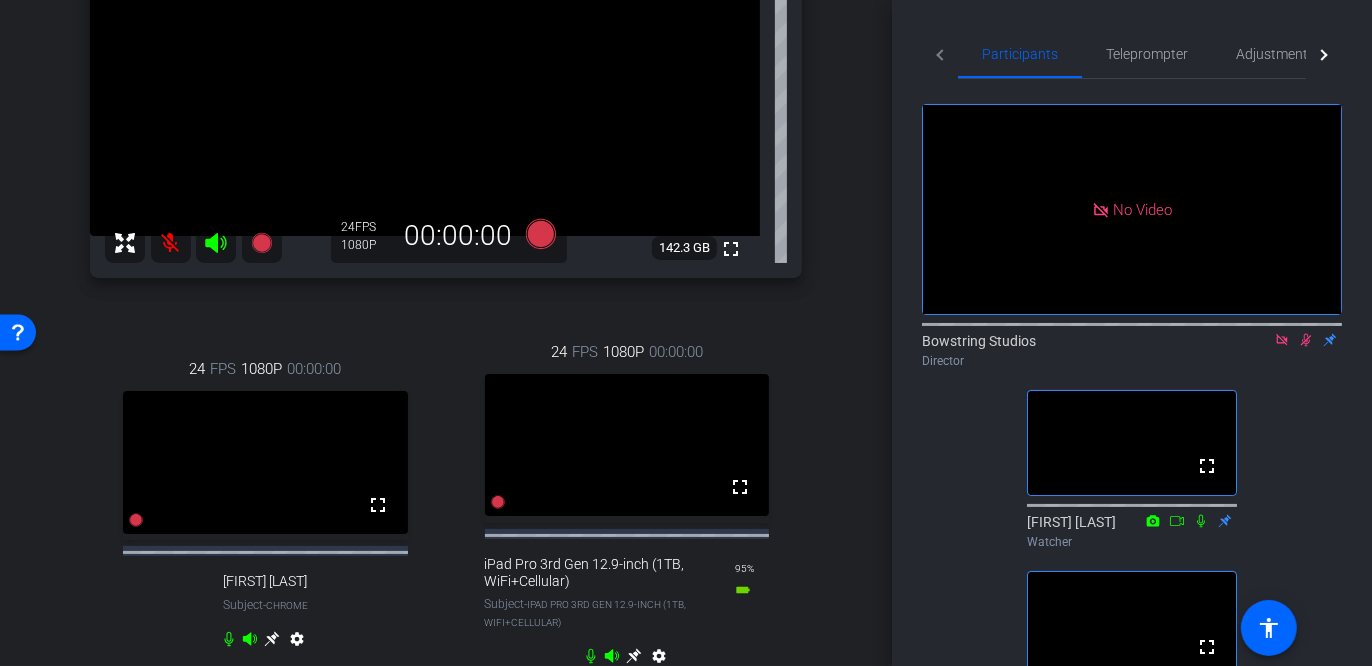 scroll, scrollTop: 233, scrollLeft: 0, axis: vertical 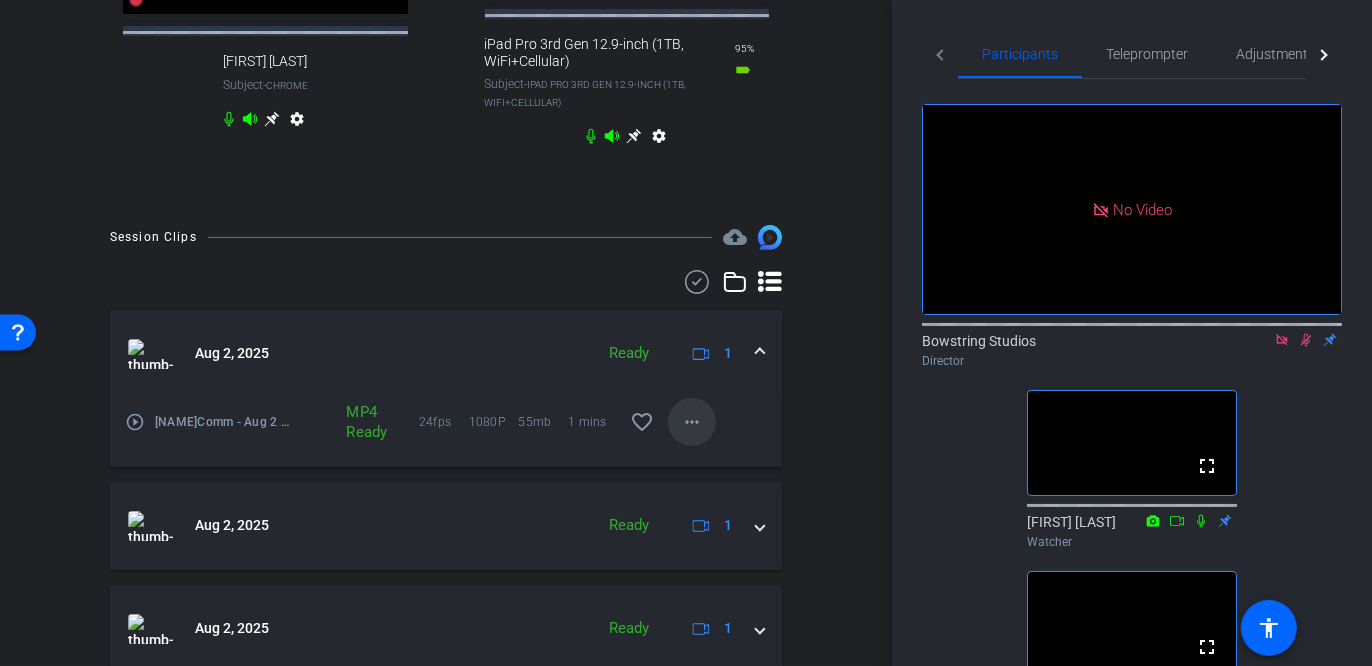 click on "more_horiz" at bounding box center (692, 422) 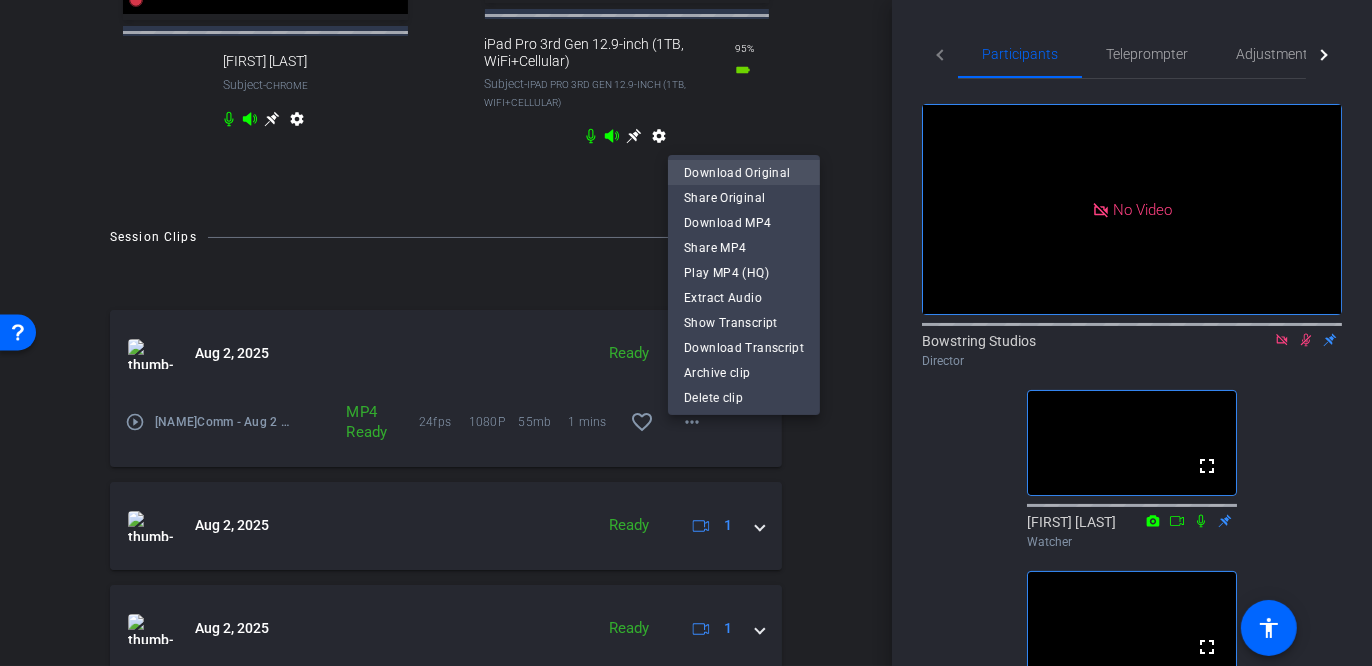 click on "Download Original" at bounding box center (744, 173) 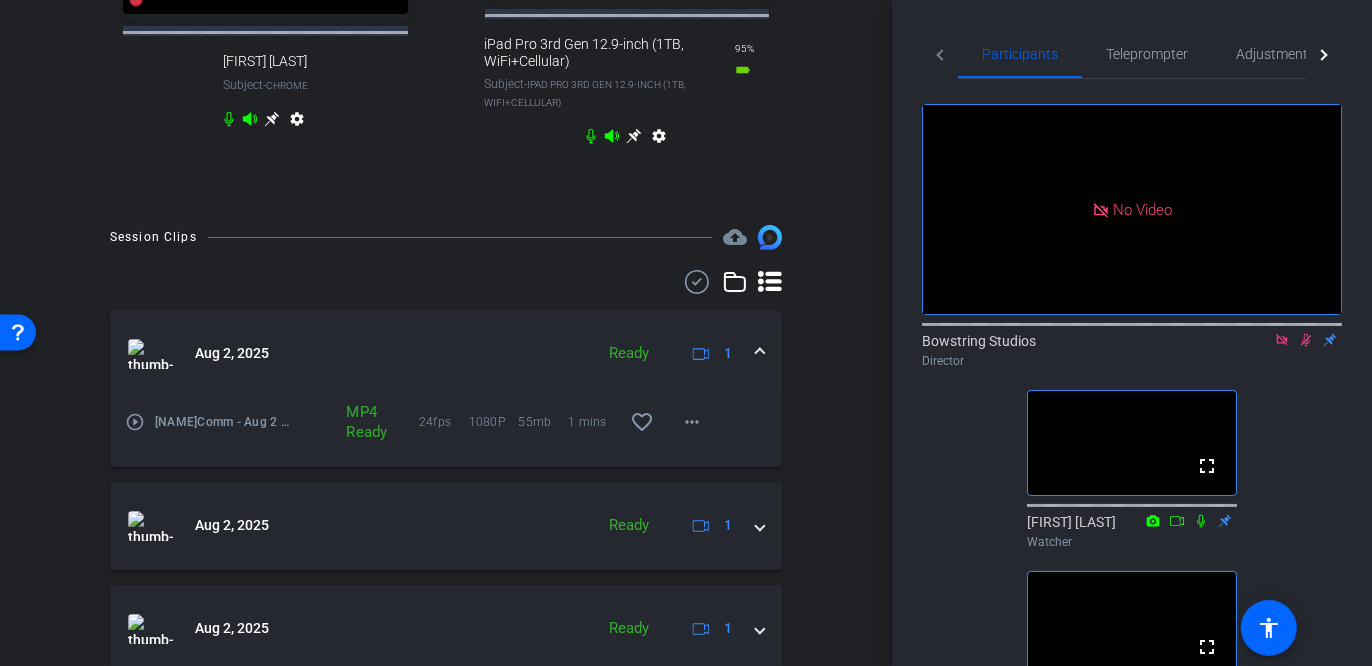 scroll, scrollTop: 773, scrollLeft: 0, axis: vertical 